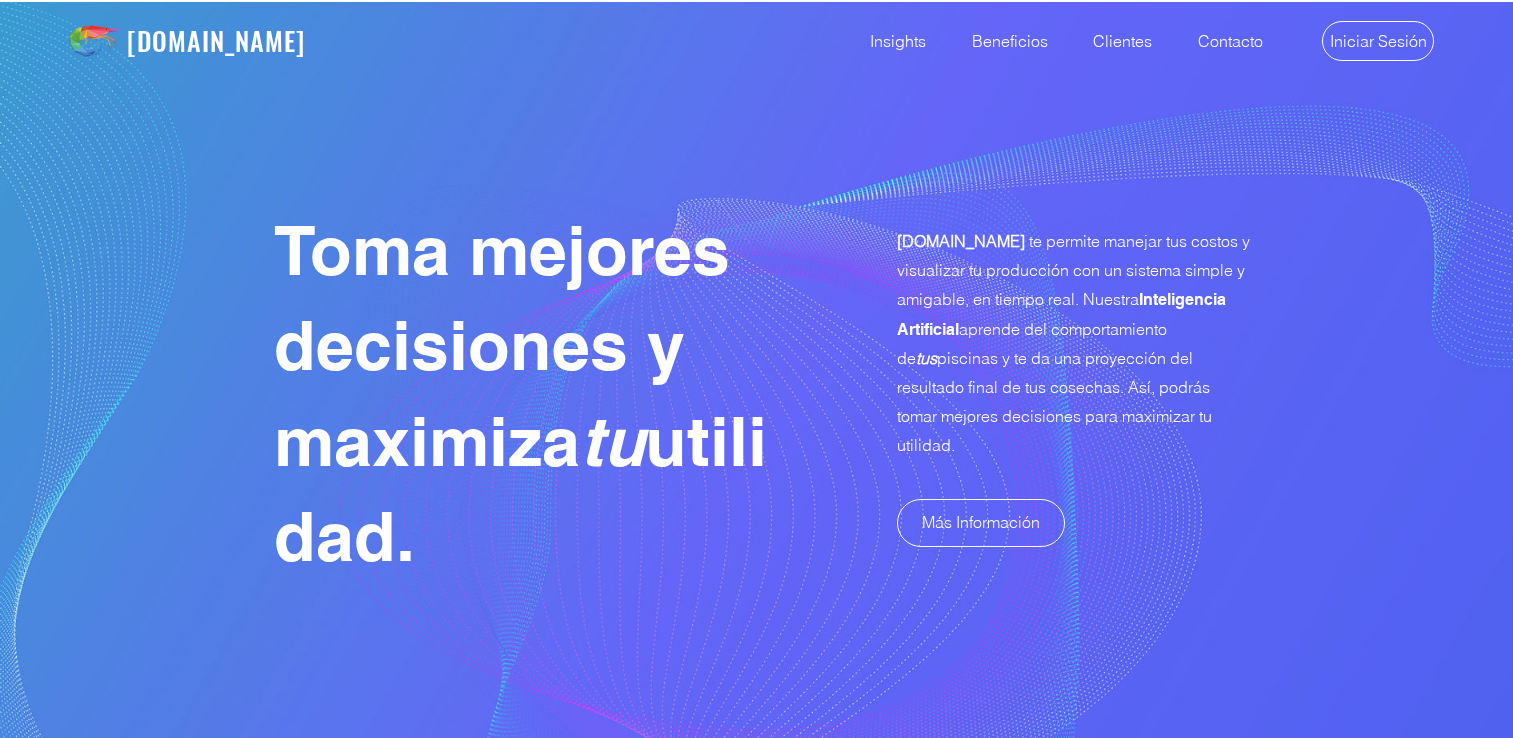 scroll, scrollTop: 0, scrollLeft: 0, axis: both 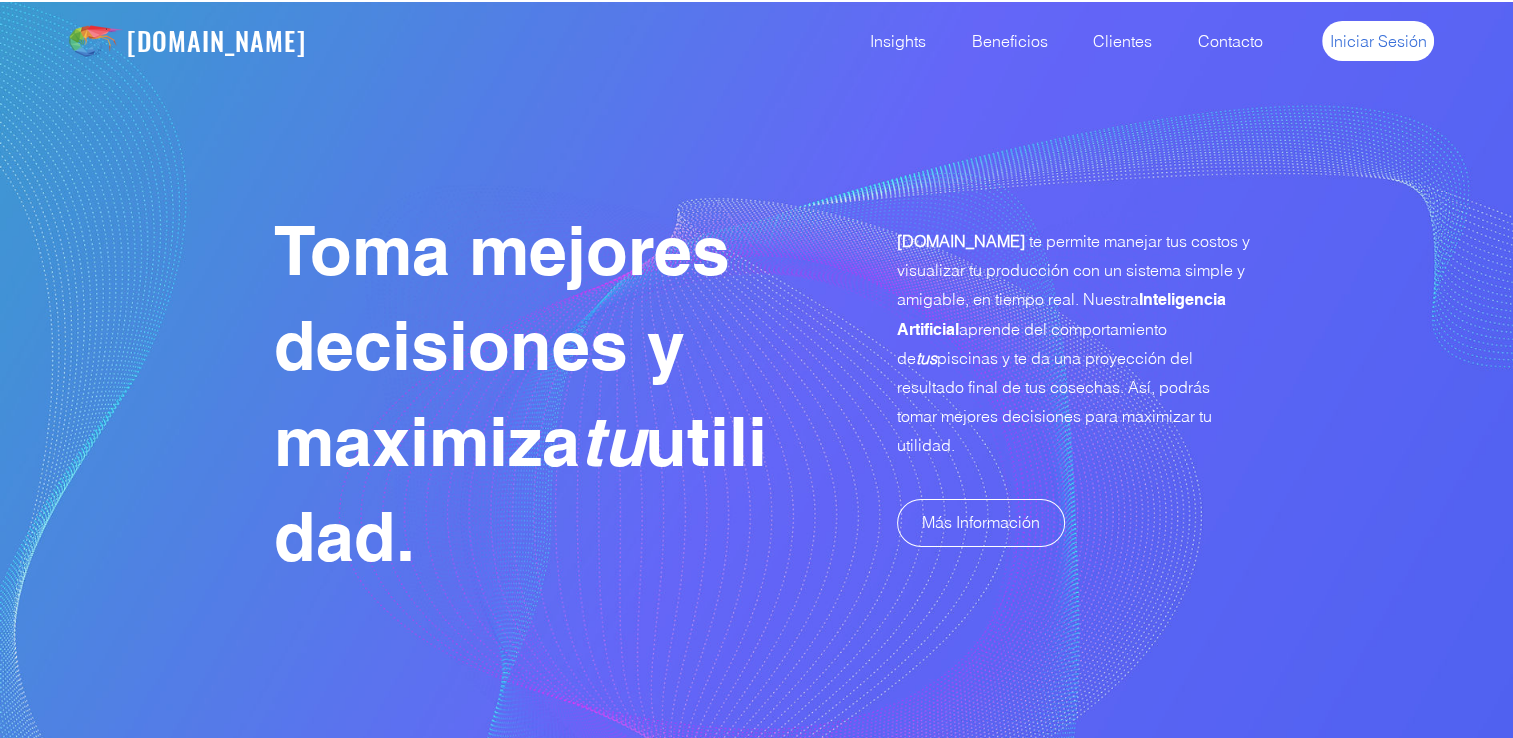 click on "Iniciar Sesión" at bounding box center [1378, 41] 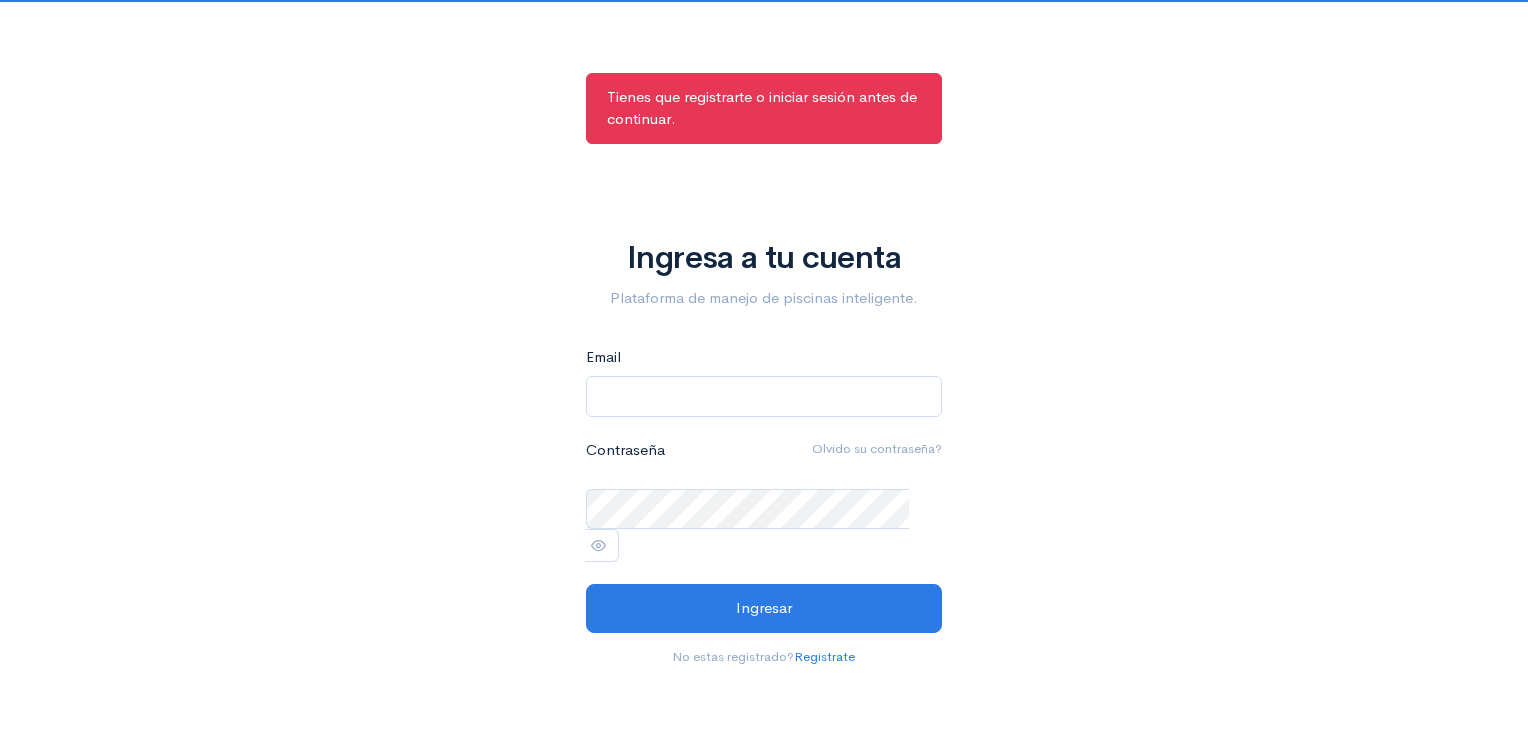 scroll, scrollTop: 0, scrollLeft: 0, axis: both 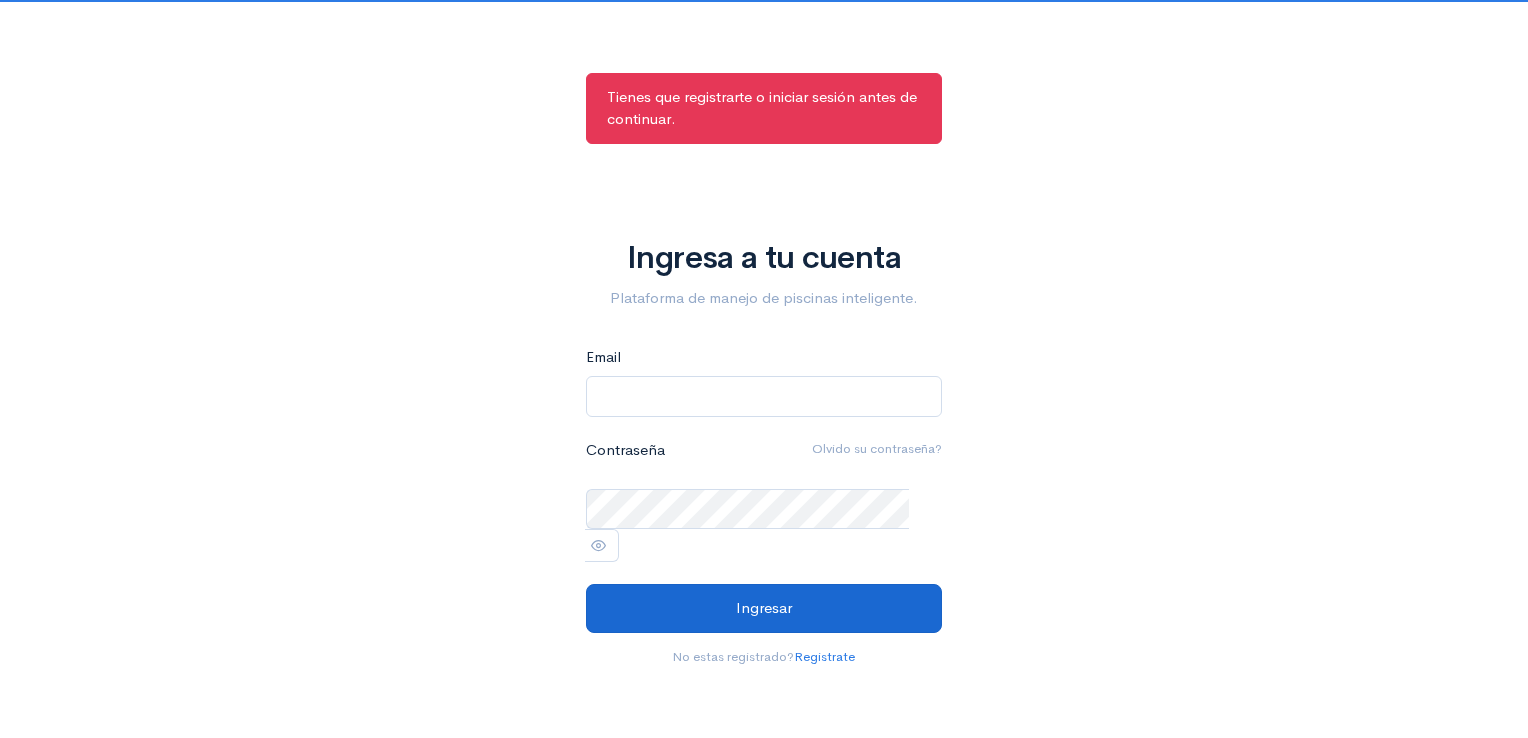 type on "[EMAIL_ADDRESS][DOMAIN_NAME]" 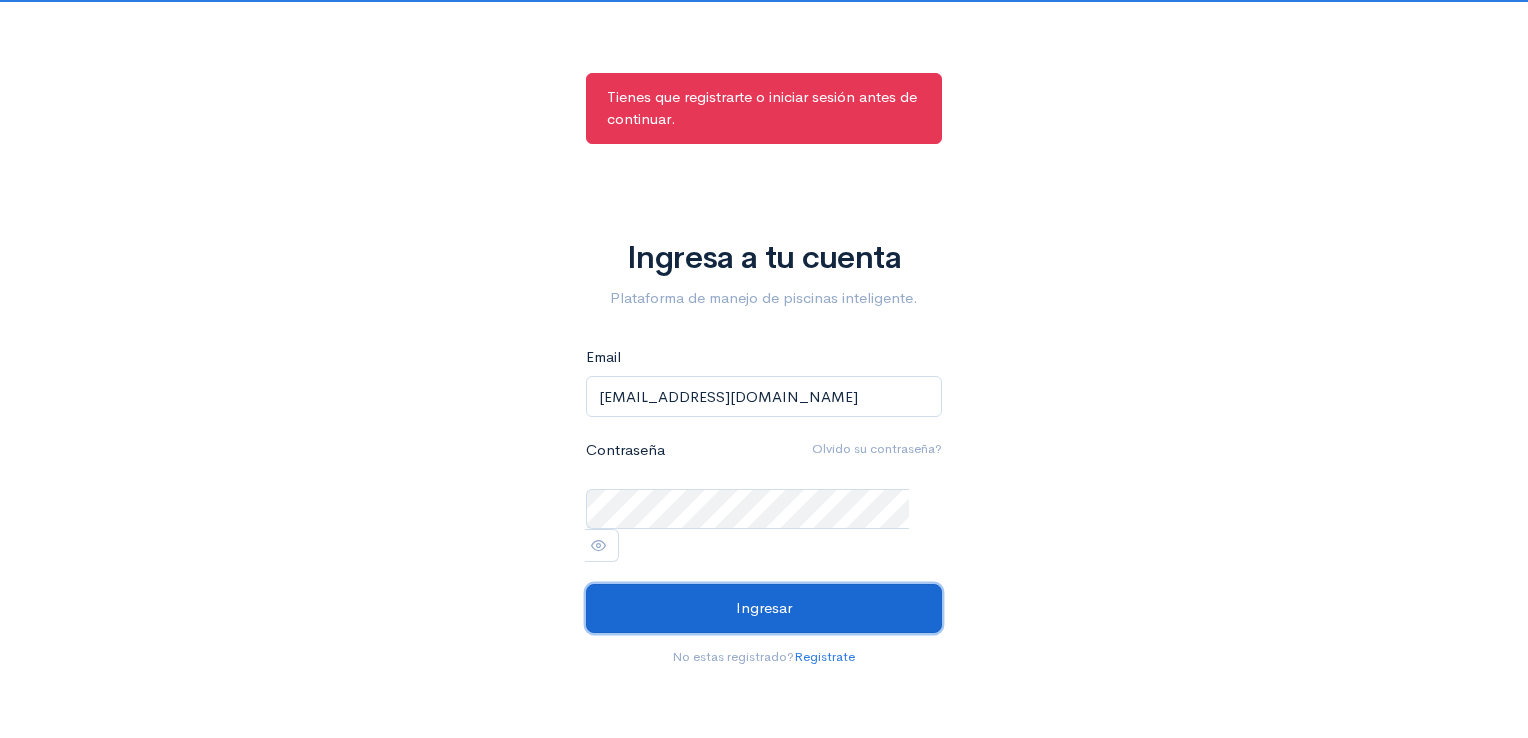 click on "Ingresar" at bounding box center (764, 608) 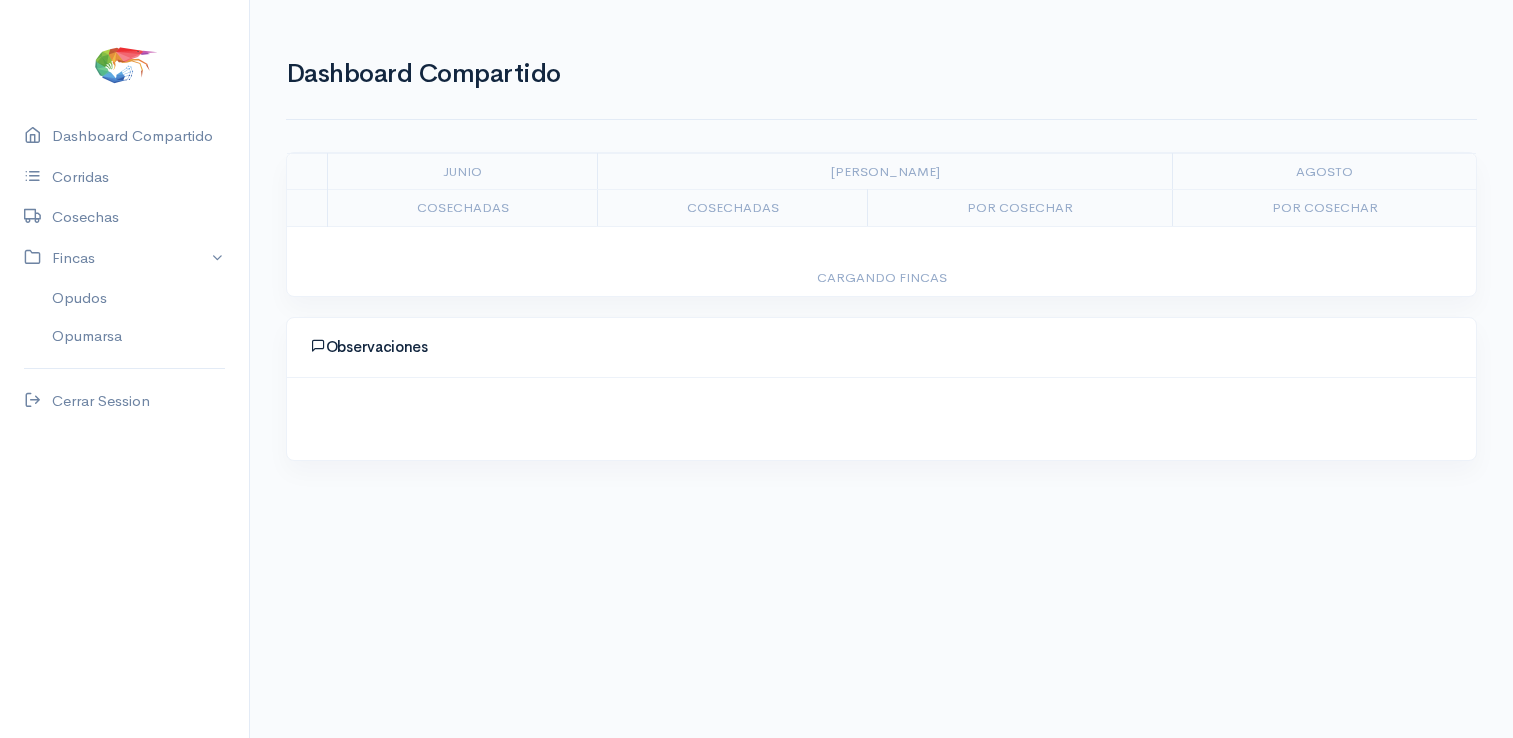 scroll, scrollTop: 0, scrollLeft: 0, axis: both 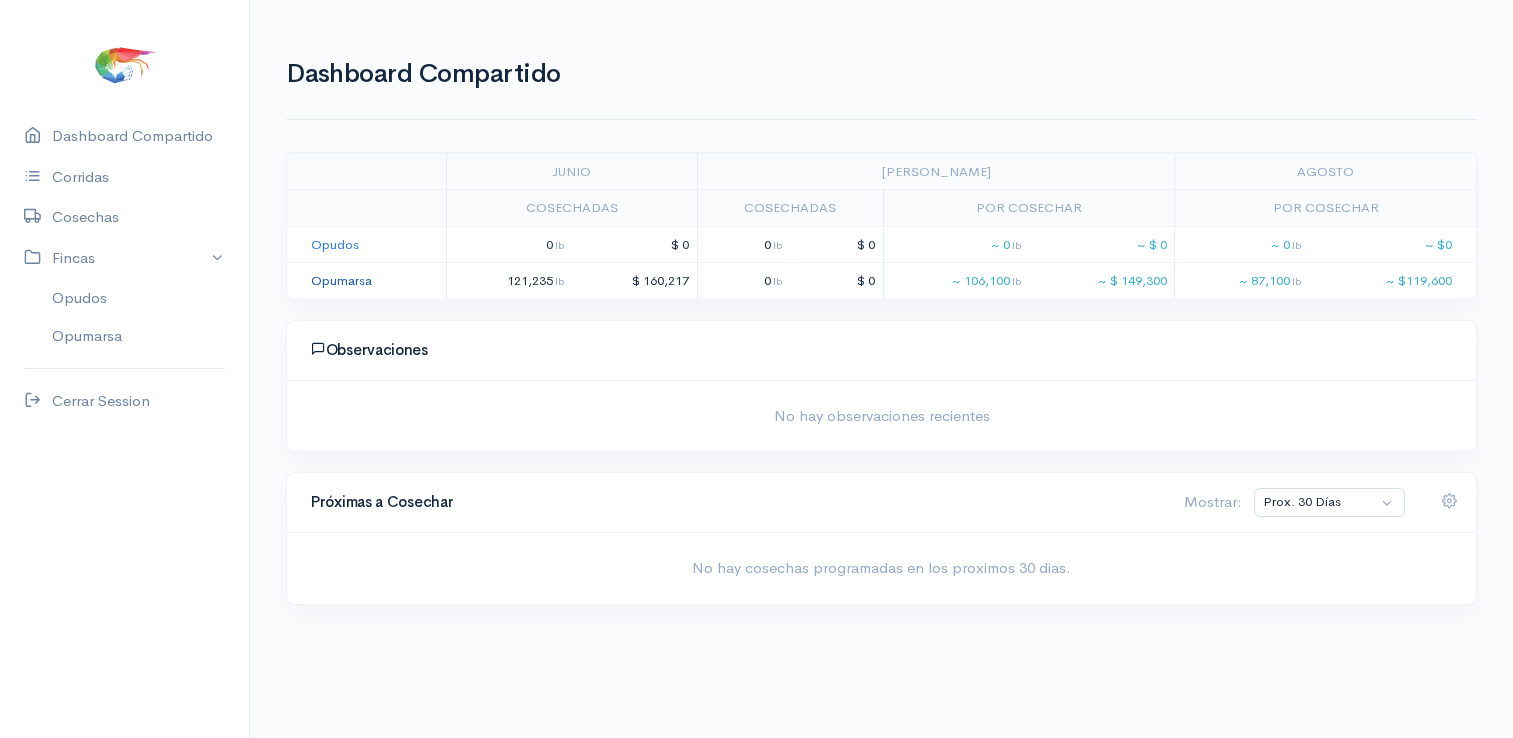 click on "Opumarsa" 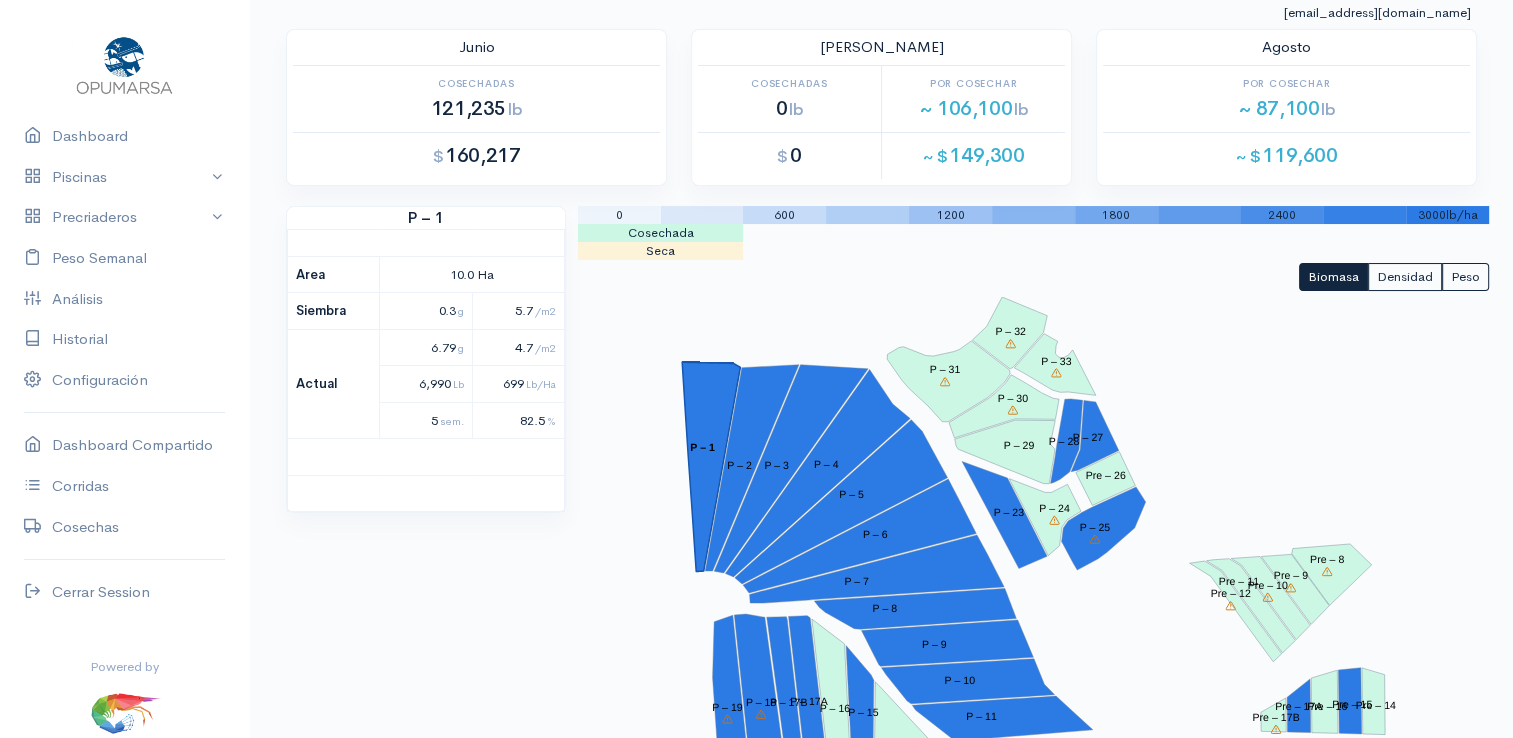 scroll, scrollTop: 0, scrollLeft: 0, axis: both 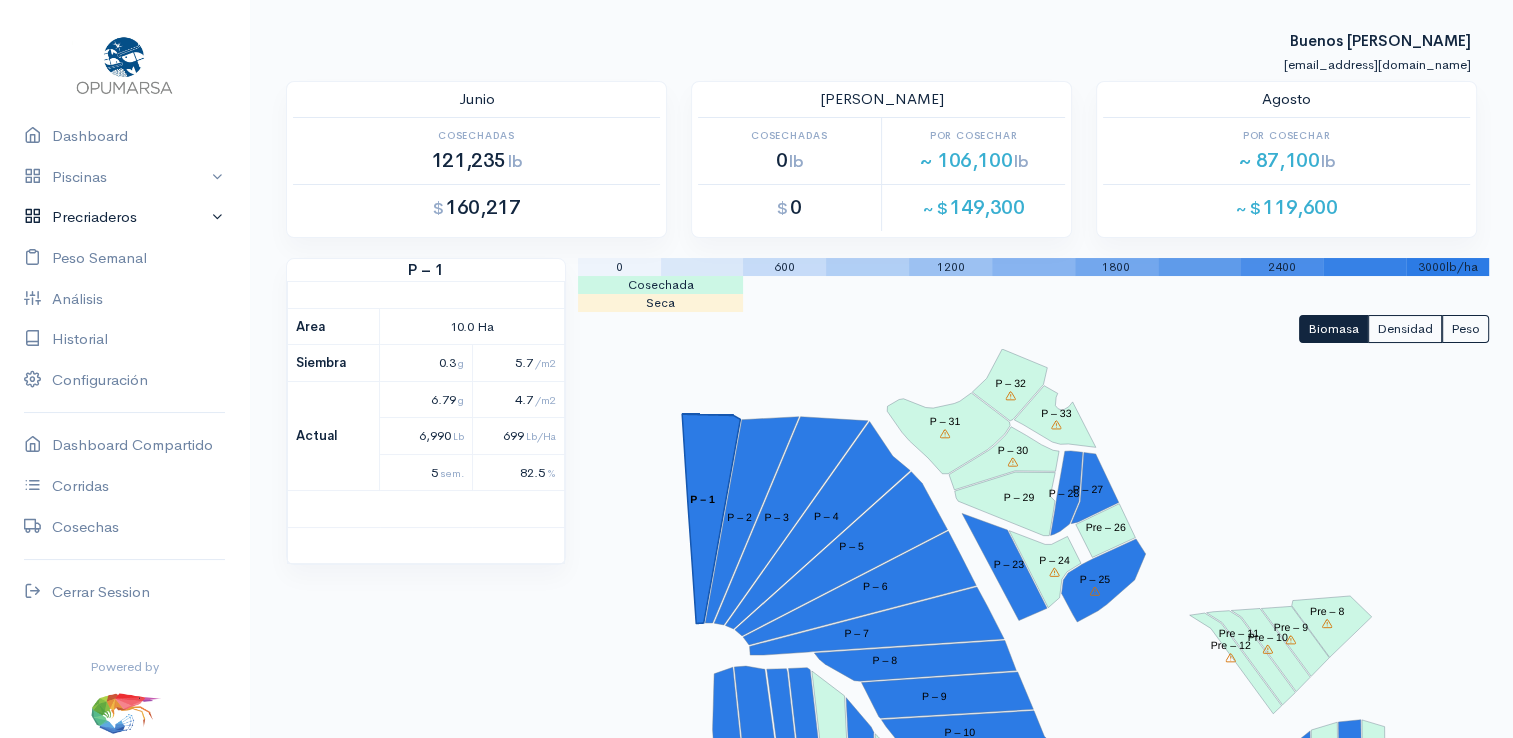 click on "Precriaderos" at bounding box center (124, 217) 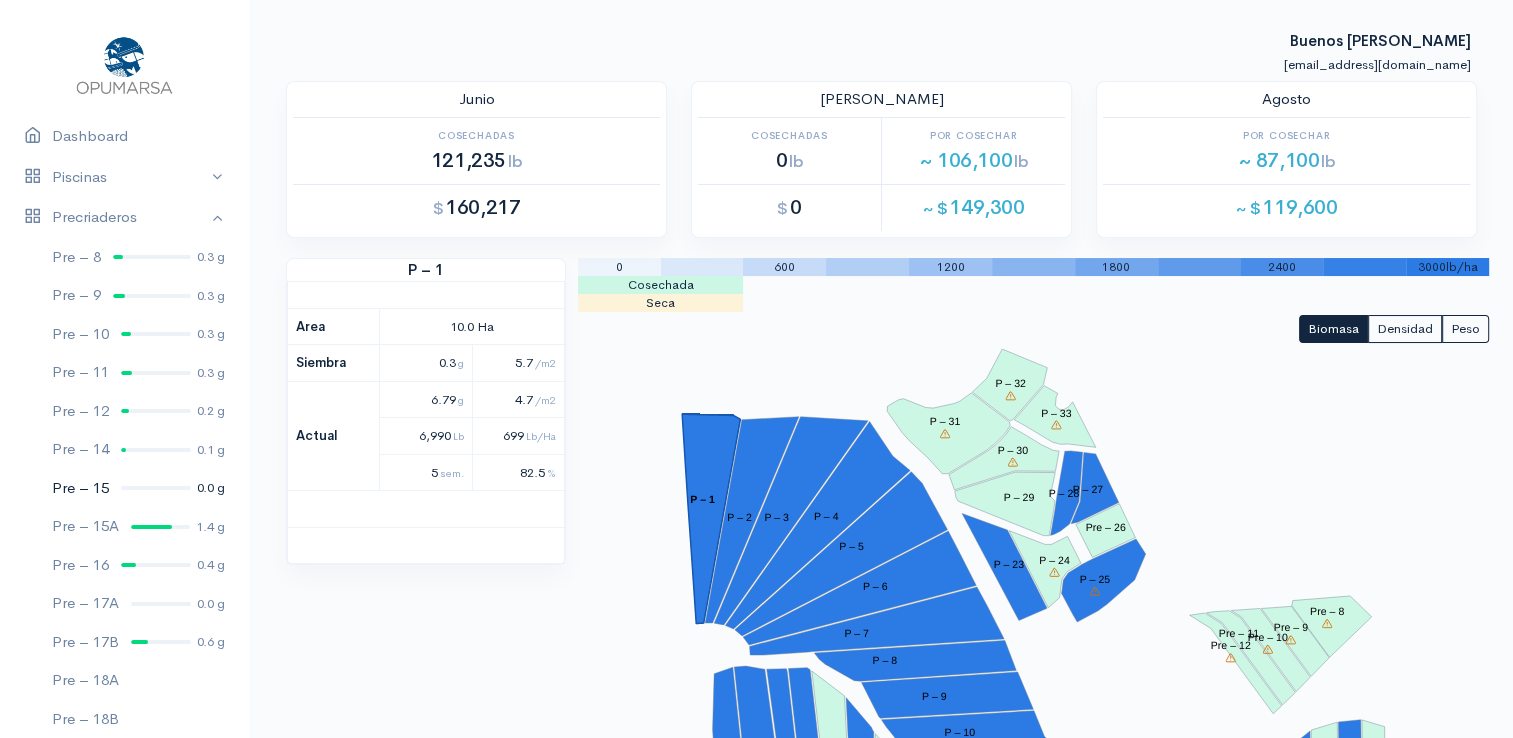 click at bounding box center [156, 488] 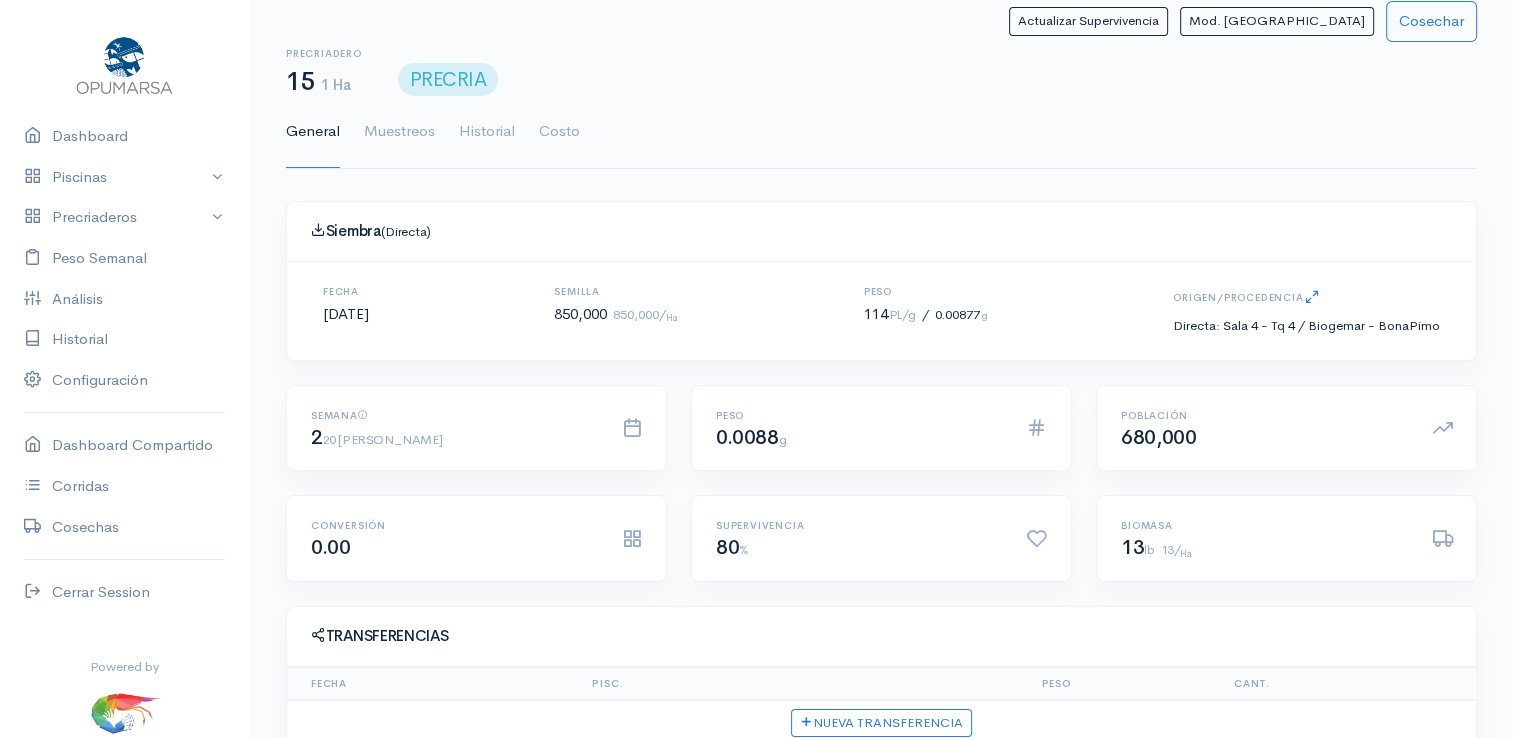 scroll, scrollTop: 0, scrollLeft: 0, axis: both 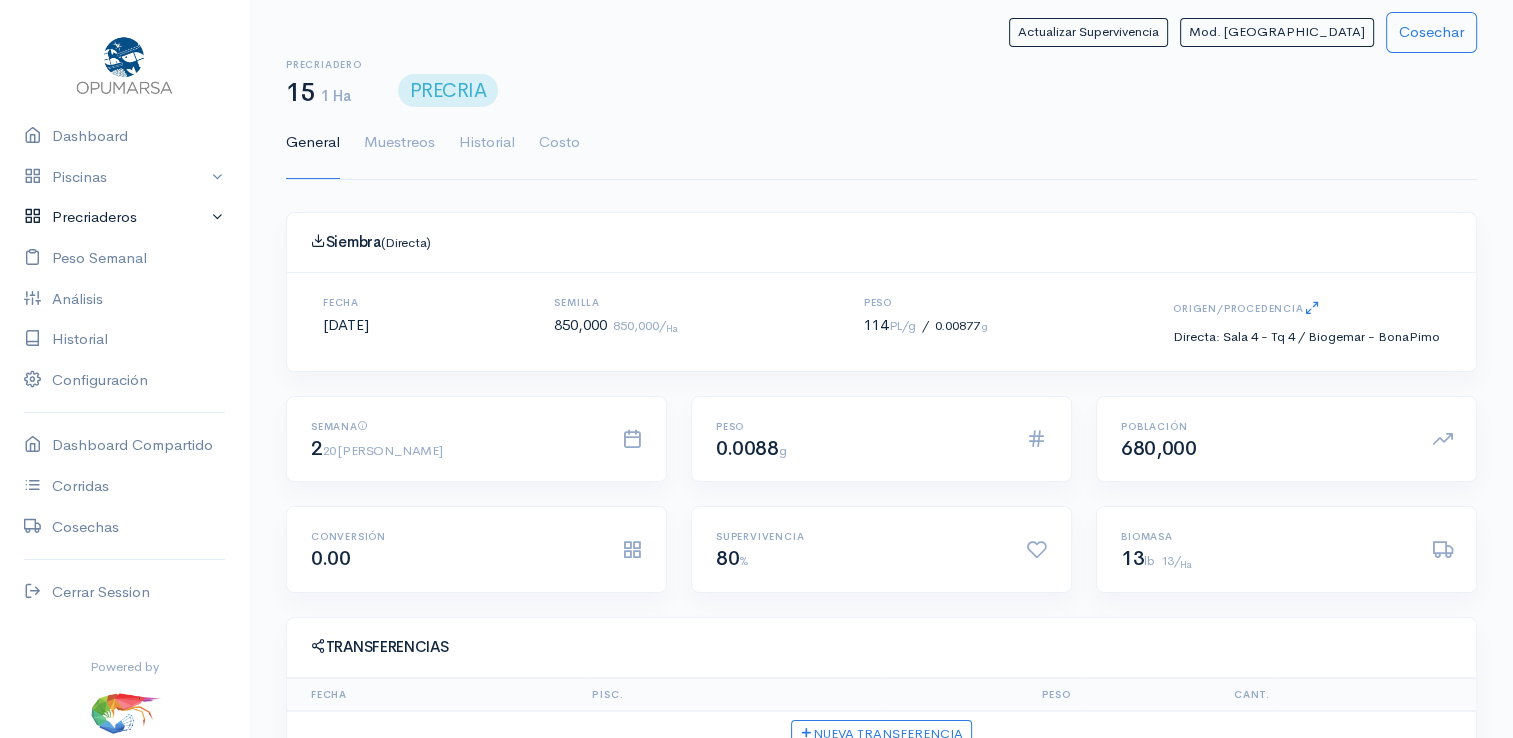 click on "Precriaderos" at bounding box center (124, 217) 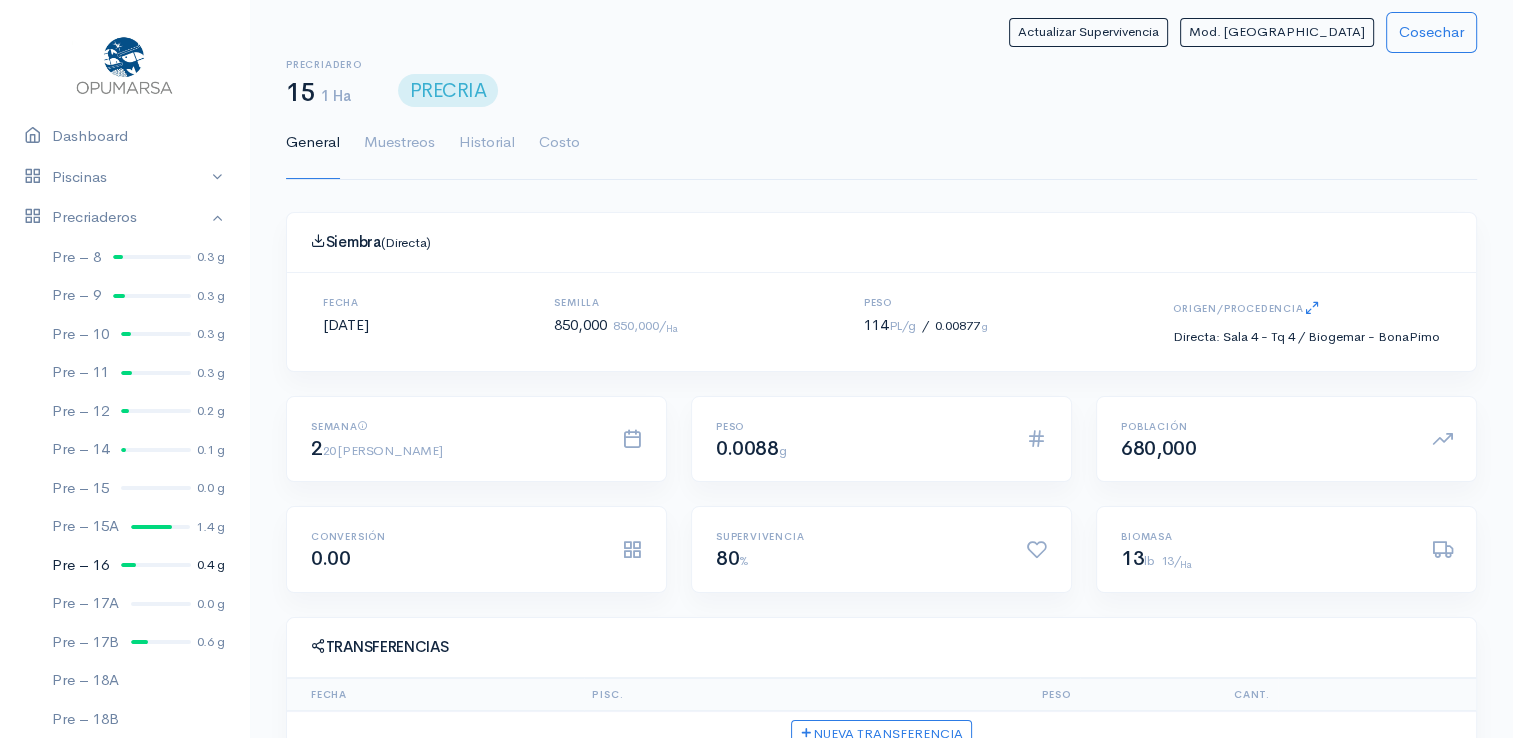 click on "Pre – 16 0.4 g" at bounding box center (124, 565) 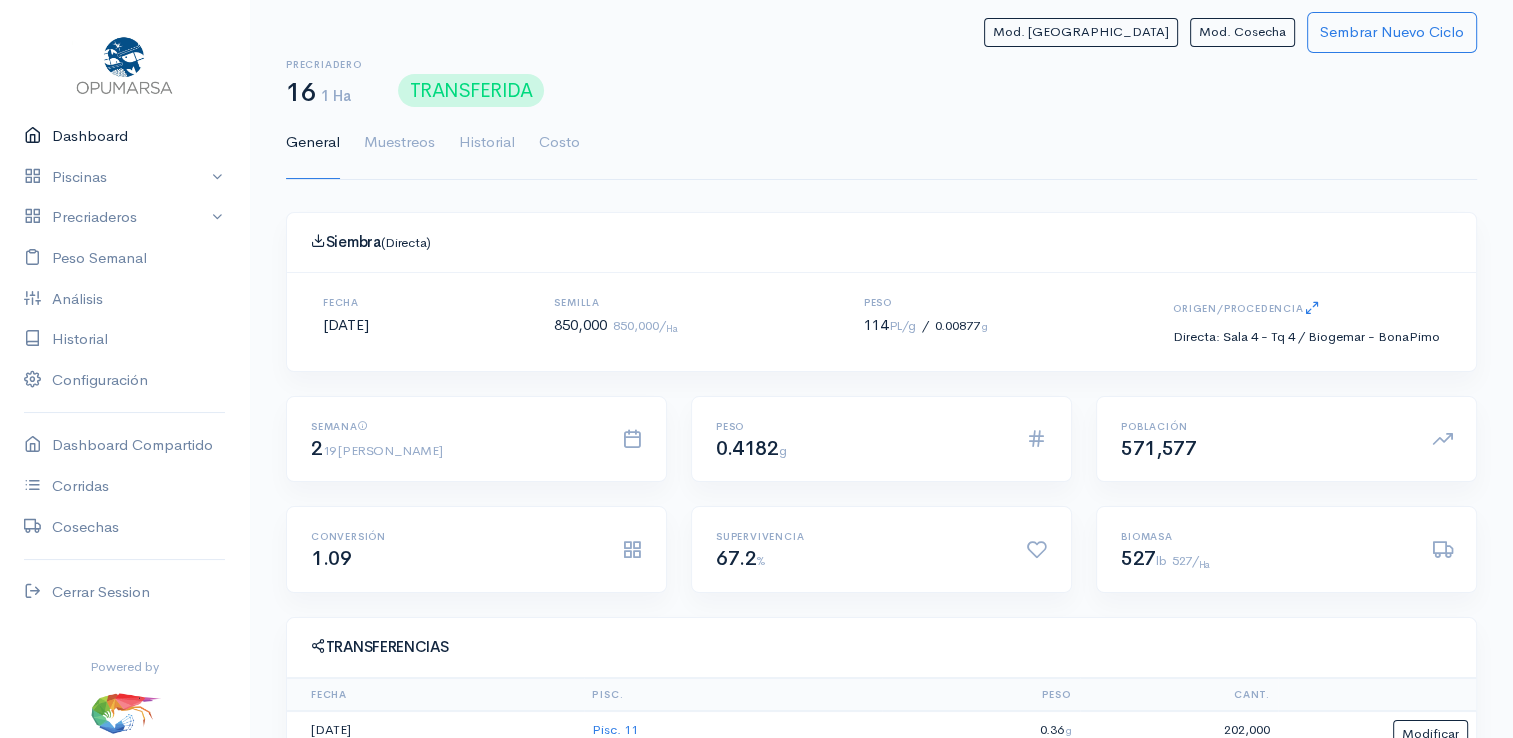 click on "Dashboard" at bounding box center (124, 136) 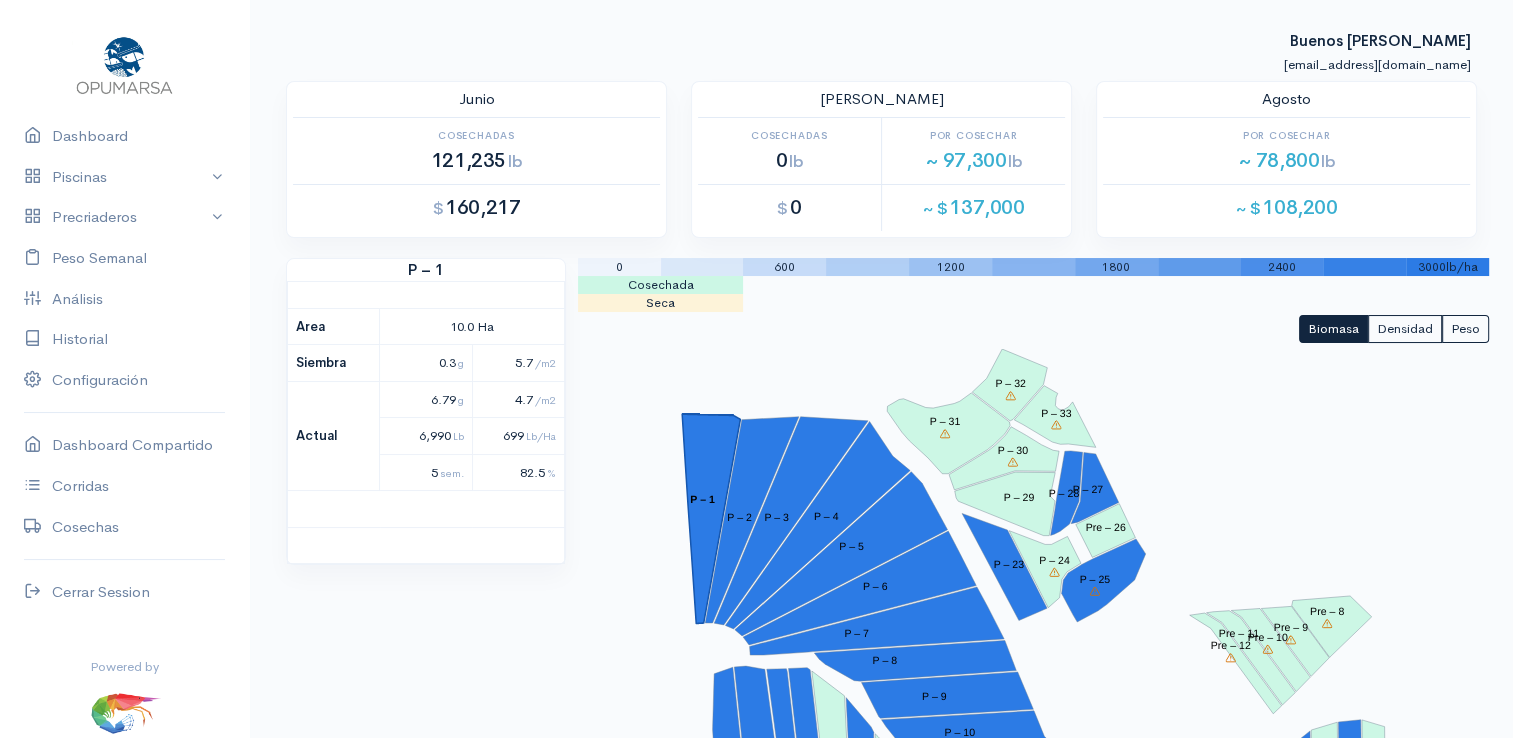 click 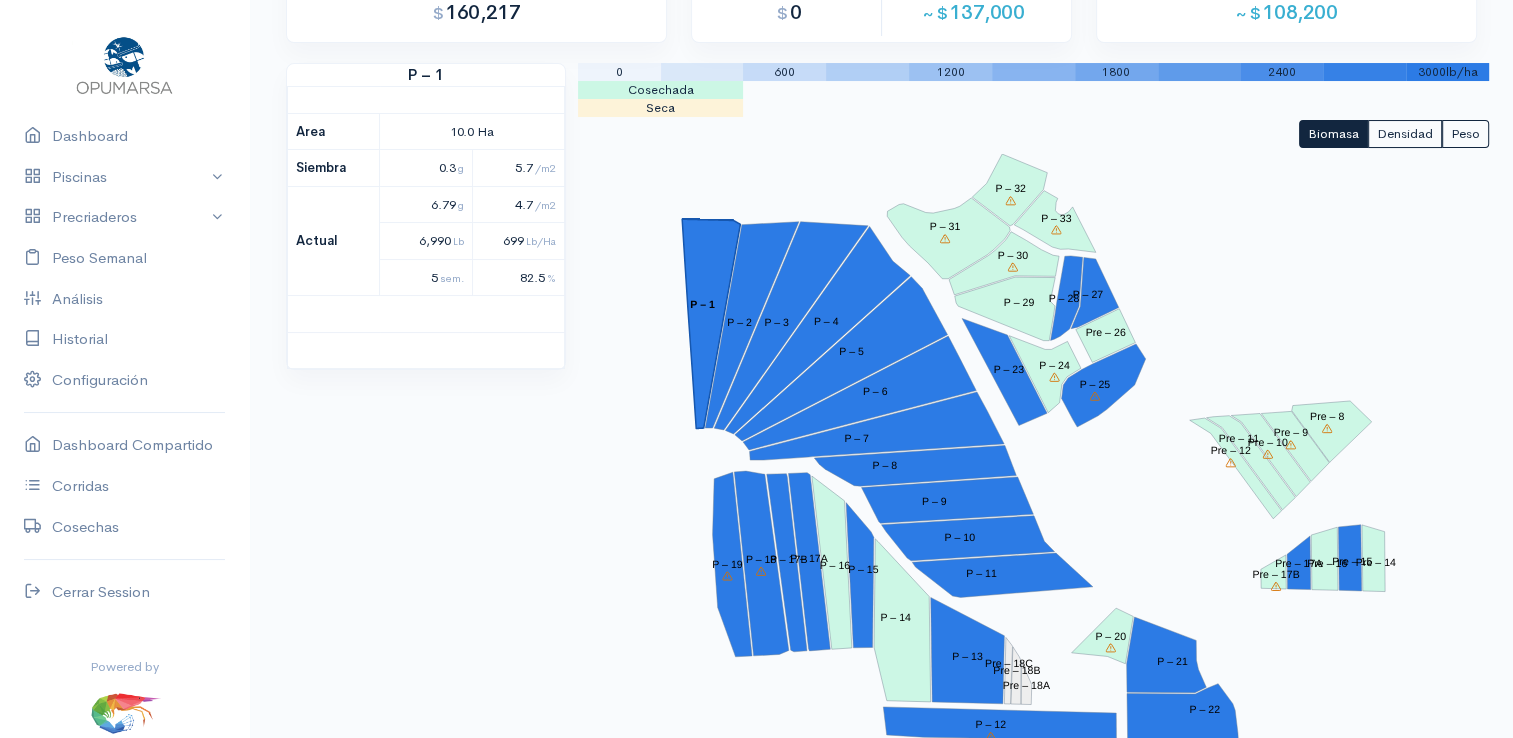 scroll, scrollTop: 300, scrollLeft: 0, axis: vertical 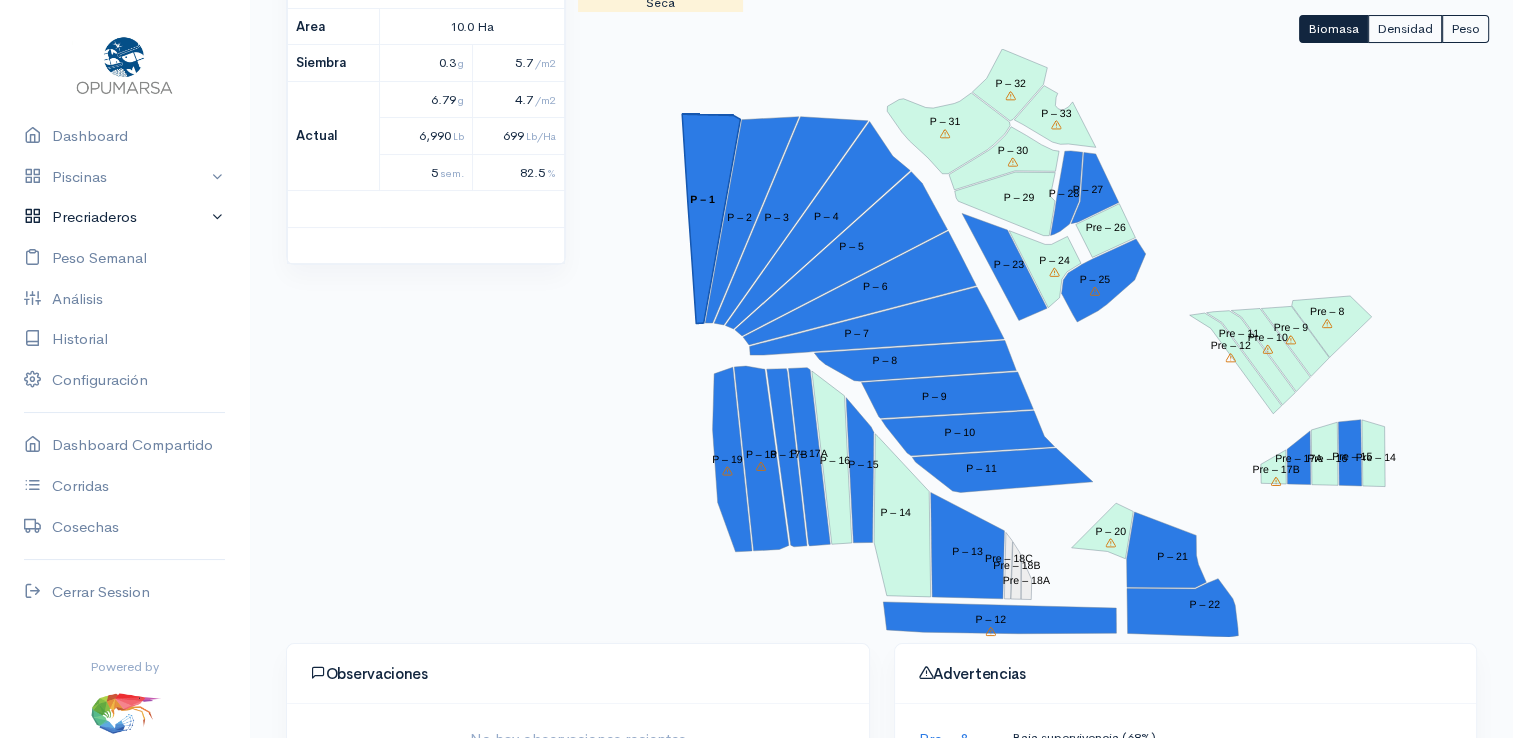 click on "Precriaderos" at bounding box center (124, 217) 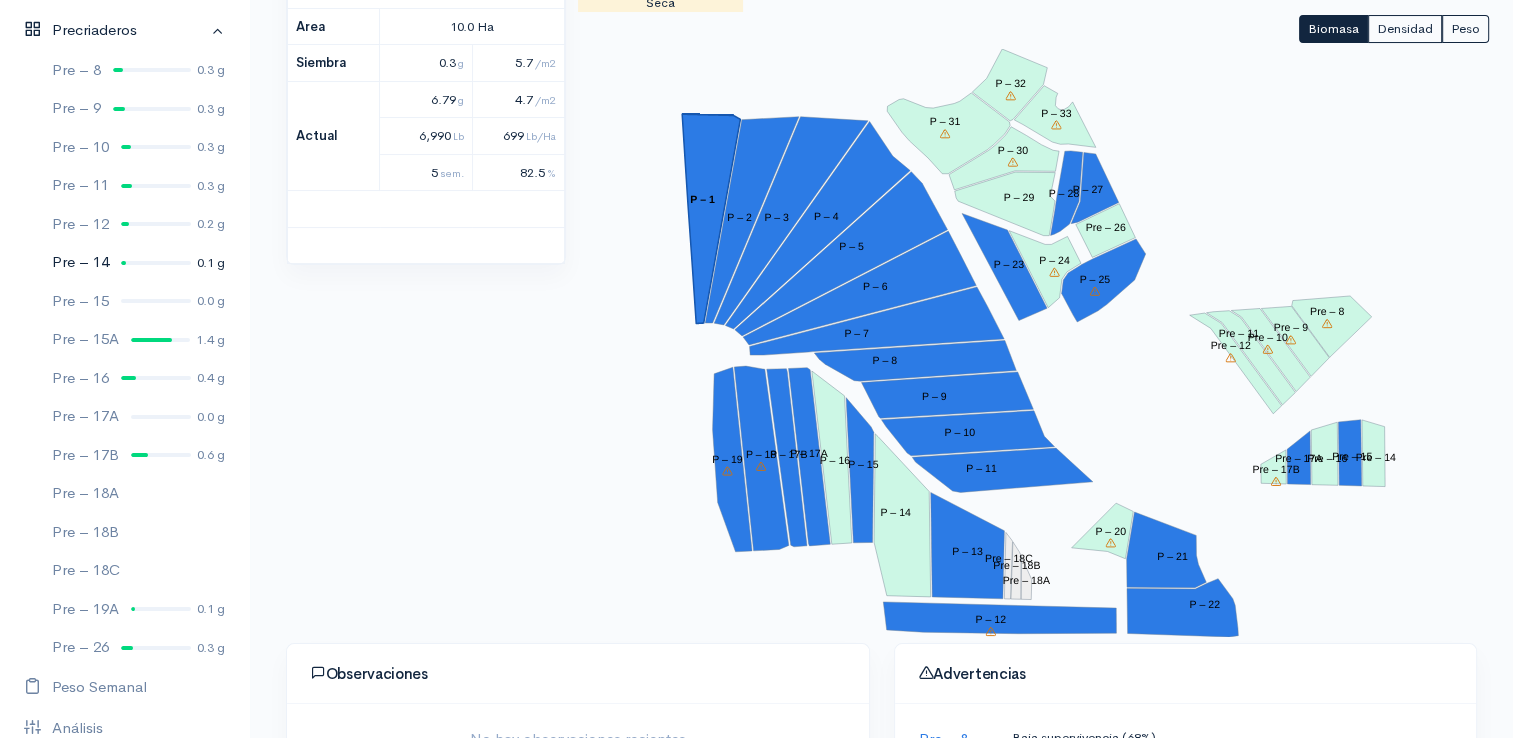 scroll, scrollTop: 200, scrollLeft: 0, axis: vertical 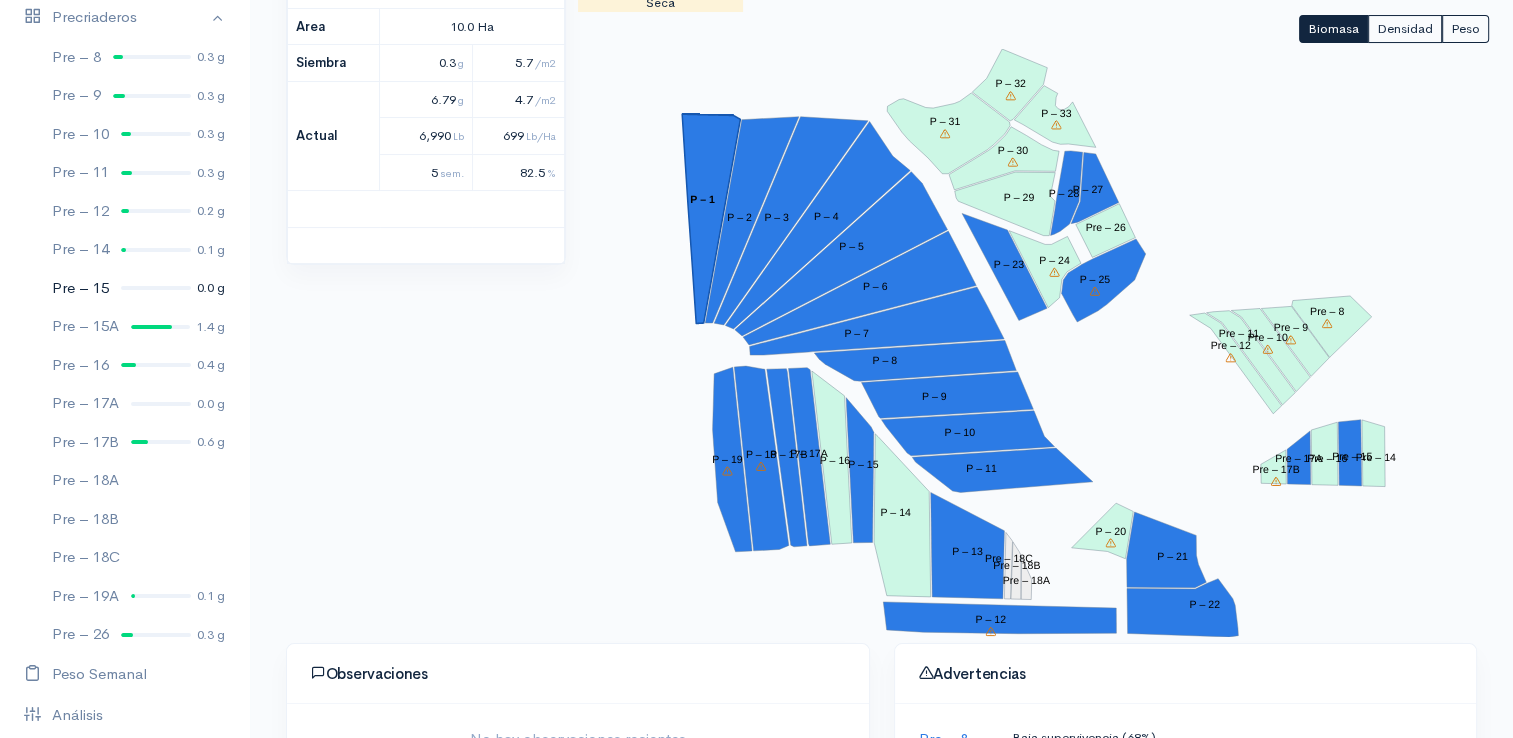 click at bounding box center [156, 288] 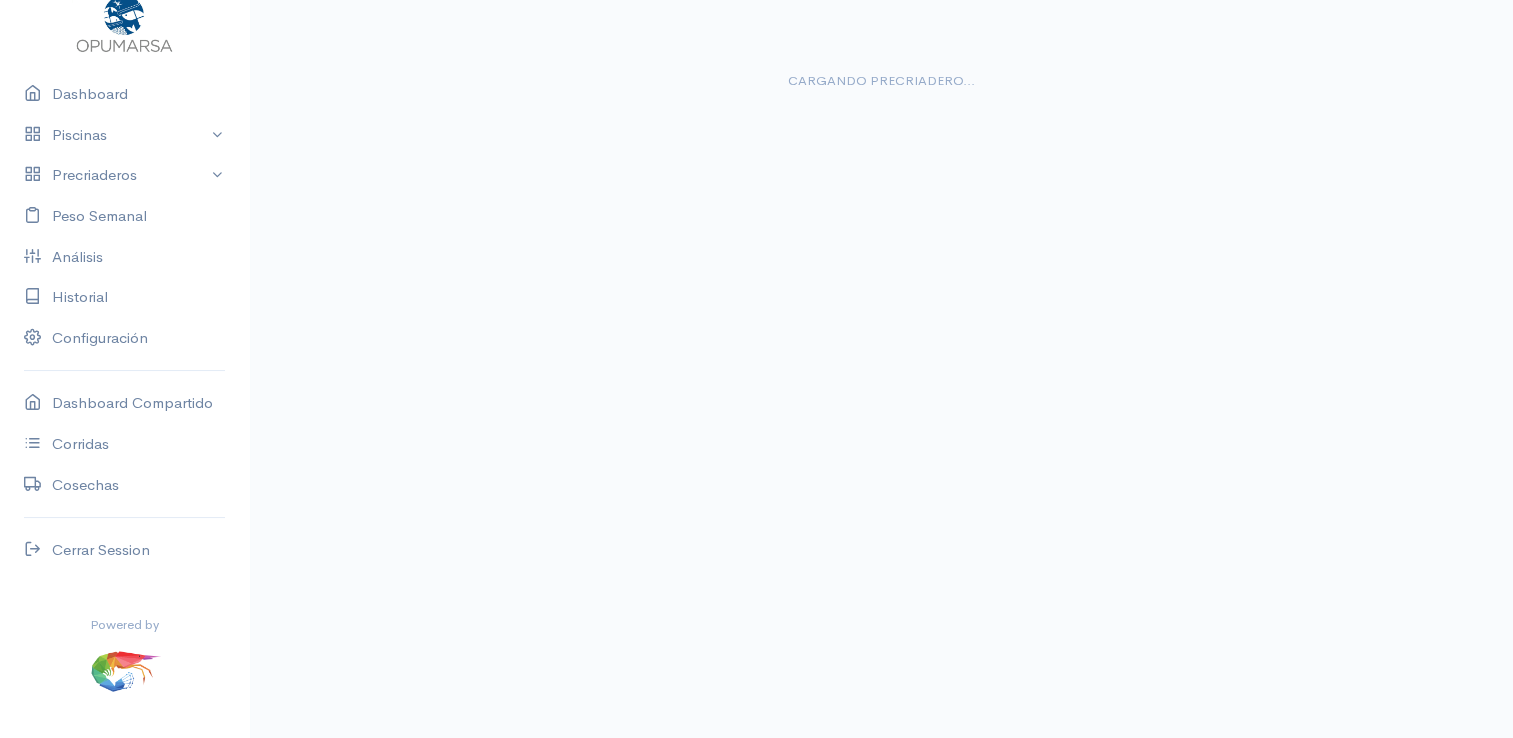 scroll, scrollTop: 36, scrollLeft: 0, axis: vertical 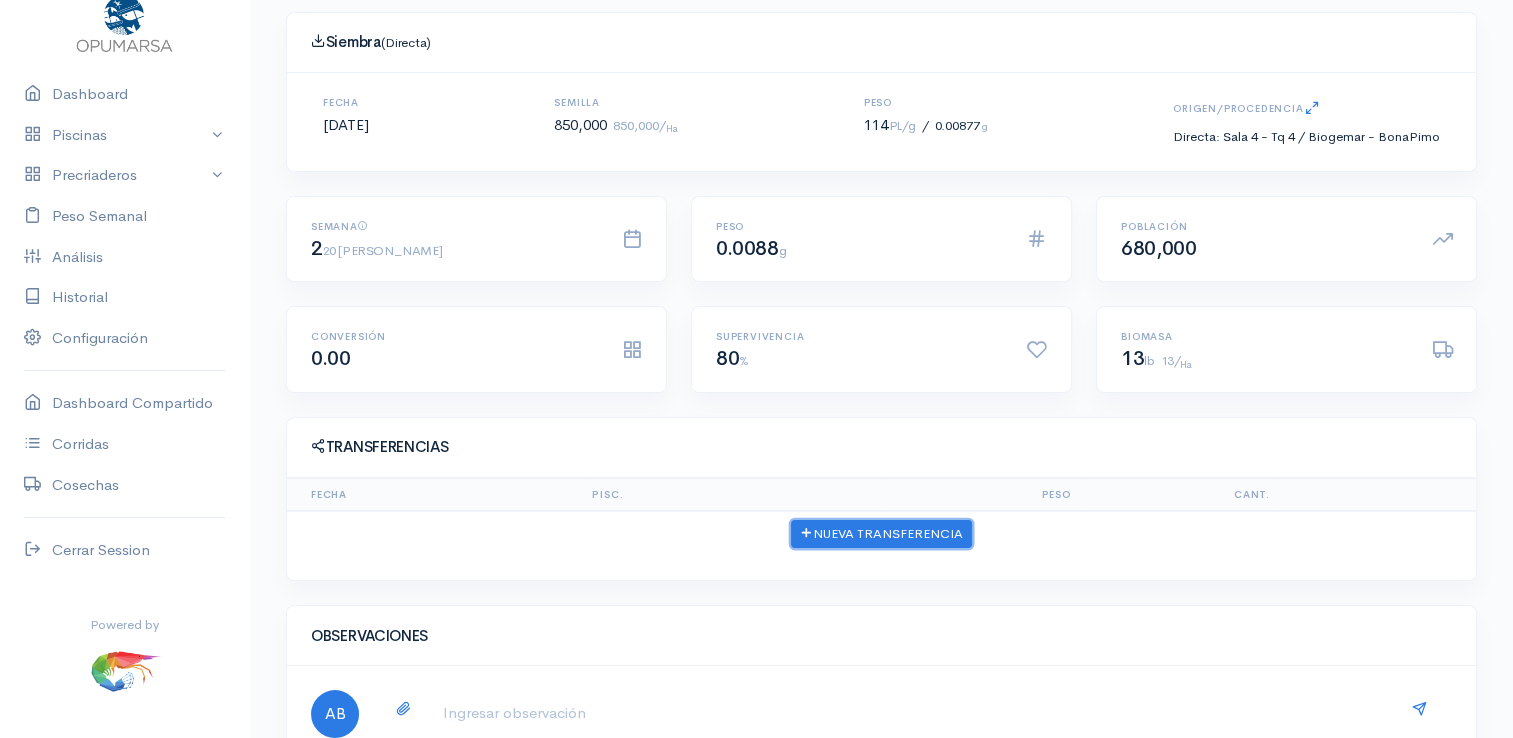 click on "Nueva Transferencia" at bounding box center (881, 534) 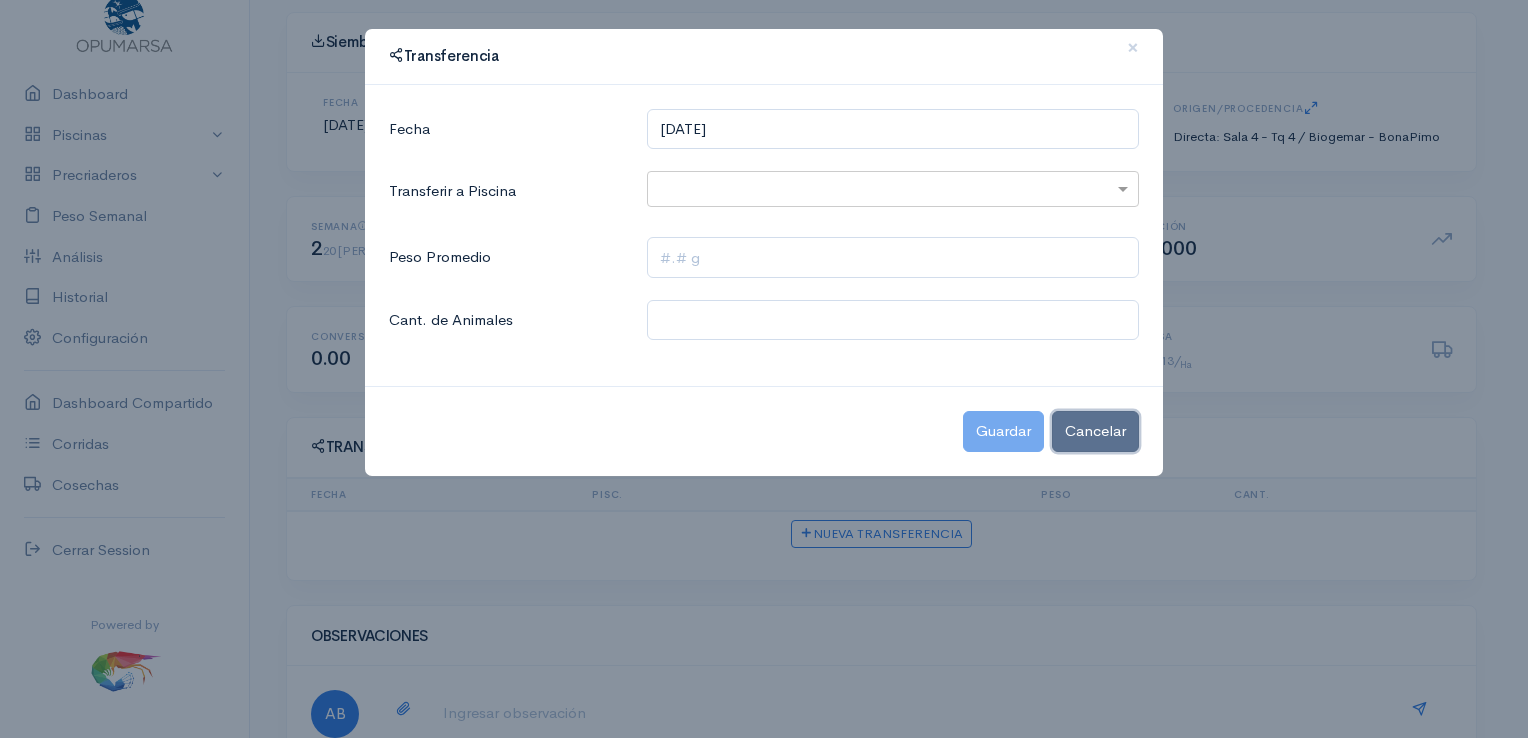 click on "Cancelar" 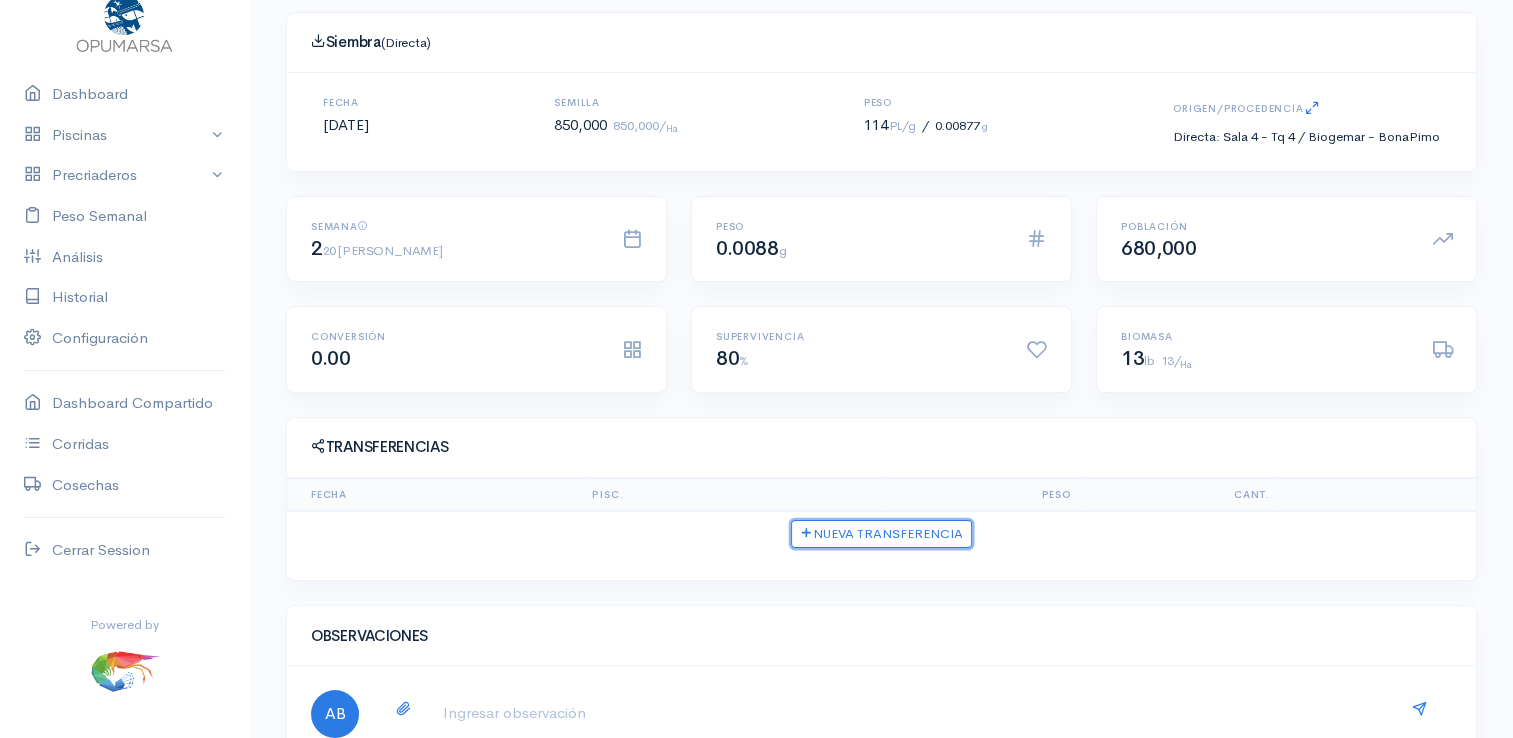 scroll, scrollTop: 279, scrollLeft: 0, axis: vertical 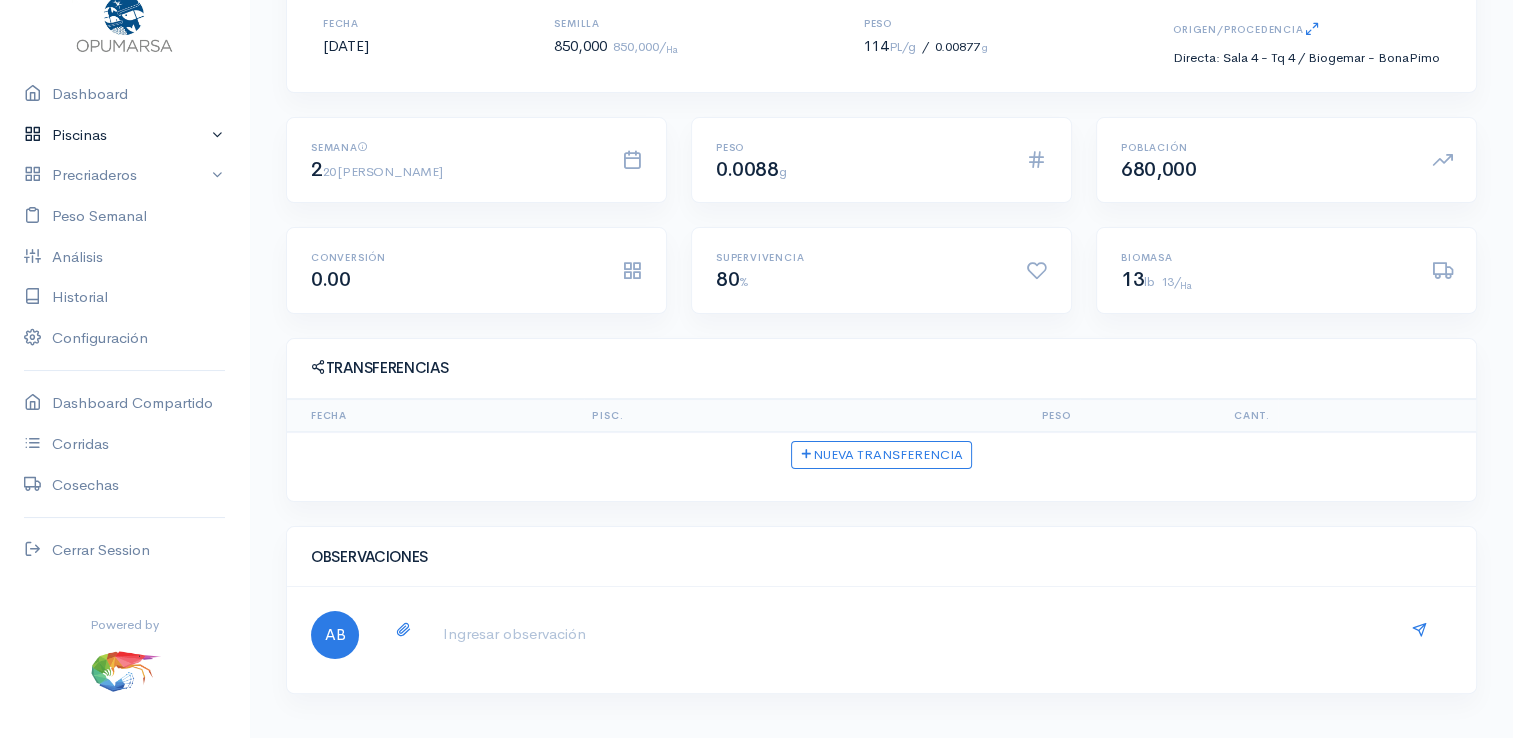 click on "Piscinas" at bounding box center [124, 135] 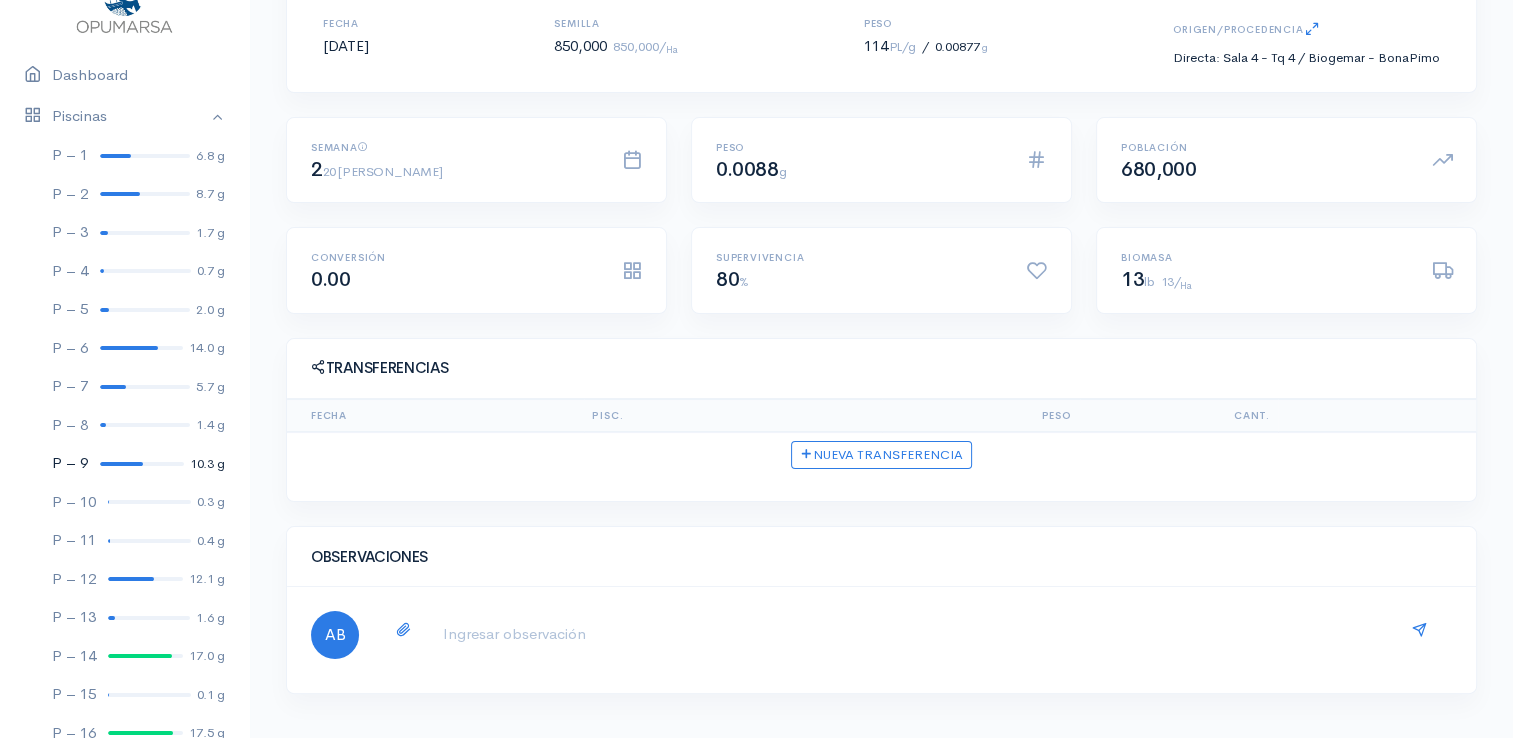 click at bounding box center [121, 464] 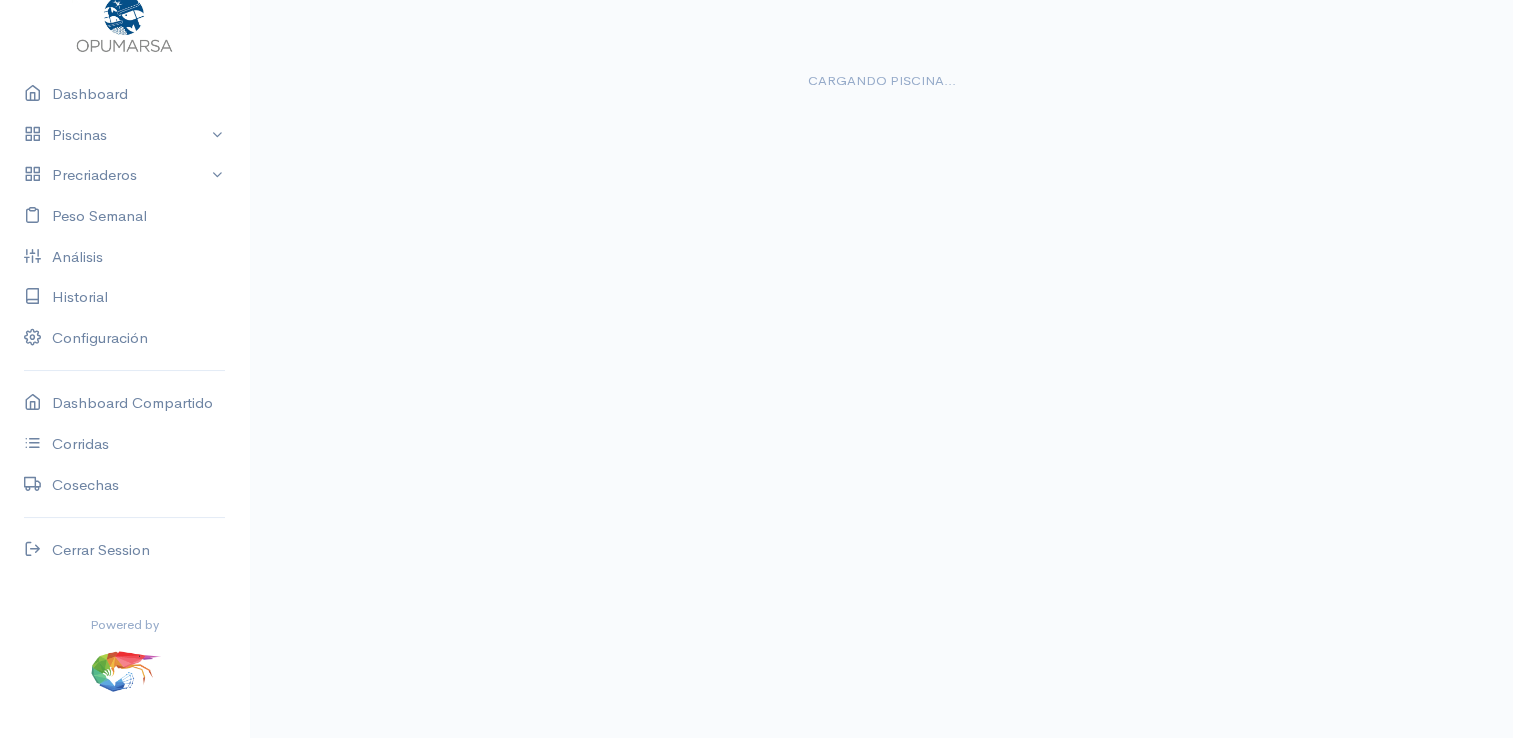 scroll, scrollTop: 0, scrollLeft: 0, axis: both 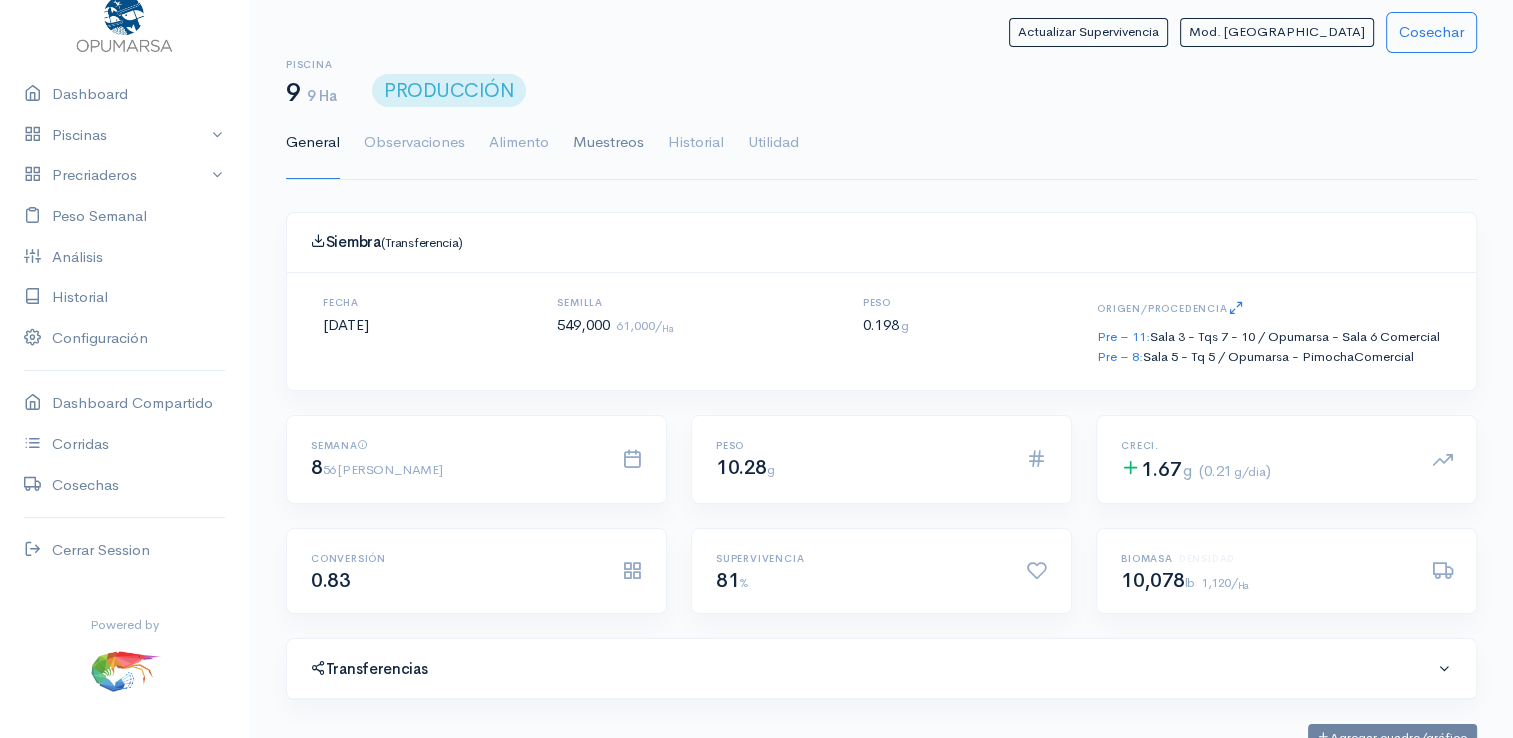click on "Muestreos" at bounding box center (608, 143) 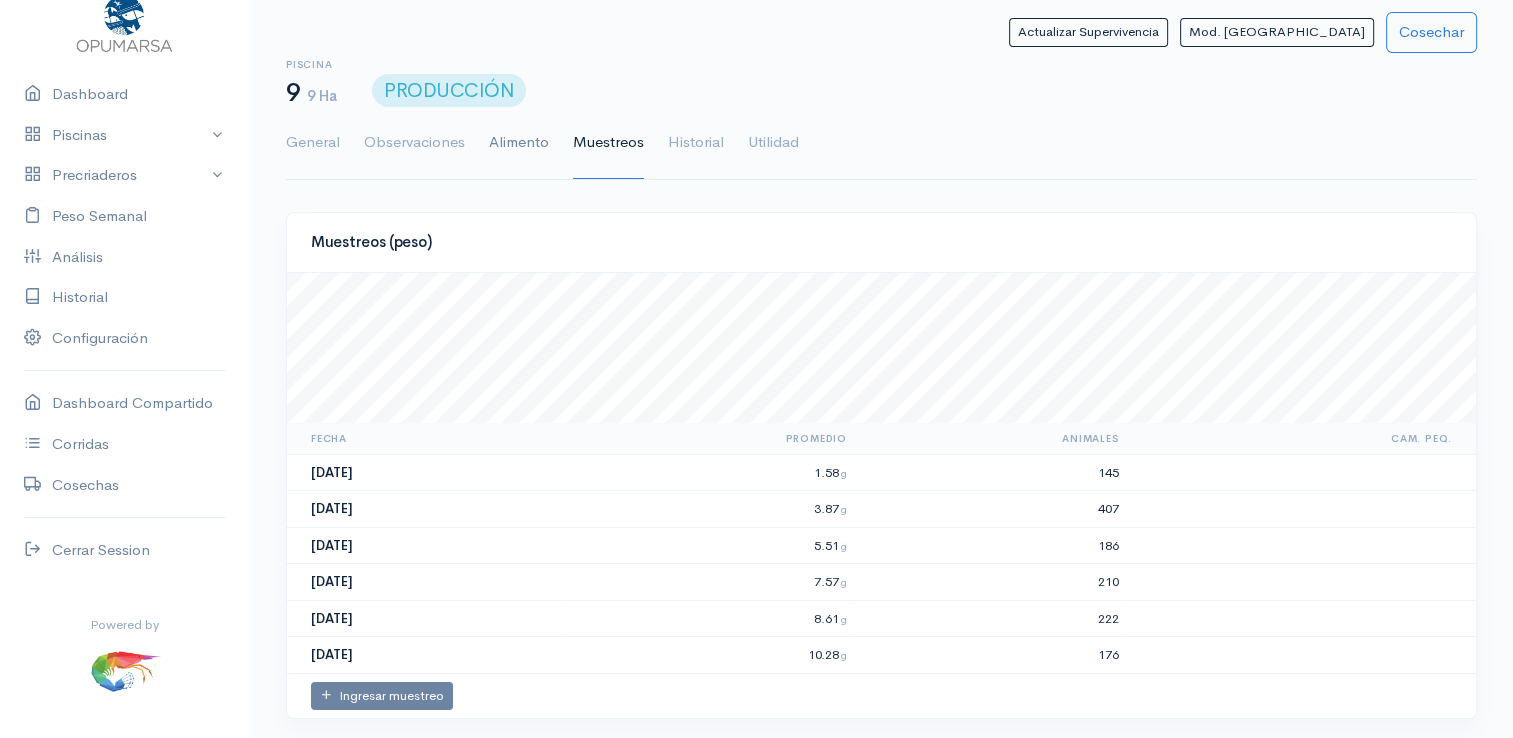 click on "Alimento" at bounding box center (519, 143) 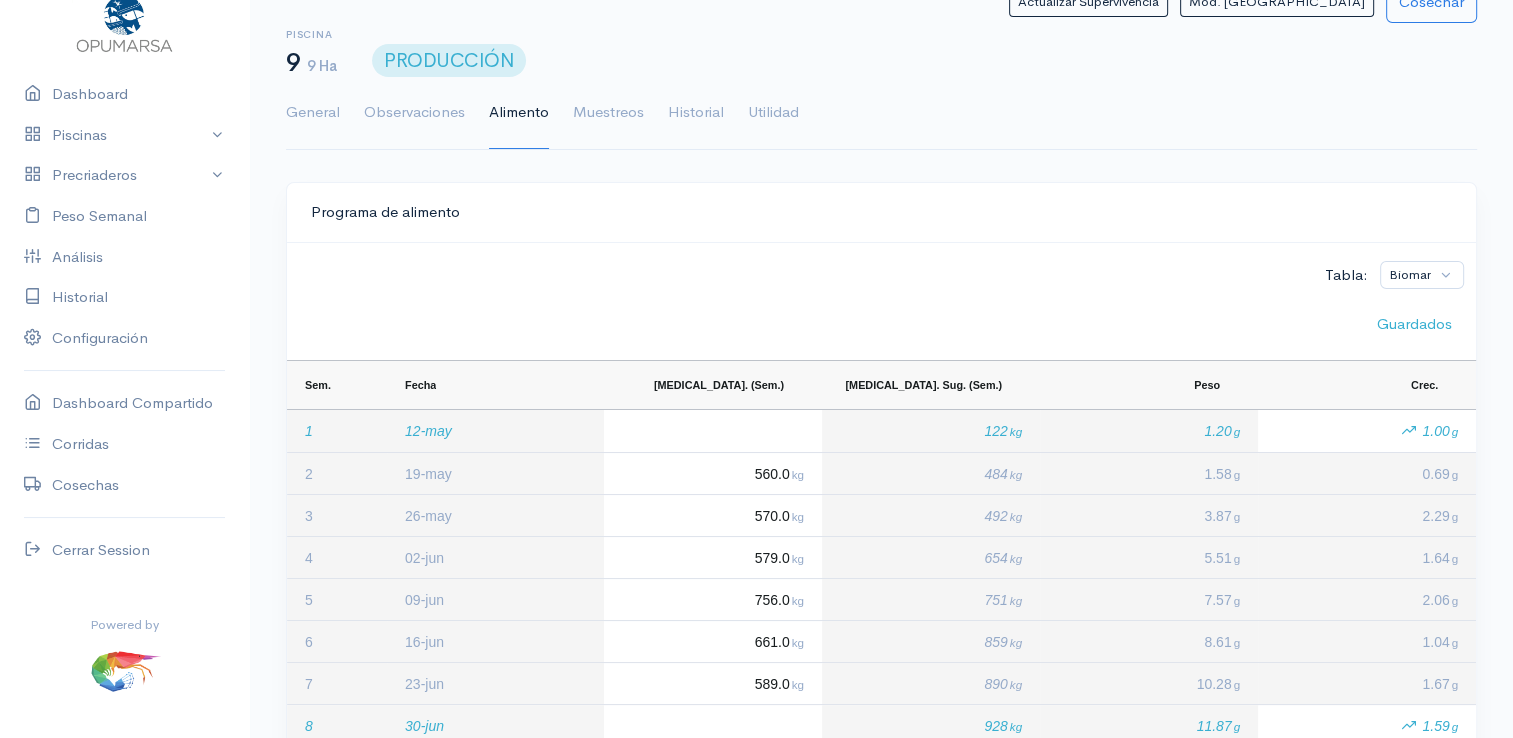 scroll, scrollTop: 0, scrollLeft: 0, axis: both 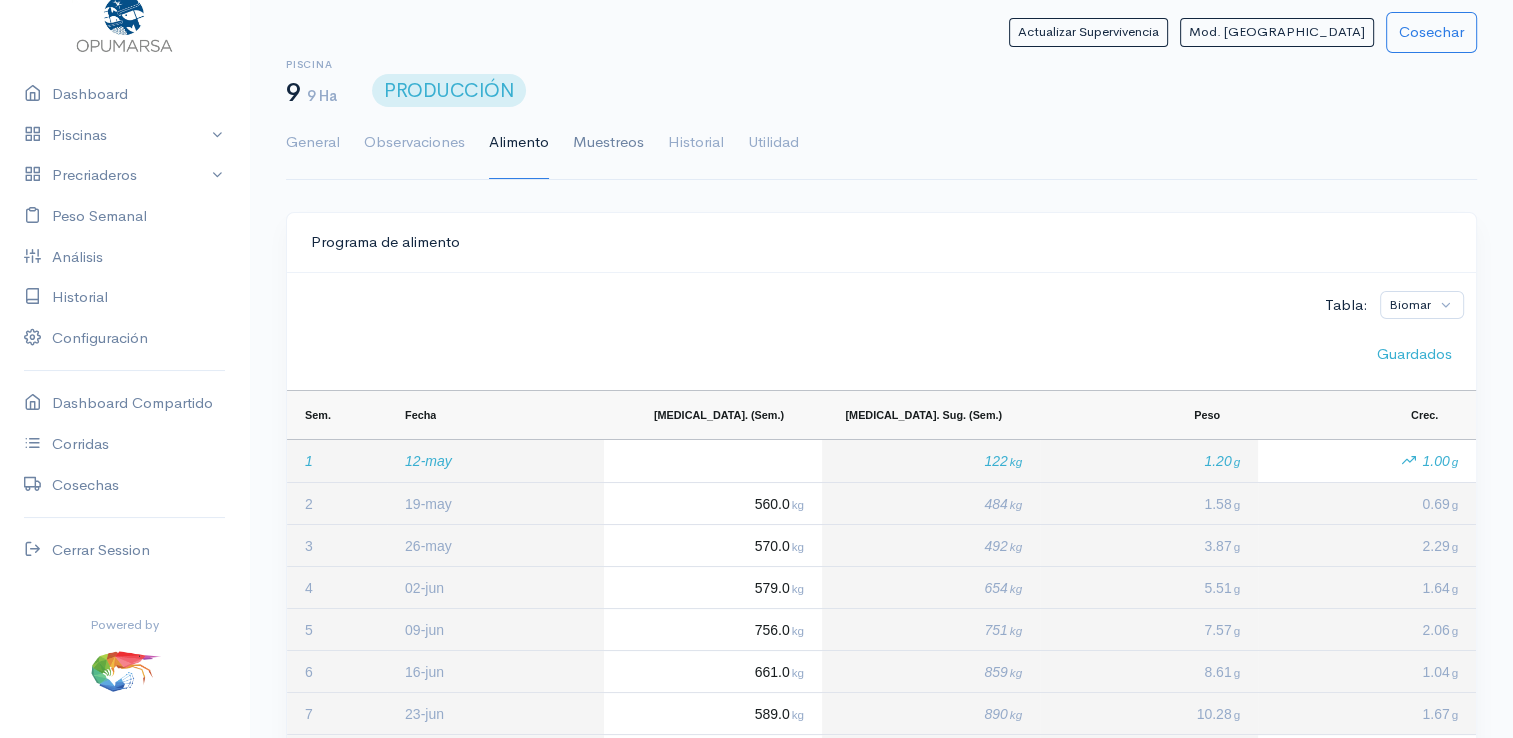 click on "Muestreos" at bounding box center (608, 143) 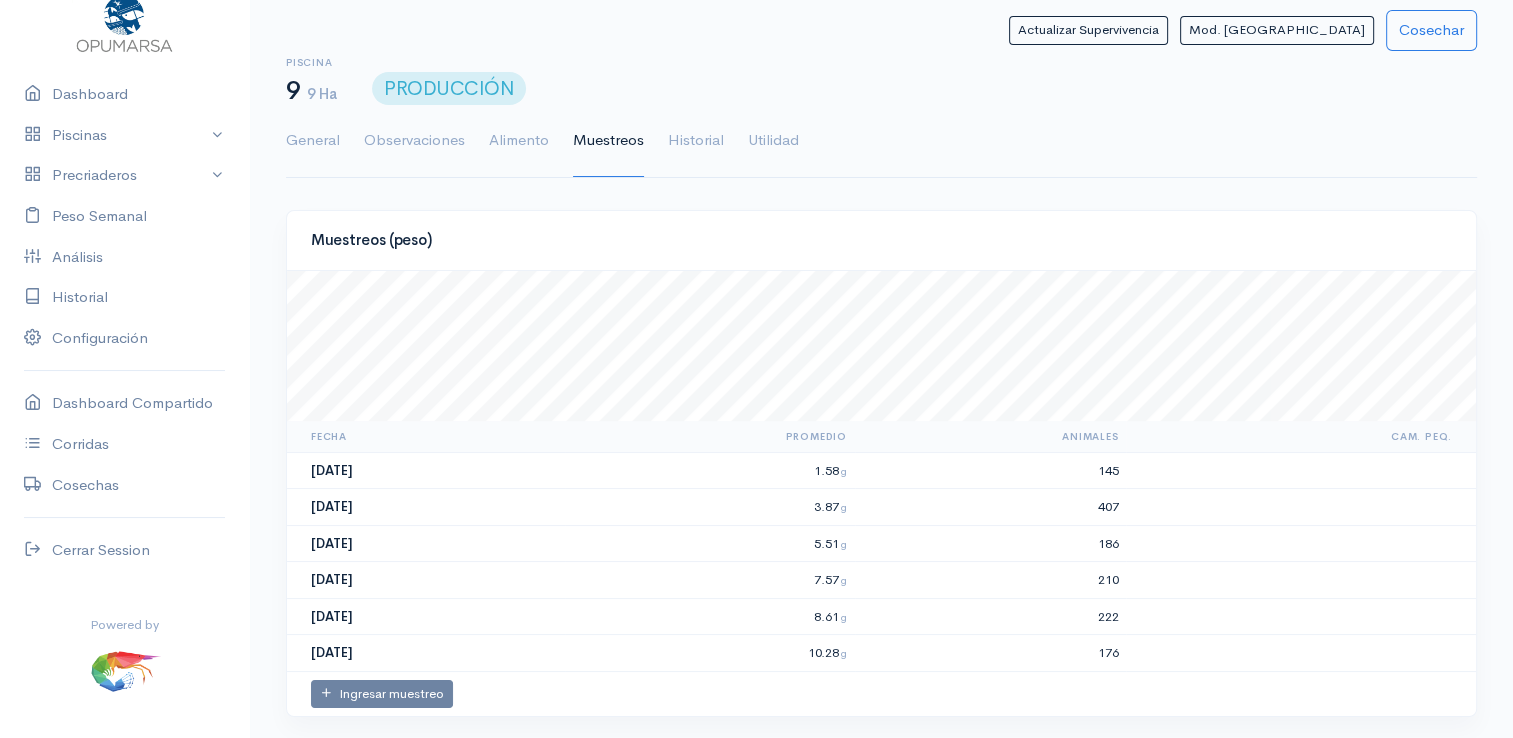 scroll, scrollTop: 0, scrollLeft: 0, axis: both 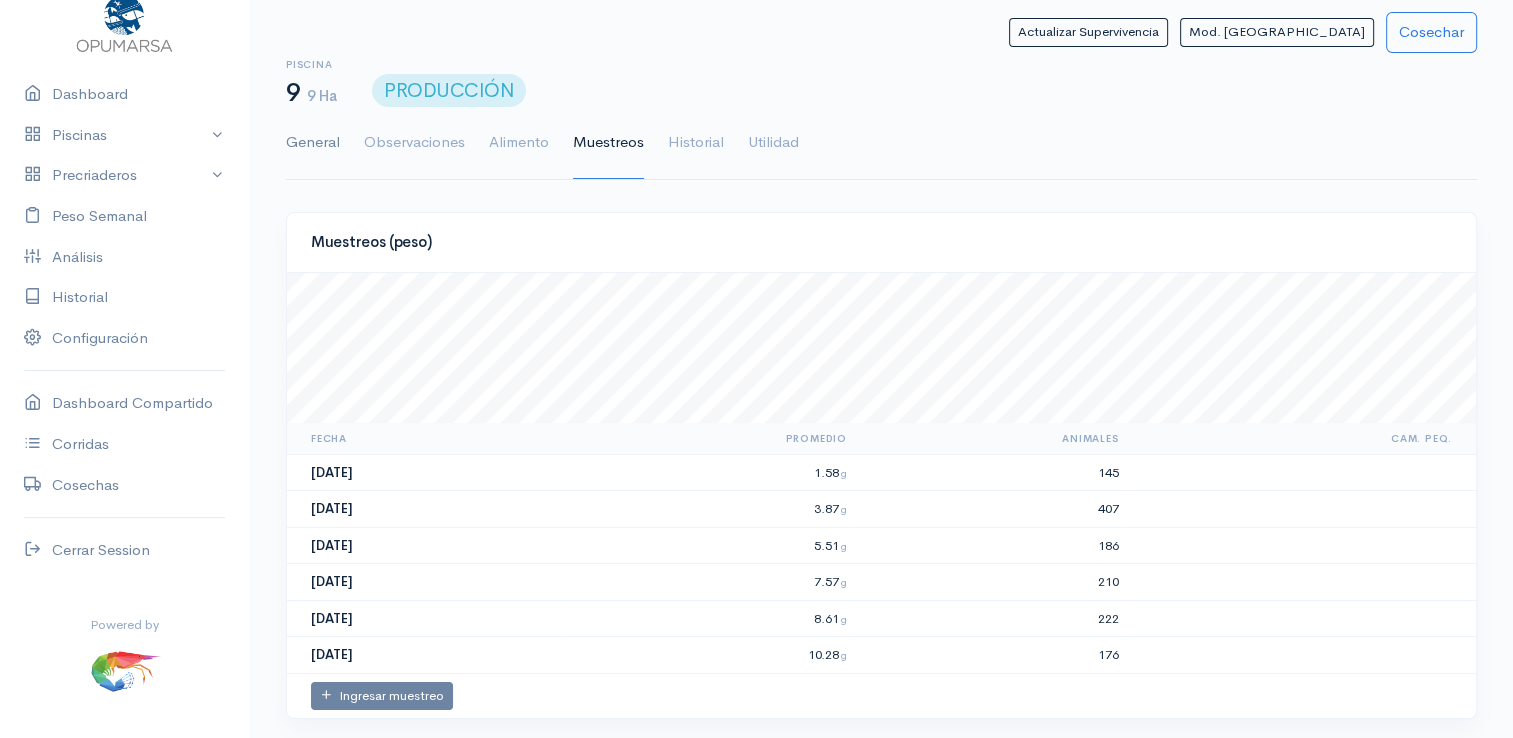 click on "General" at bounding box center [313, 143] 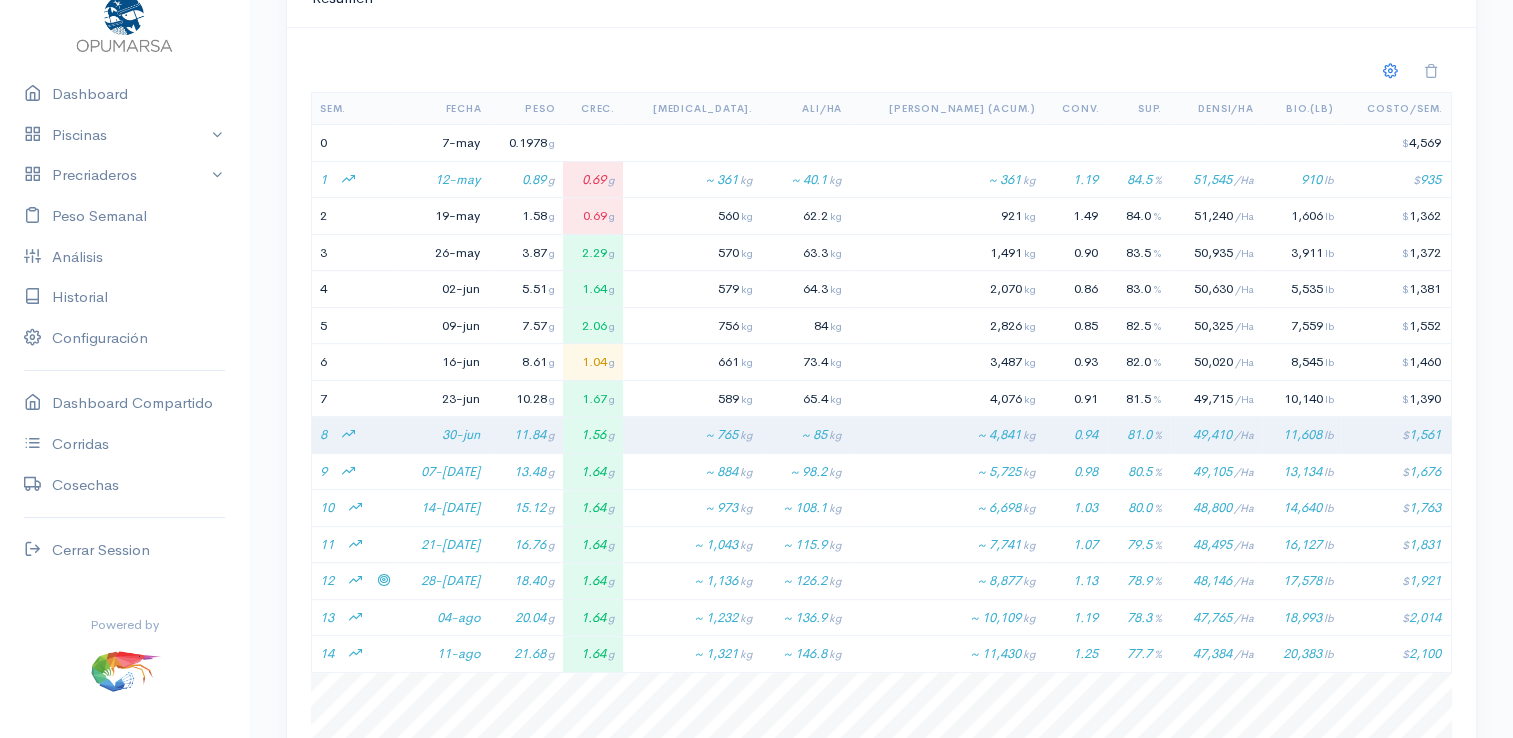 scroll, scrollTop: 800, scrollLeft: 0, axis: vertical 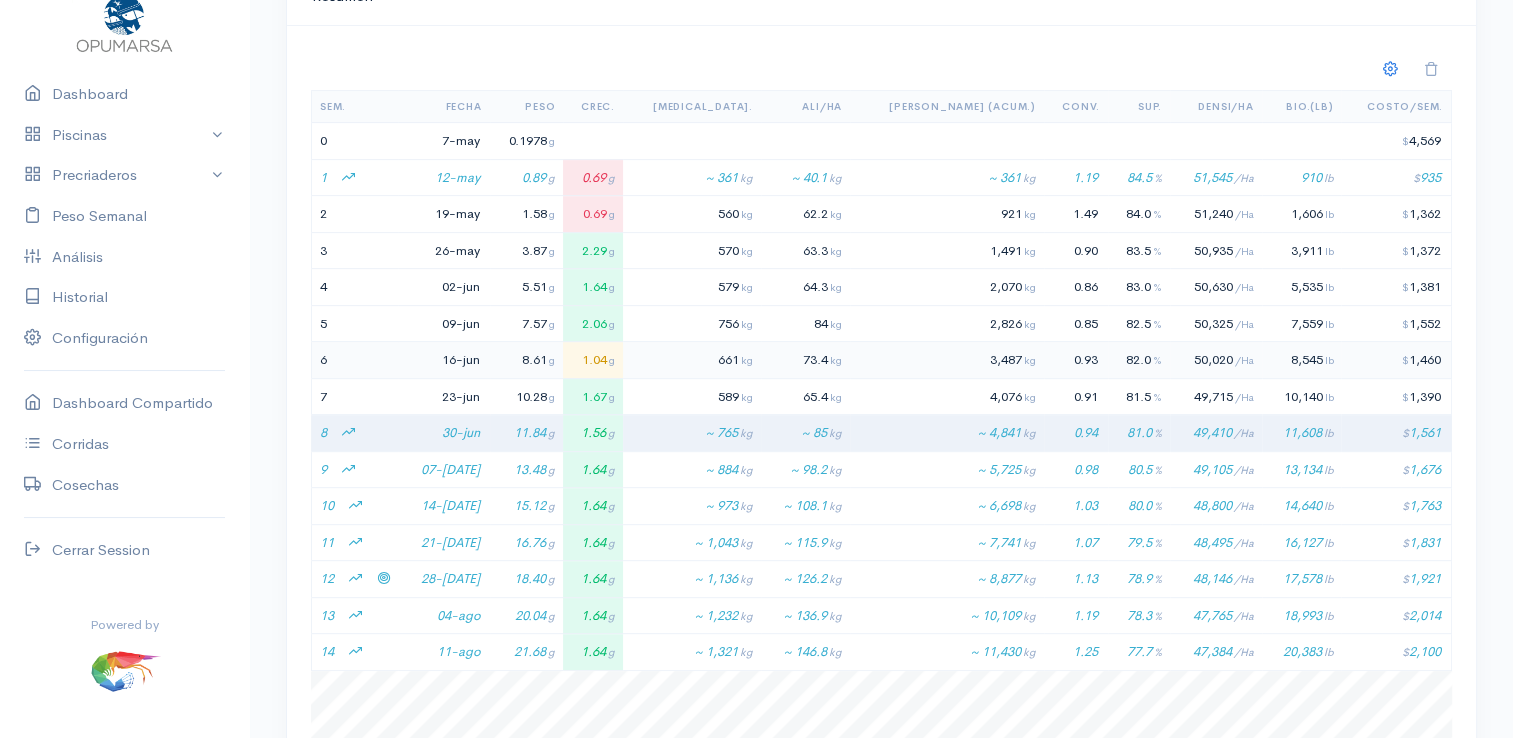 drag, startPoint x: 512, startPoint y: 394, endPoint x: 897, endPoint y: 363, distance: 386.24603 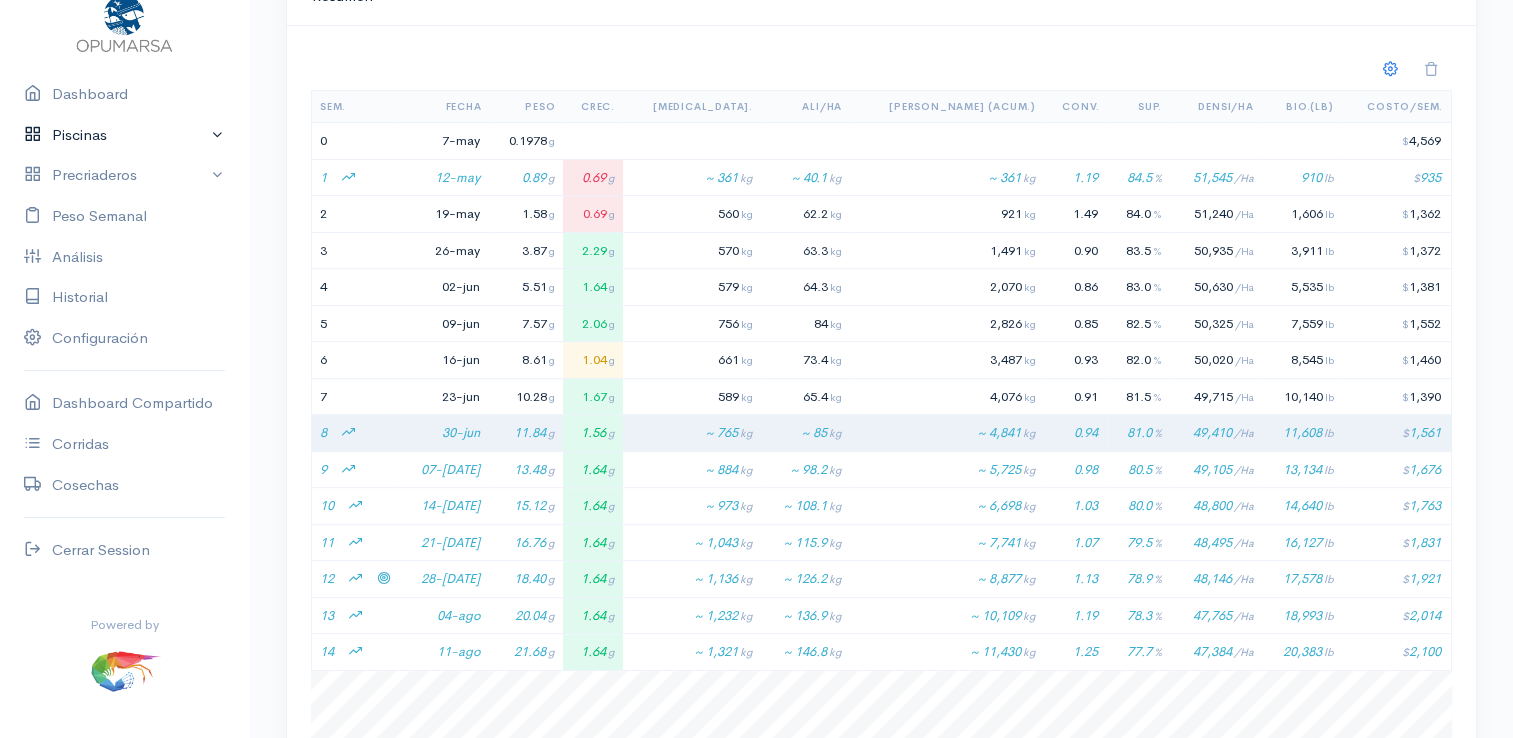 click on "Piscinas" at bounding box center [124, 135] 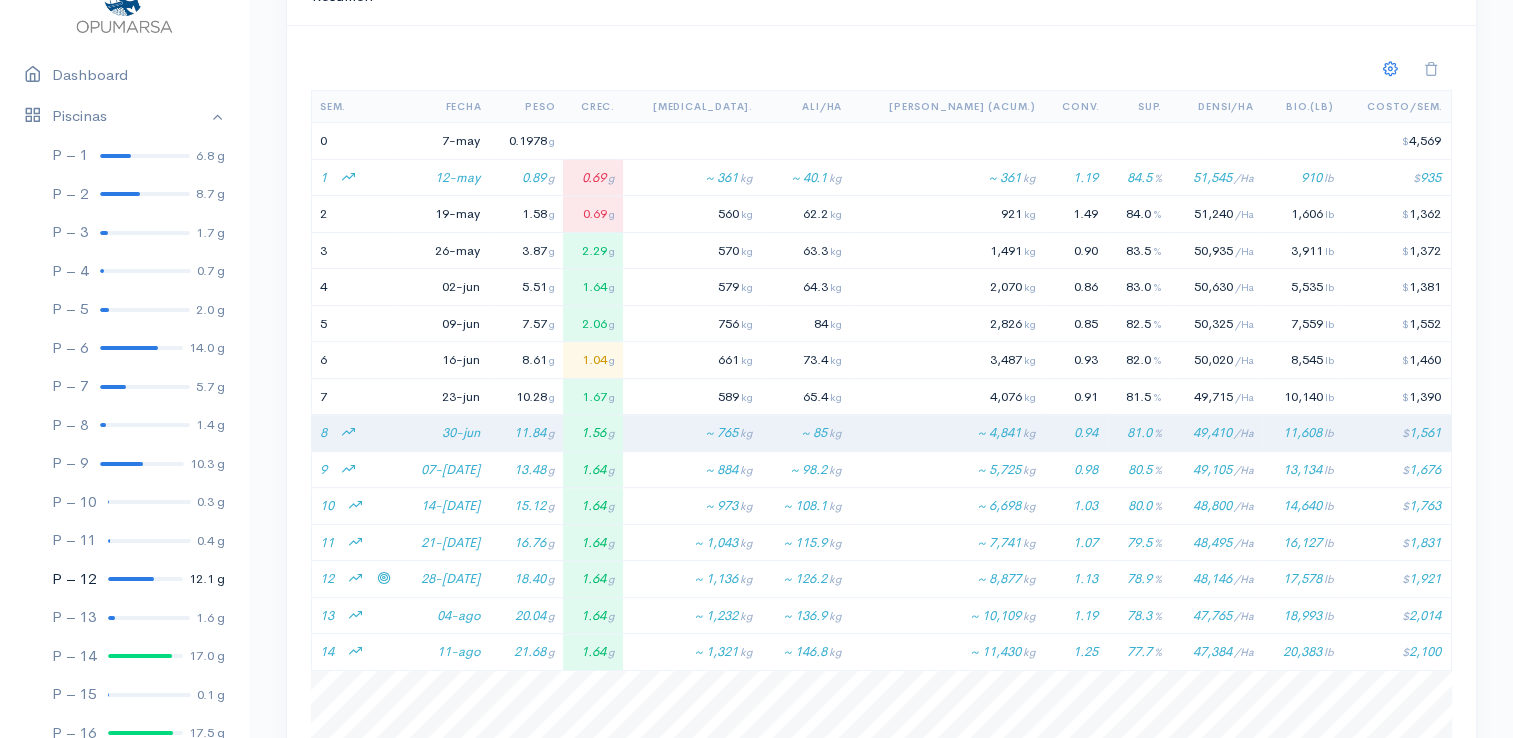 click on "P – 12 12.1 g" at bounding box center [124, 579] 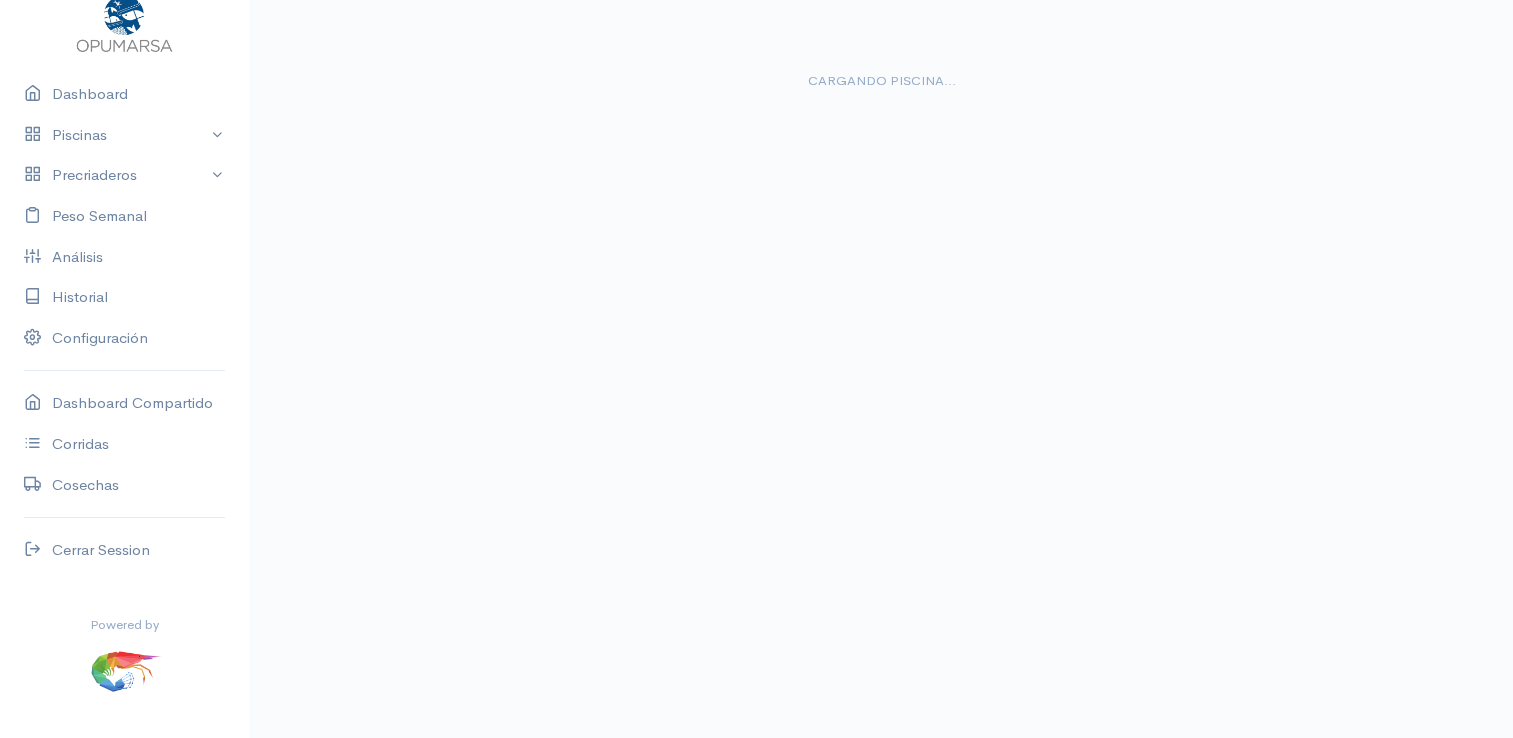 scroll, scrollTop: 0, scrollLeft: 0, axis: both 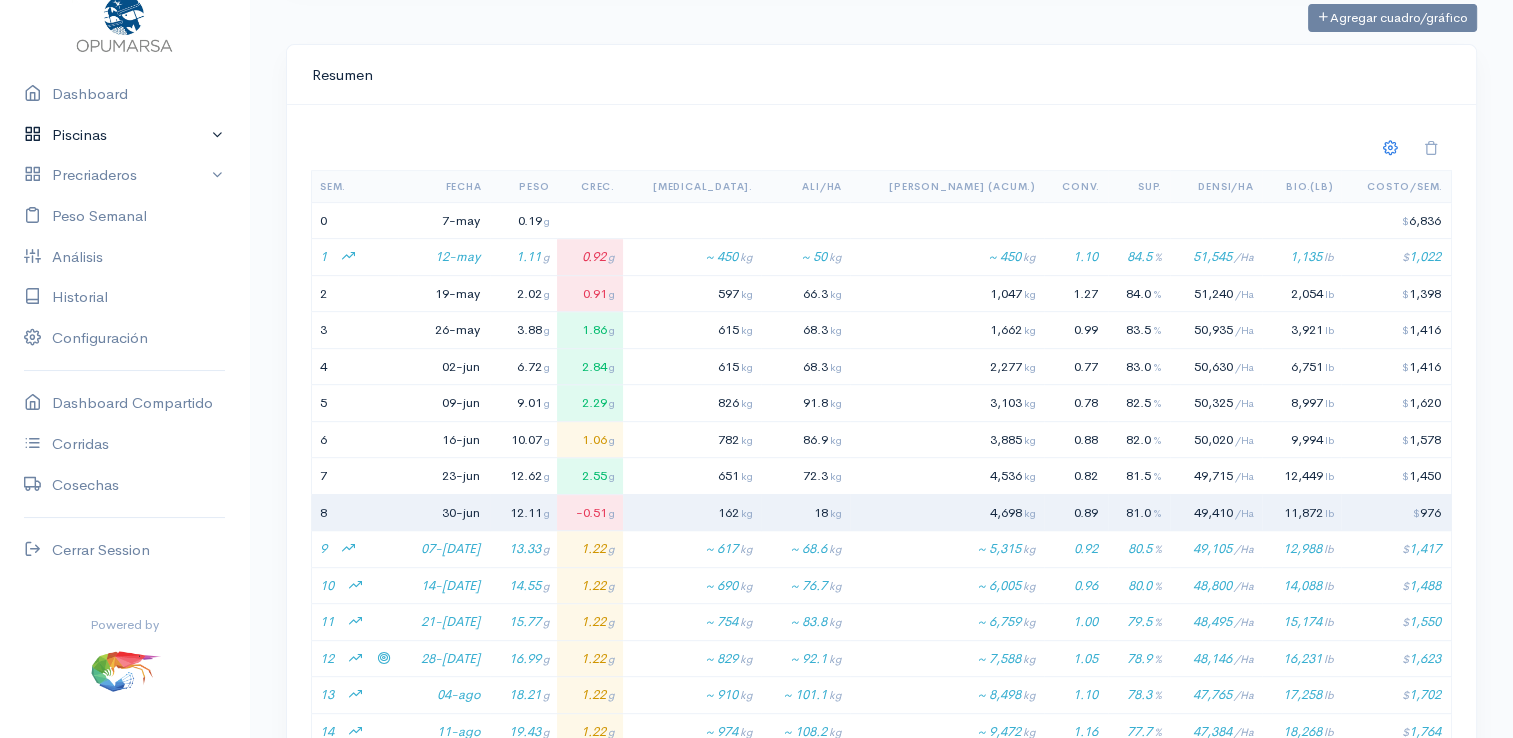 click on "Piscinas" at bounding box center [124, 135] 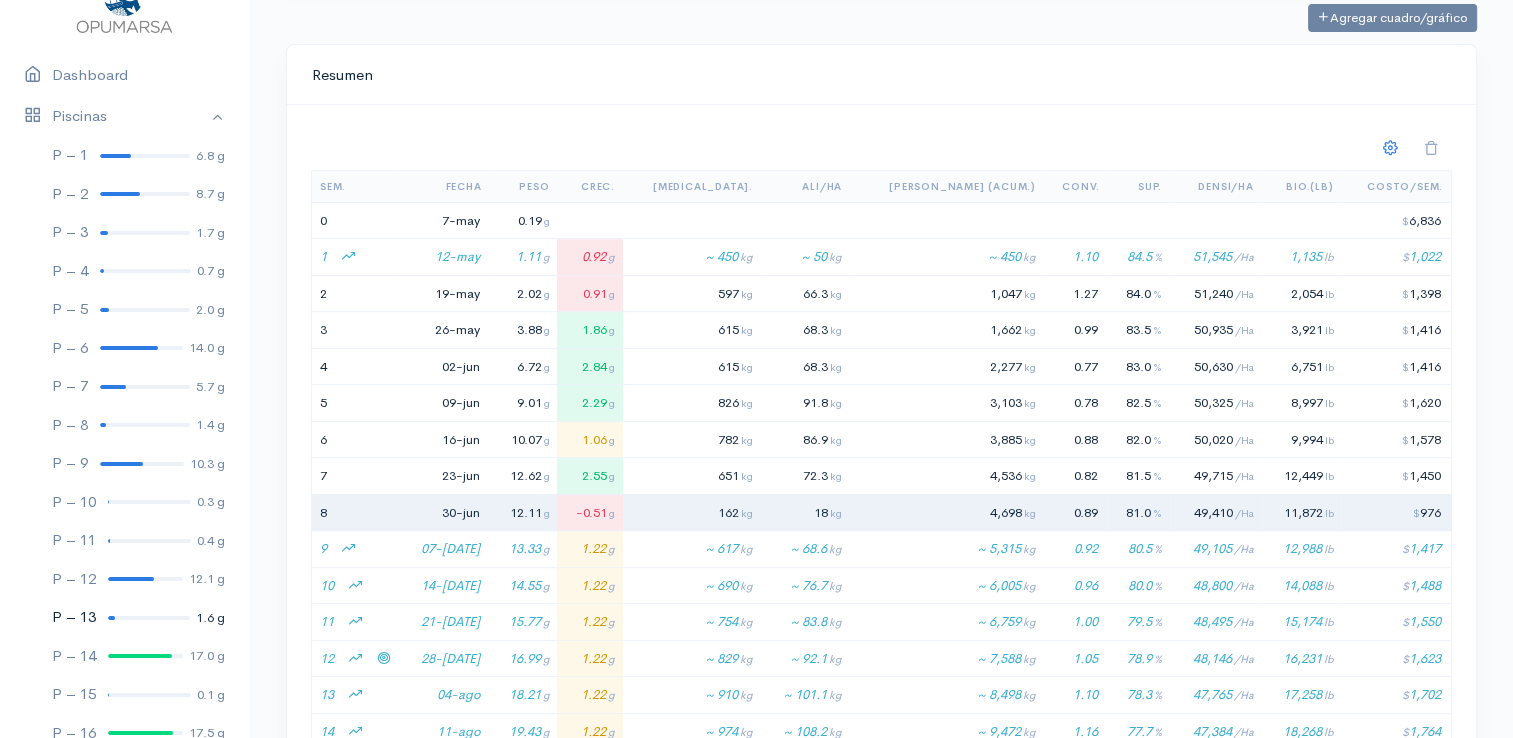 click at bounding box center (149, 618) 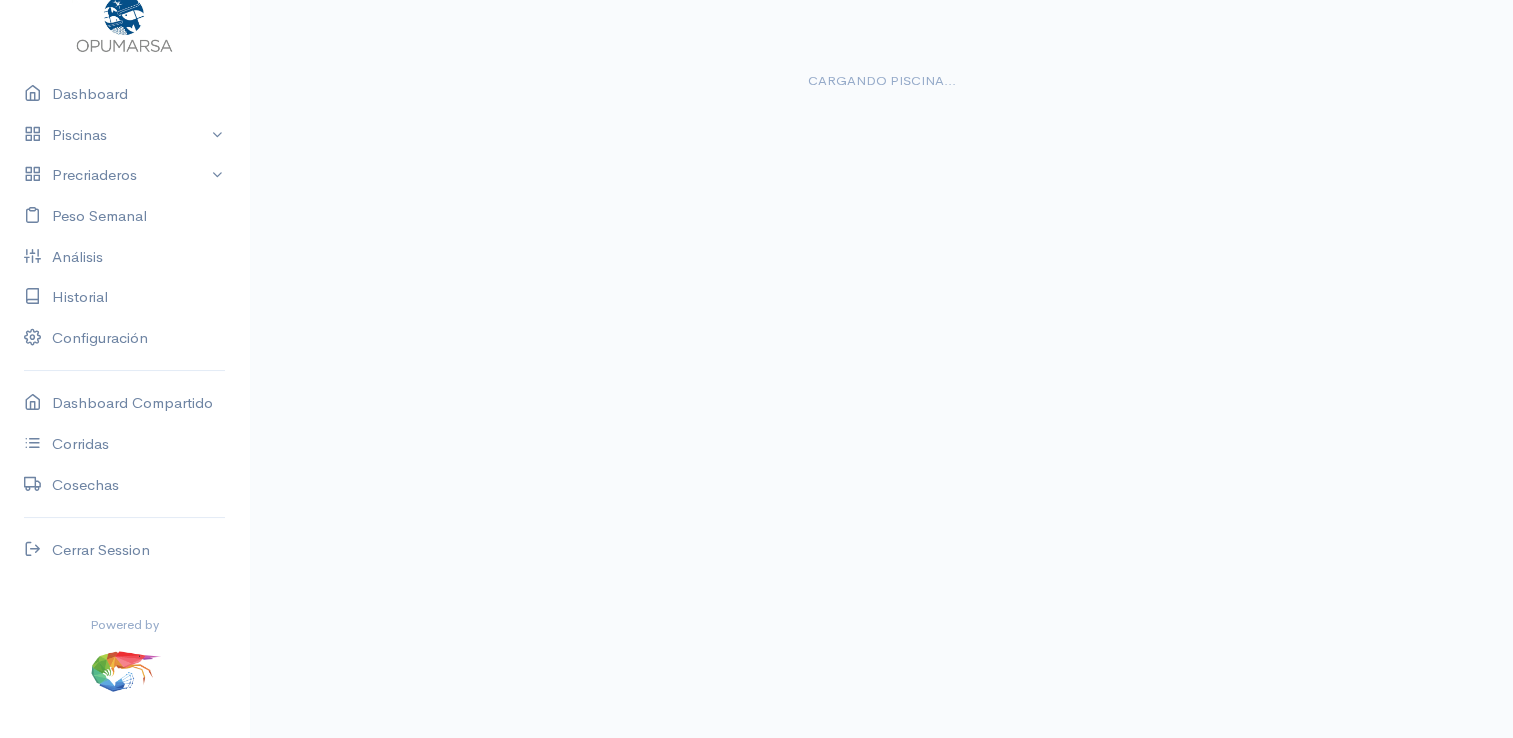 scroll, scrollTop: 0, scrollLeft: 0, axis: both 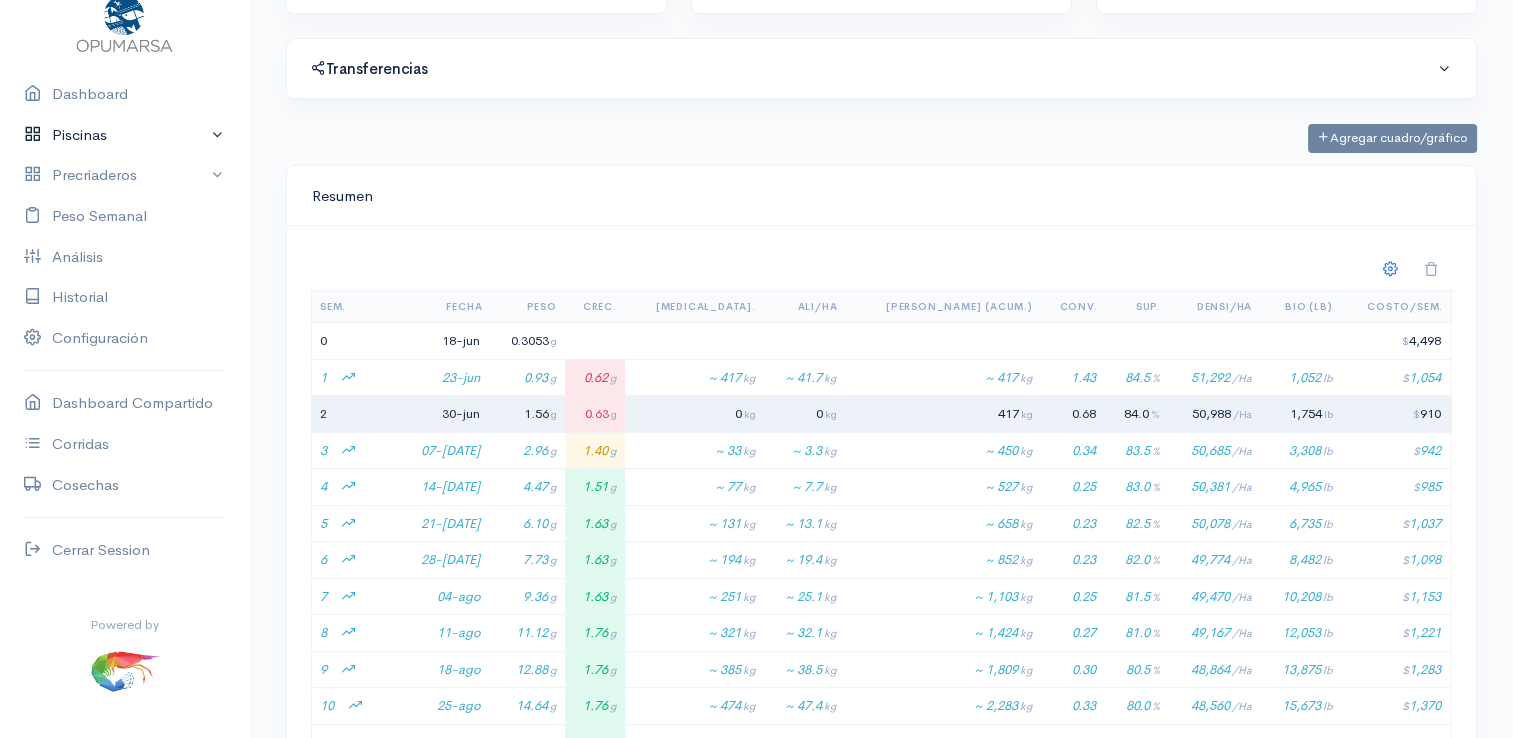click on "Piscinas" at bounding box center (124, 135) 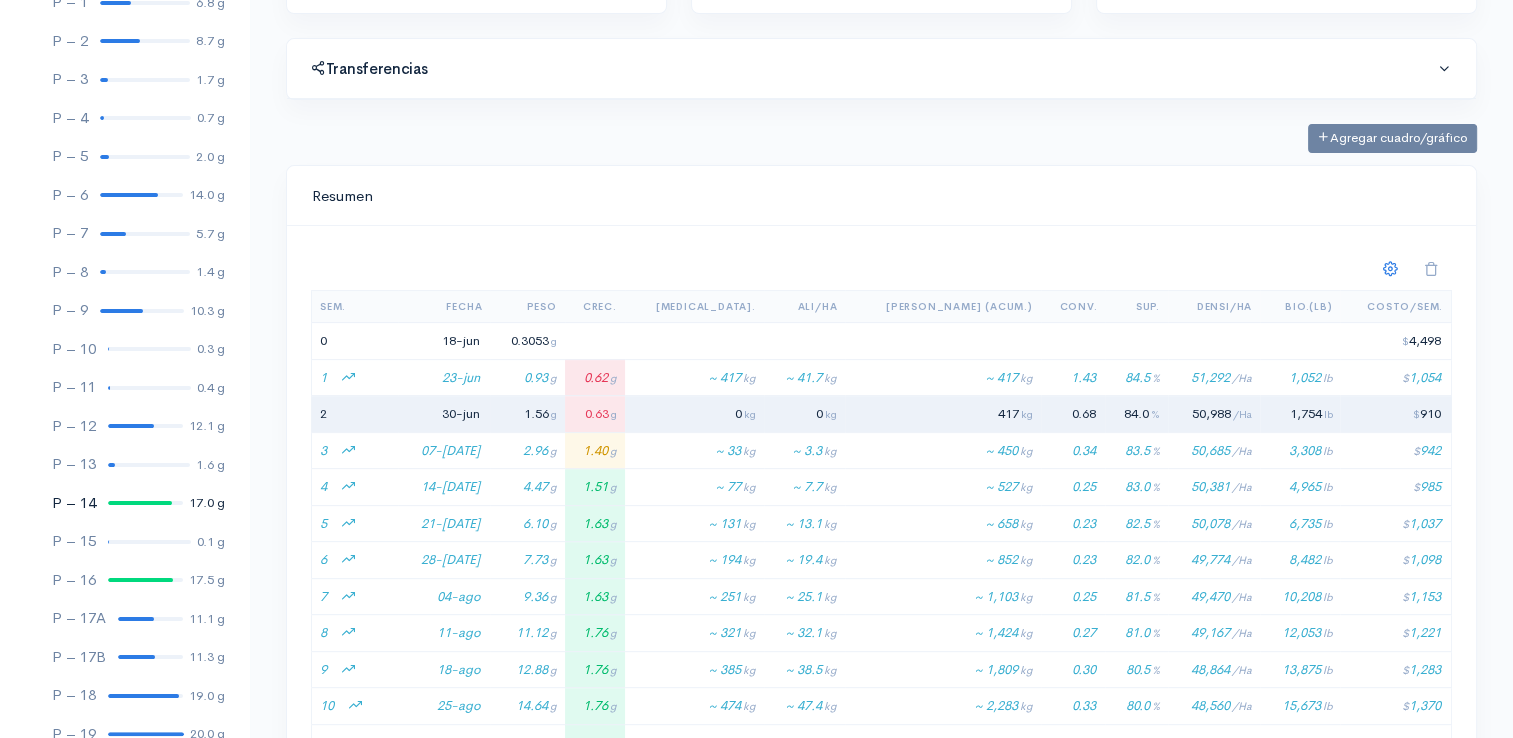 scroll, scrollTop: 261, scrollLeft: 0, axis: vertical 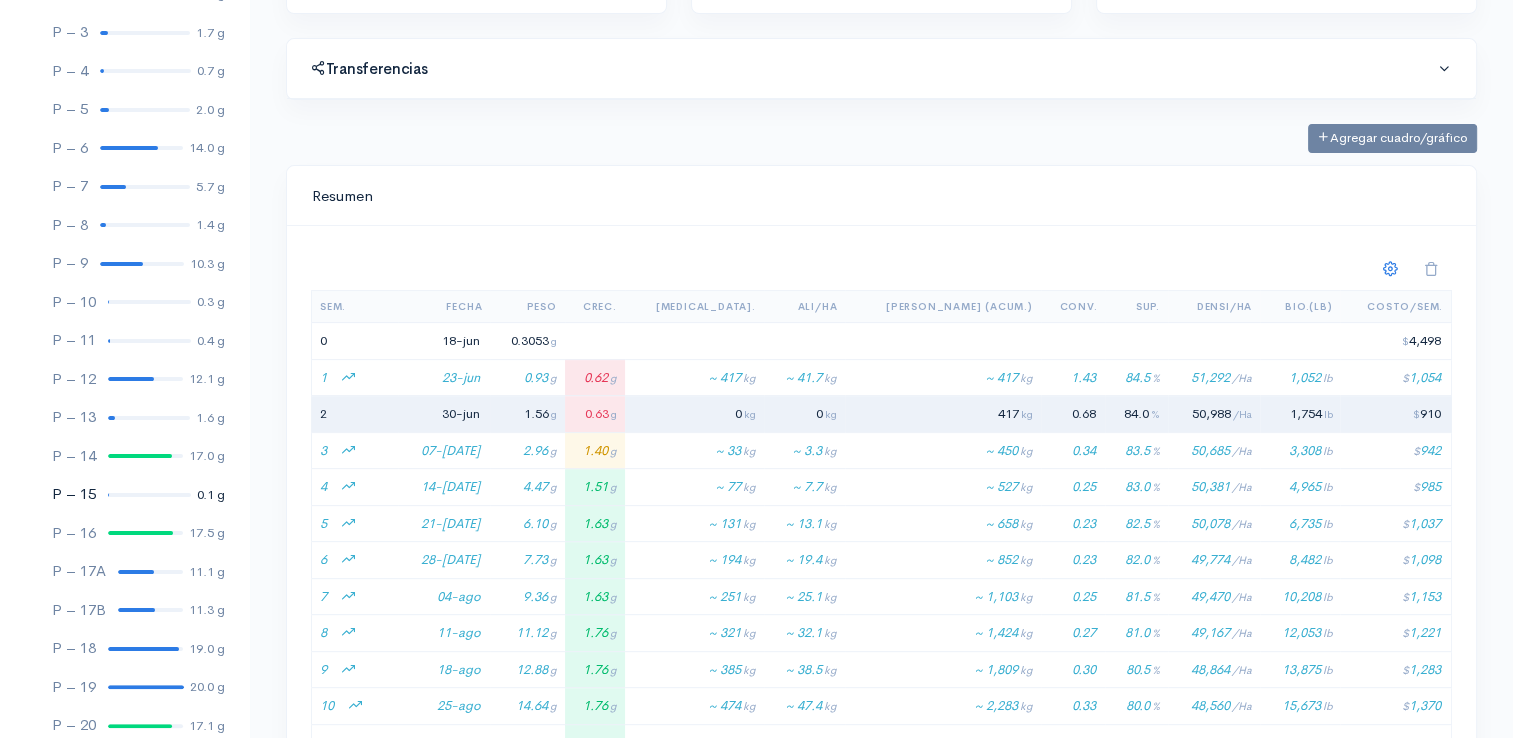 click at bounding box center [149, 495] 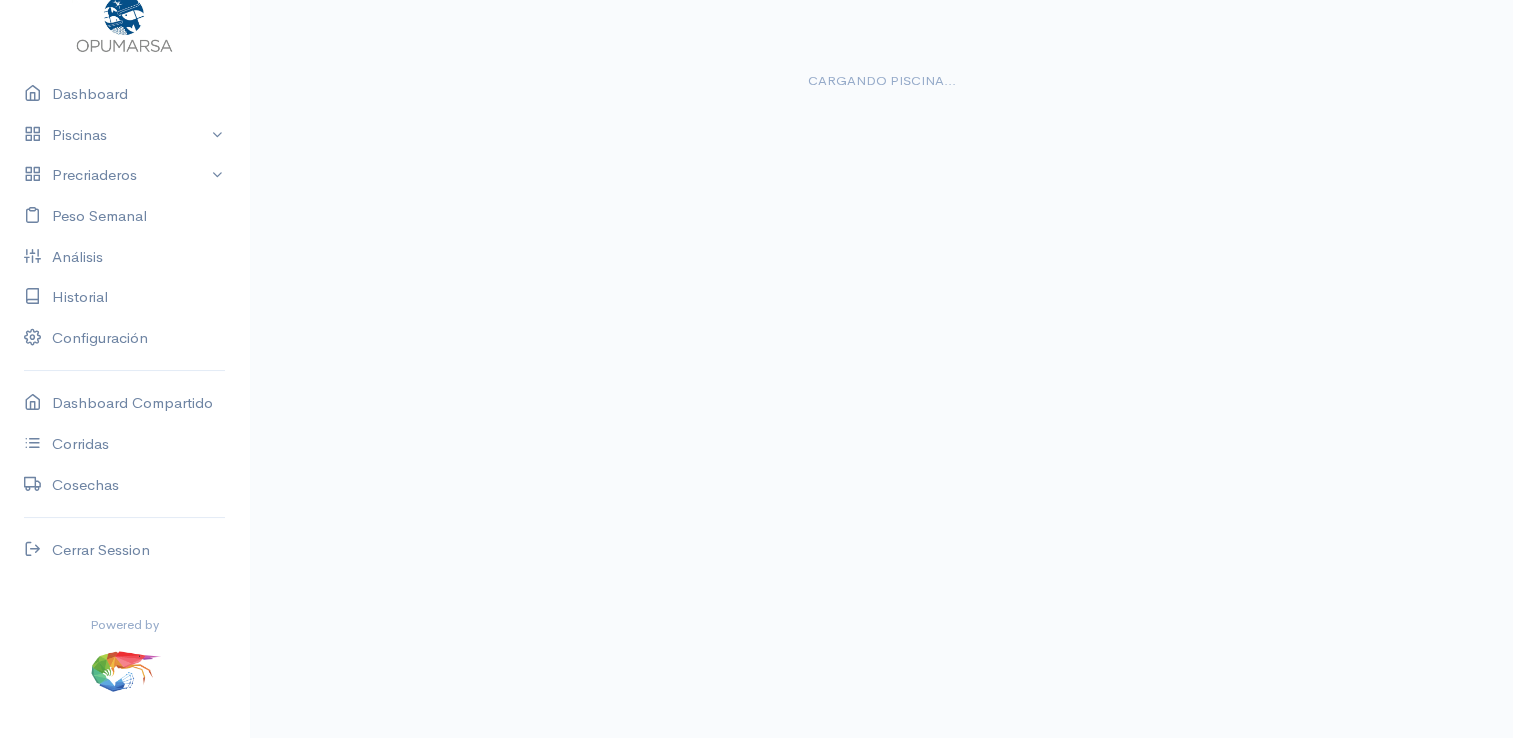 scroll, scrollTop: 0, scrollLeft: 0, axis: both 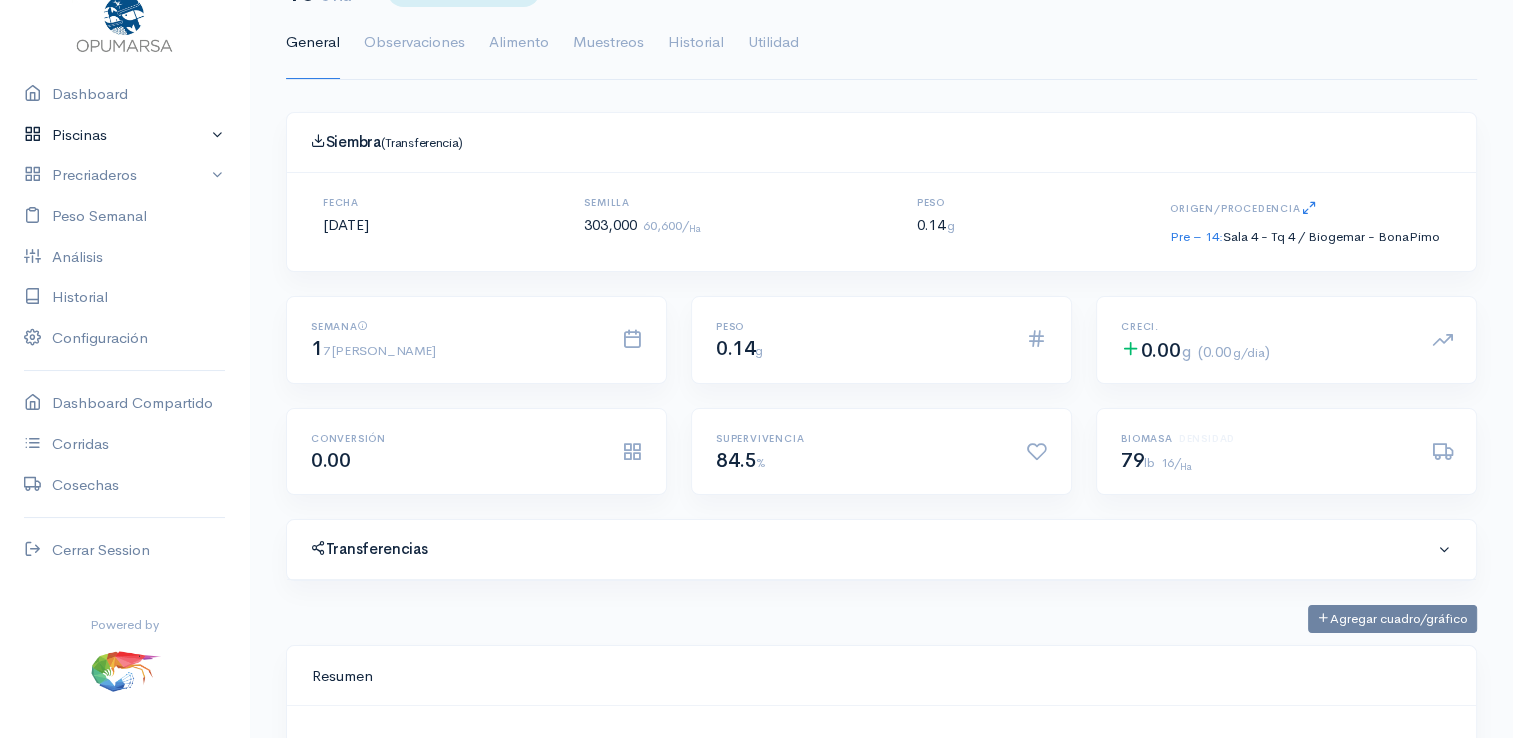 click on "Piscinas" at bounding box center [124, 135] 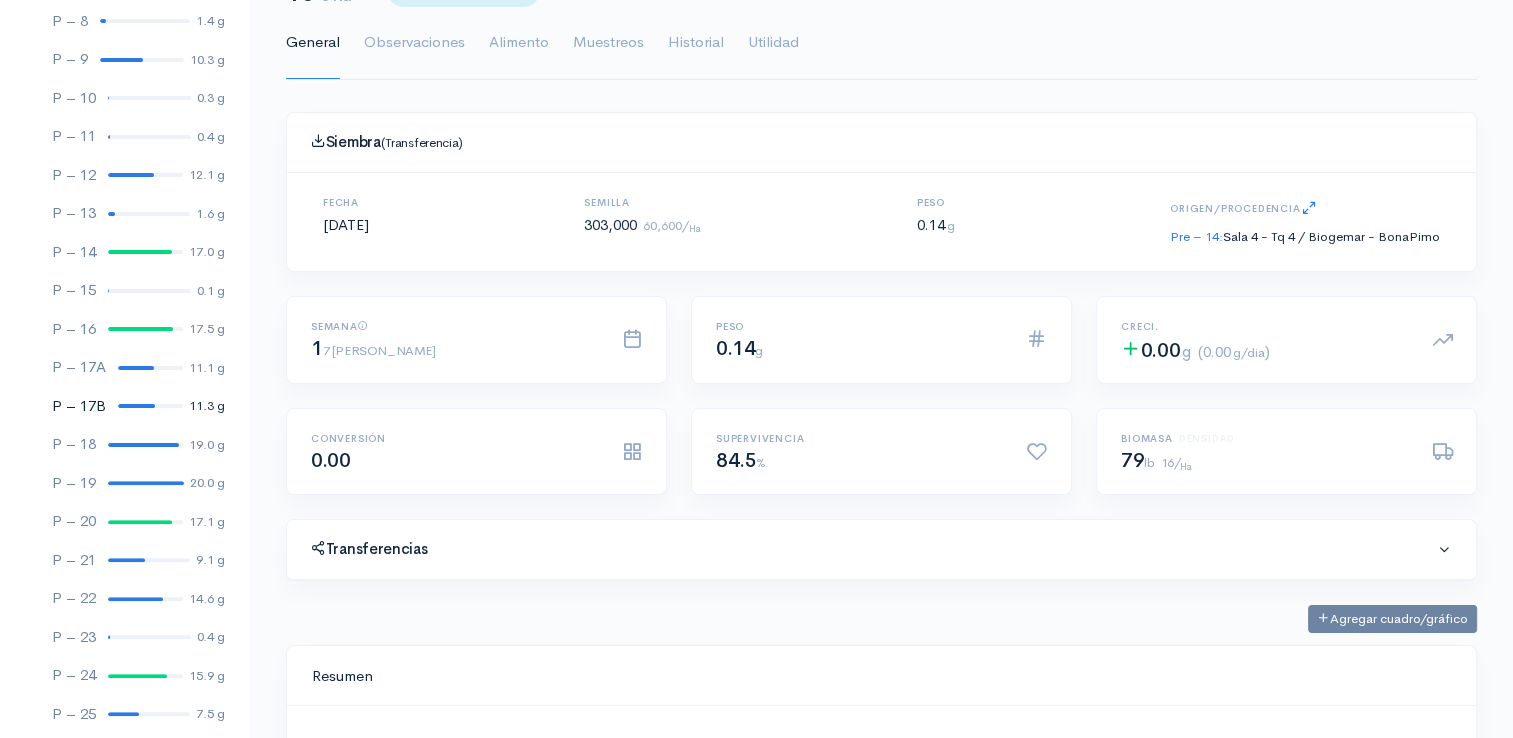 scroll, scrollTop: 461, scrollLeft: 0, axis: vertical 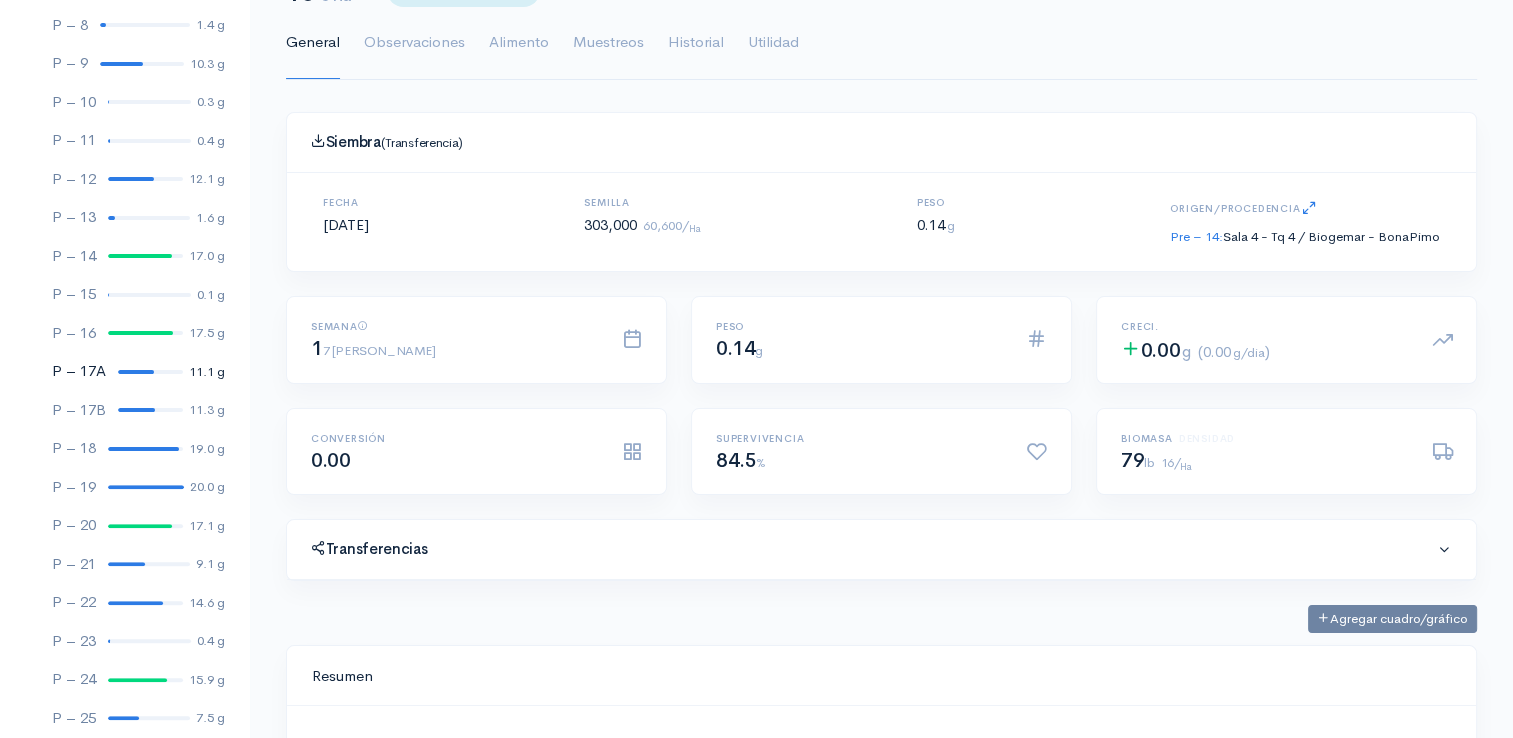 click at bounding box center [136, 372] 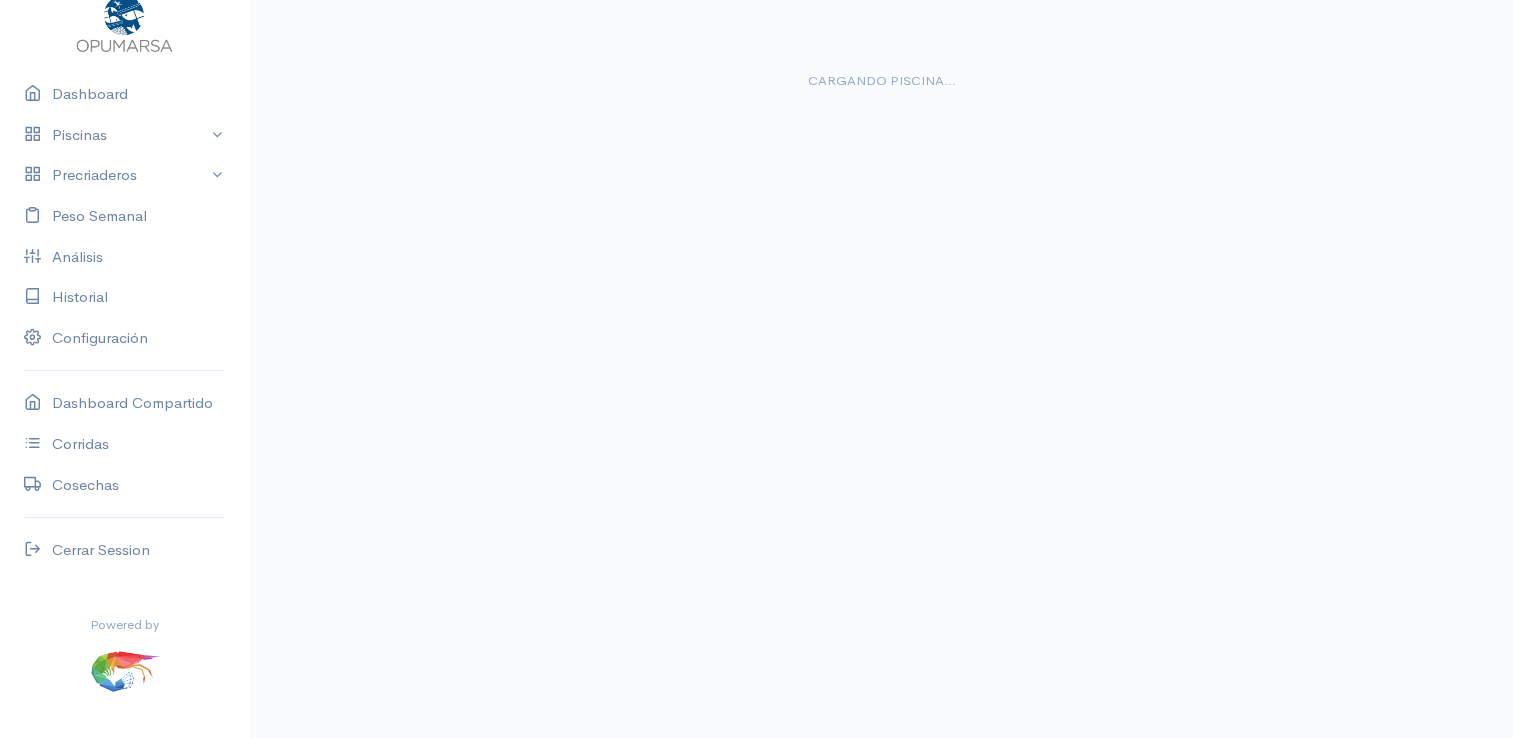 scroll, scrollTop: 36, scrollLeft: 0, axis: vertical 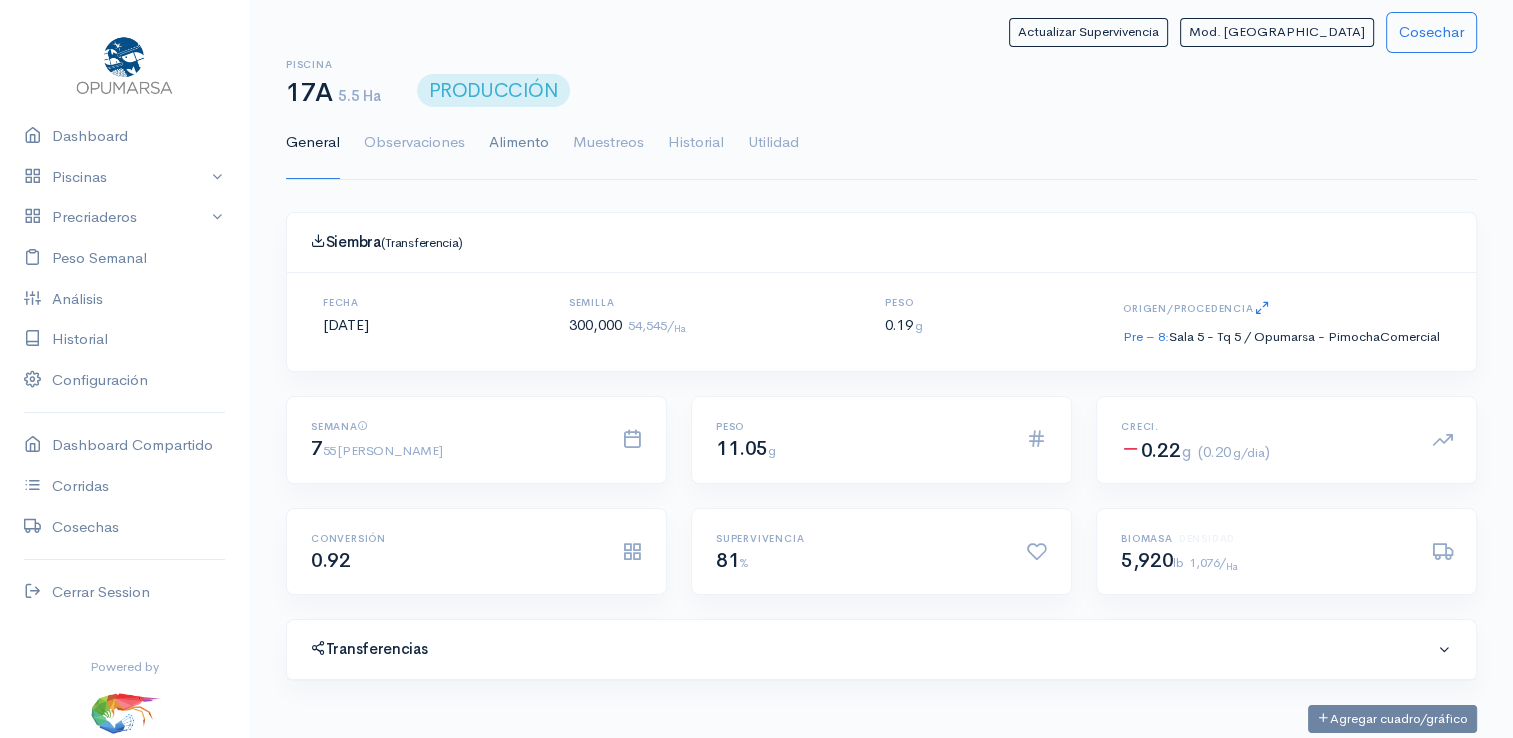 click on "Alimento" at bounding box center (519, 143) 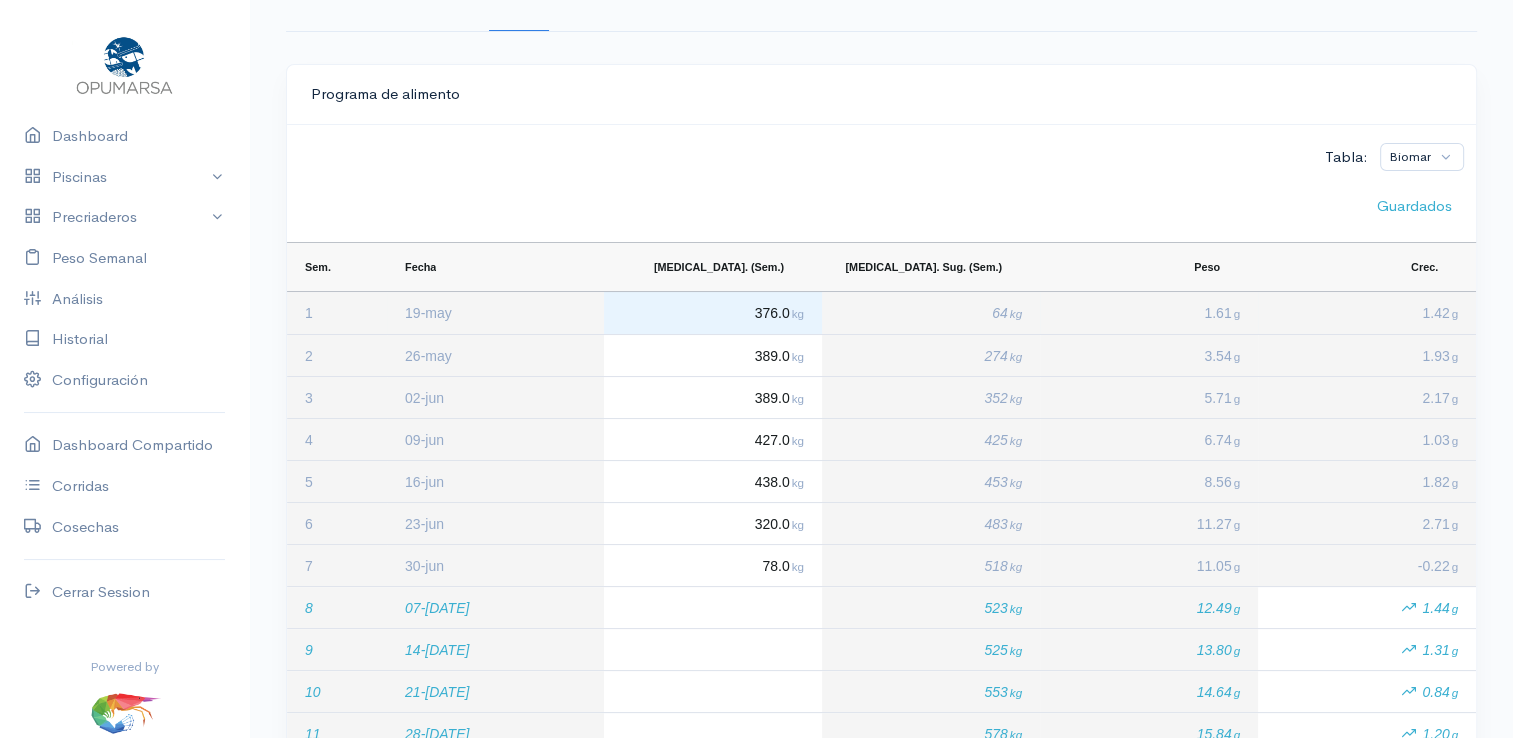 scroll, scrollTop: 200, scrollLeft: 0, axis: vertical 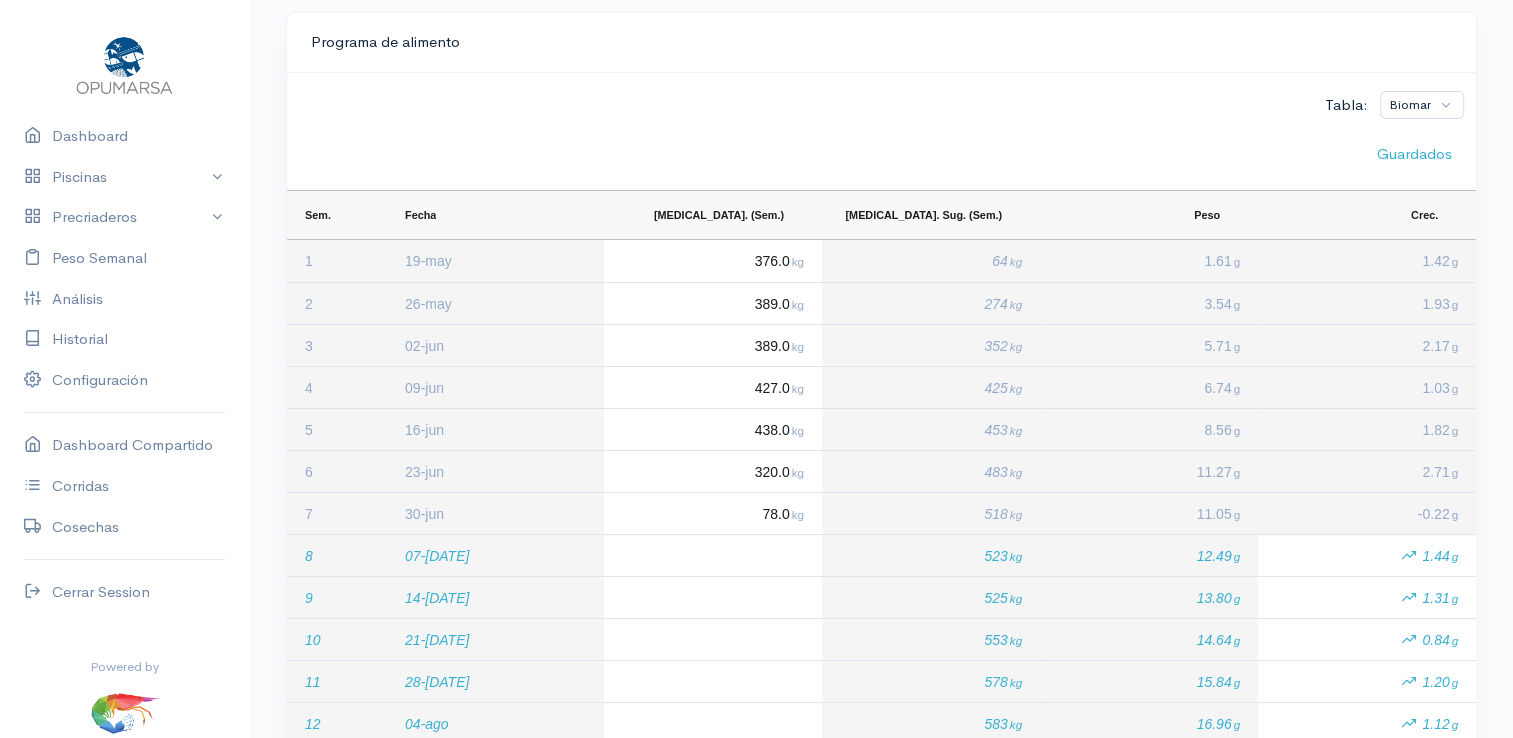 click on "Tabla:   Biomar" at bounding box center [881, 102] 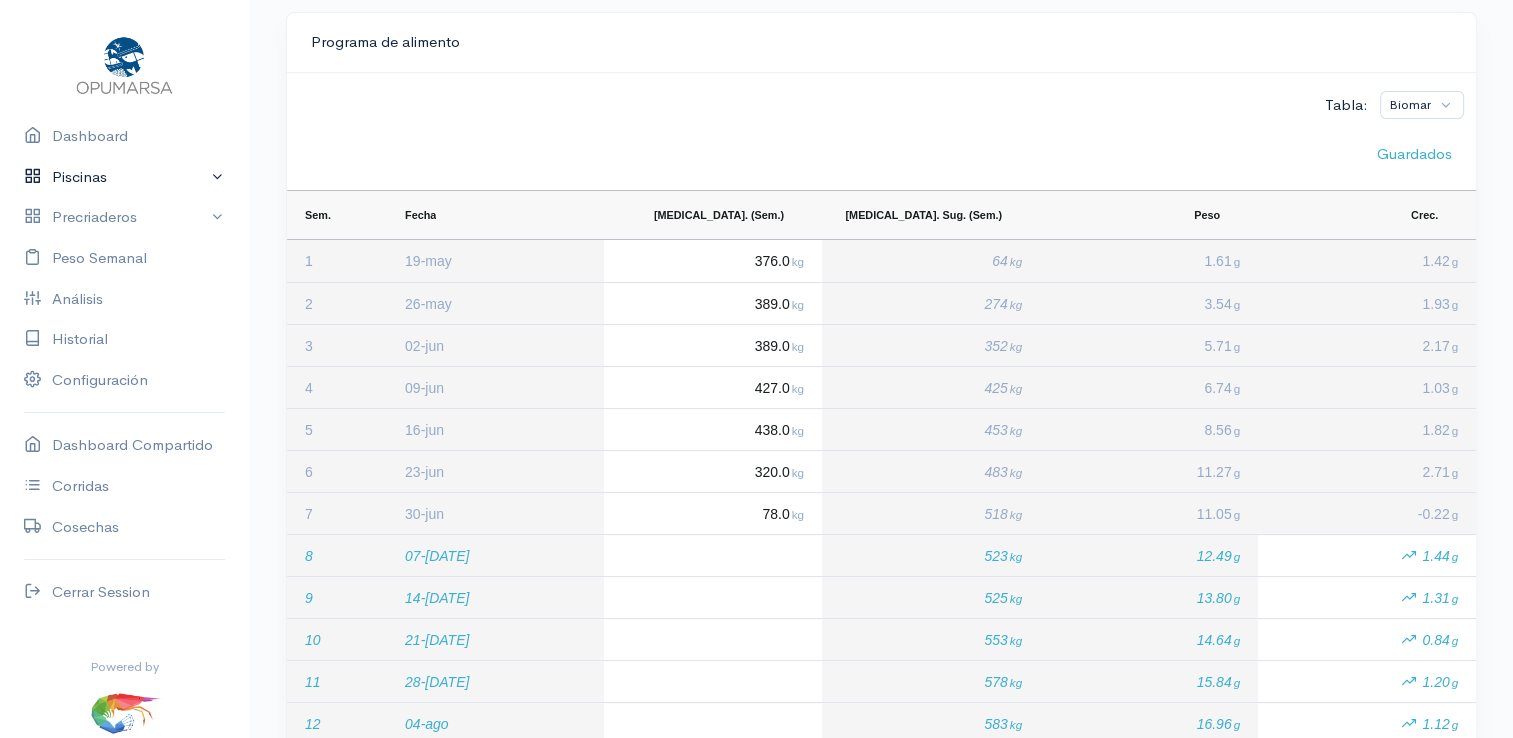 click on "Piscinas" at bounding box center [124, 177] 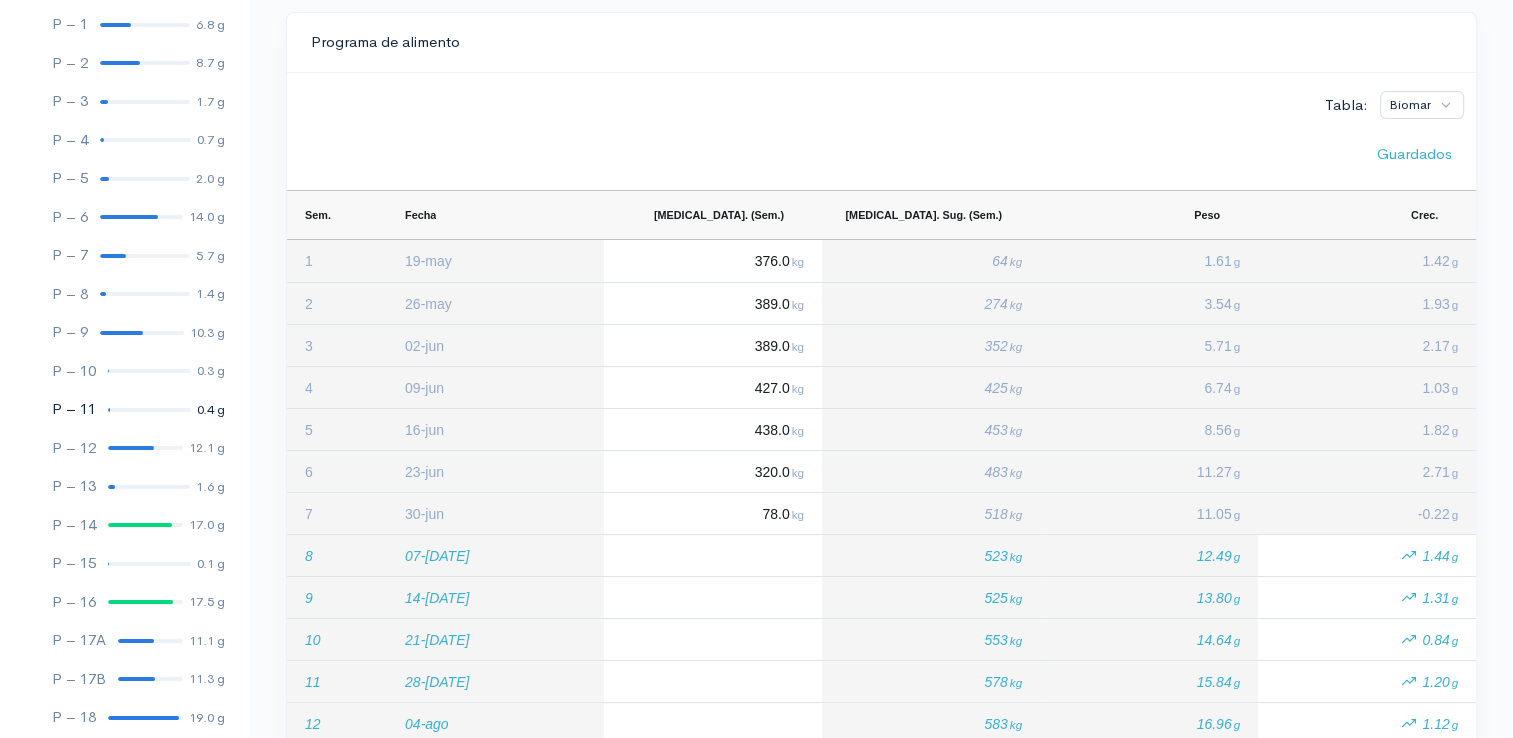 scroll, scrollTop: 300, scrollLeft: 0, axis: vertical 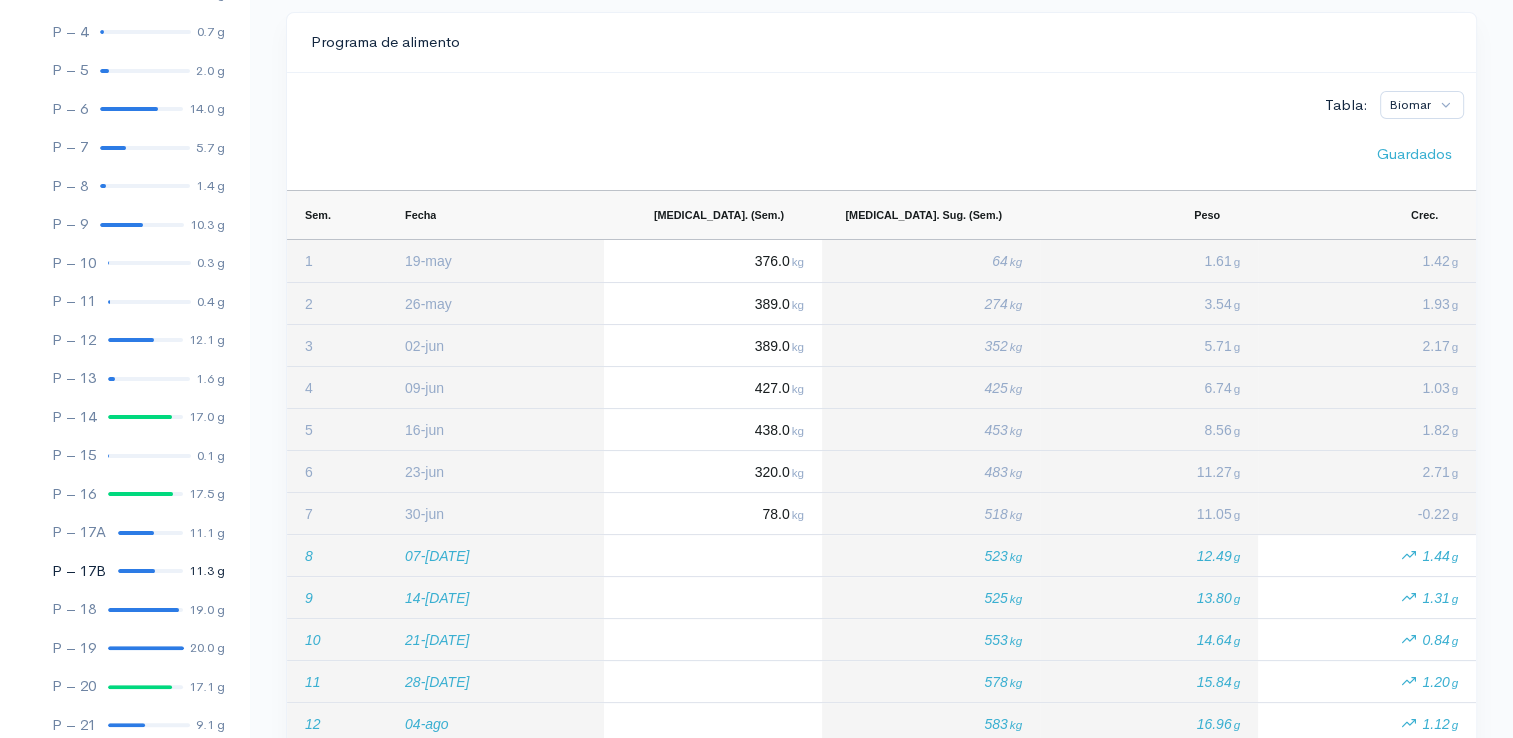 click at bounding box center (136, 571) 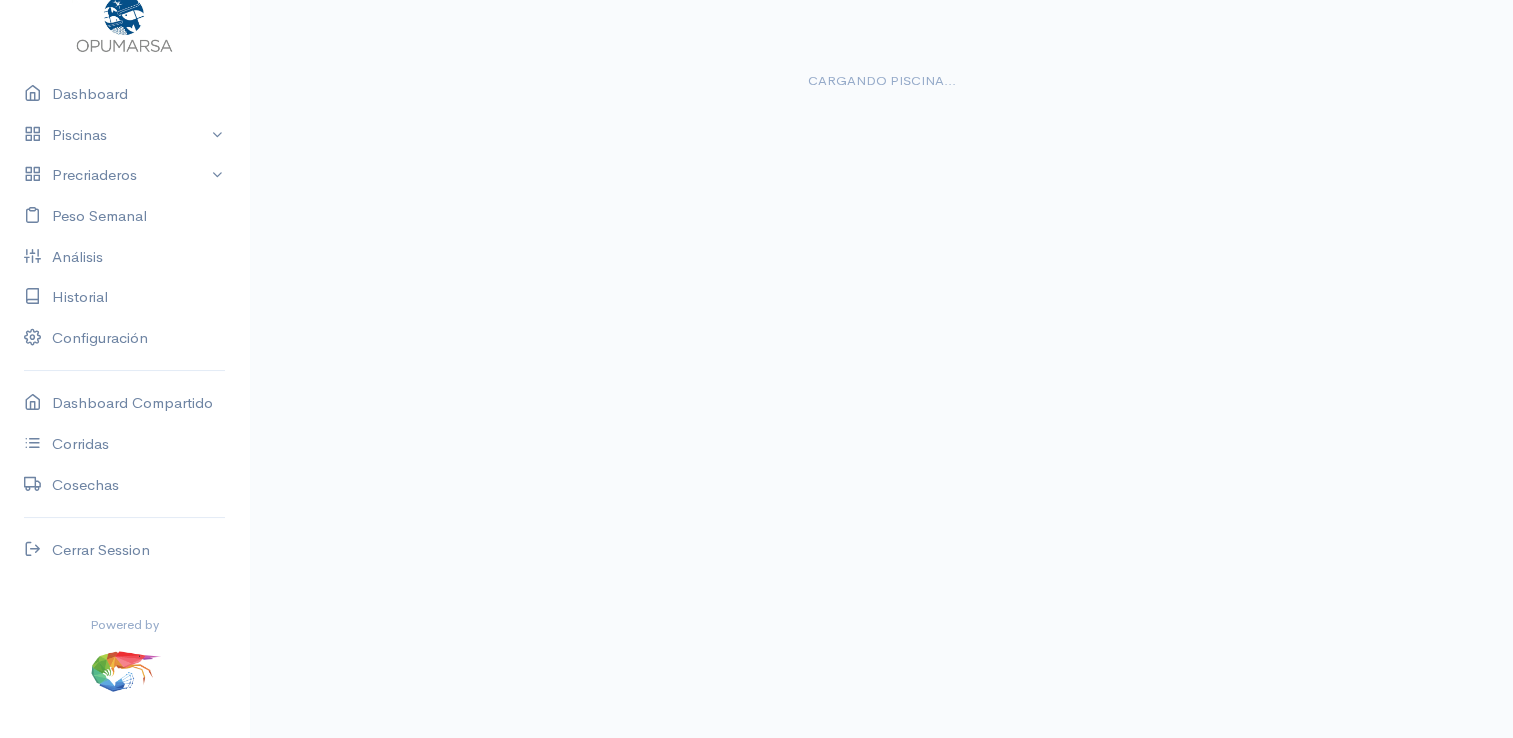 scroll, scrollTop: 0, scrollLeft: 0, axis: both 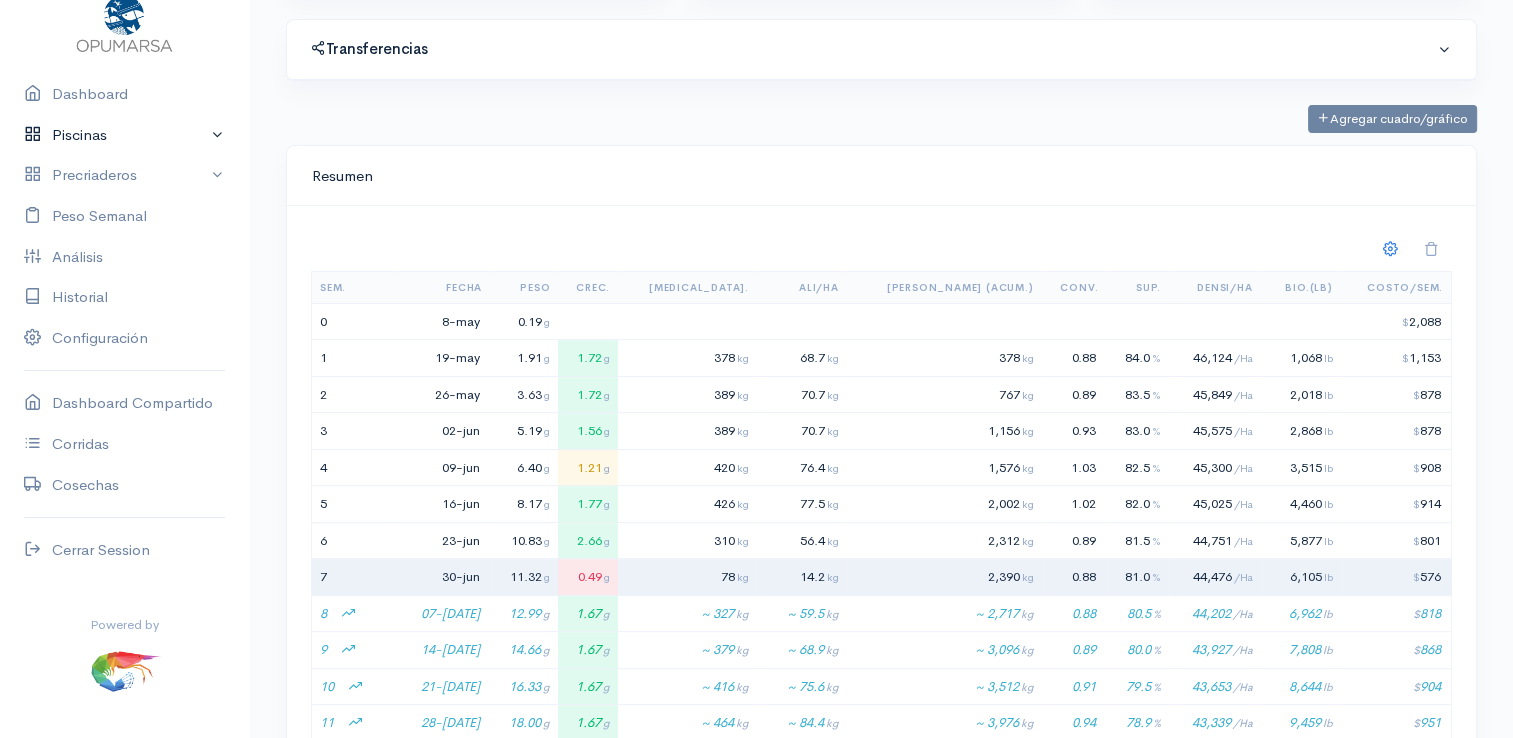 click on "Piscinas" at bounding box center (124, 135) 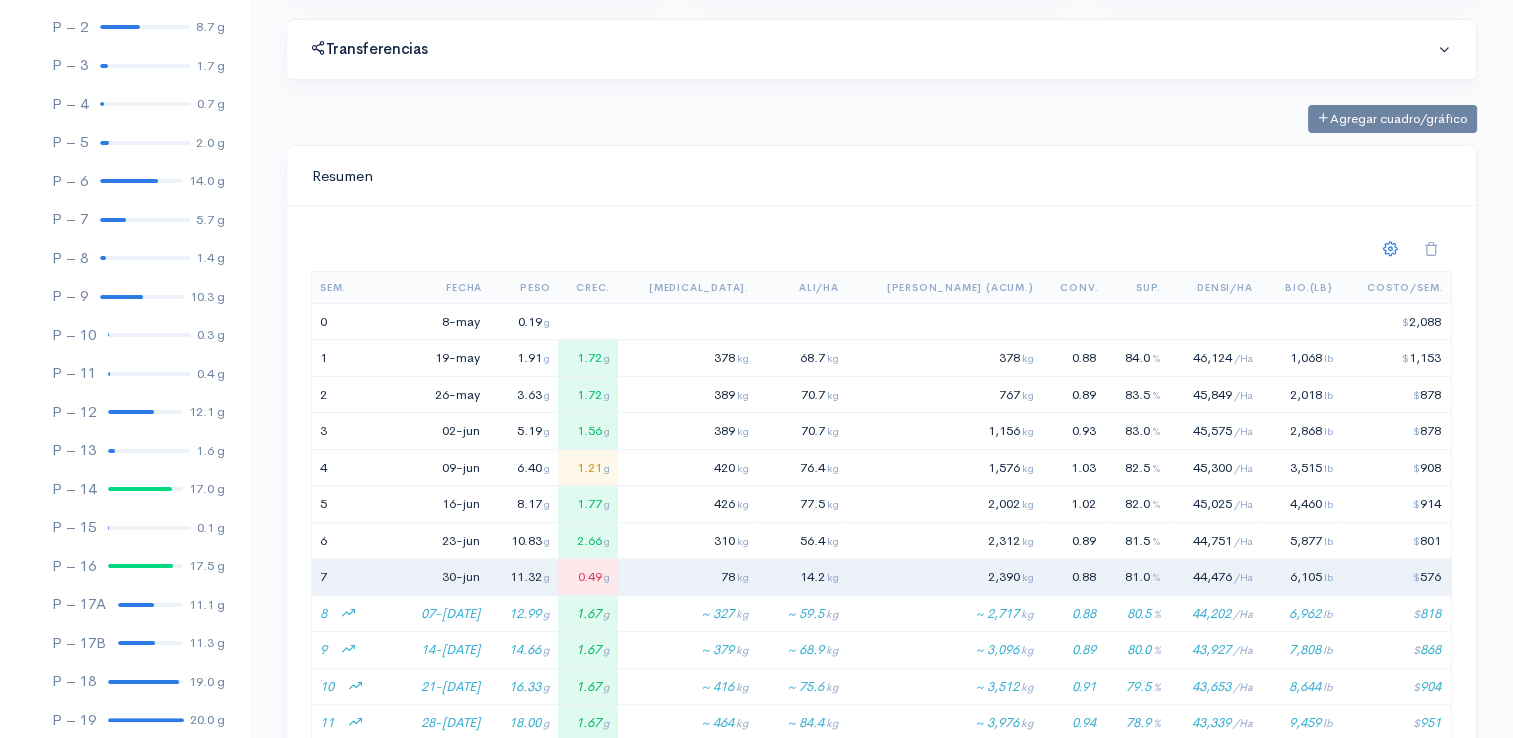 scroll, scrollTop: 261, scrollLeft: 0, axis: vertical 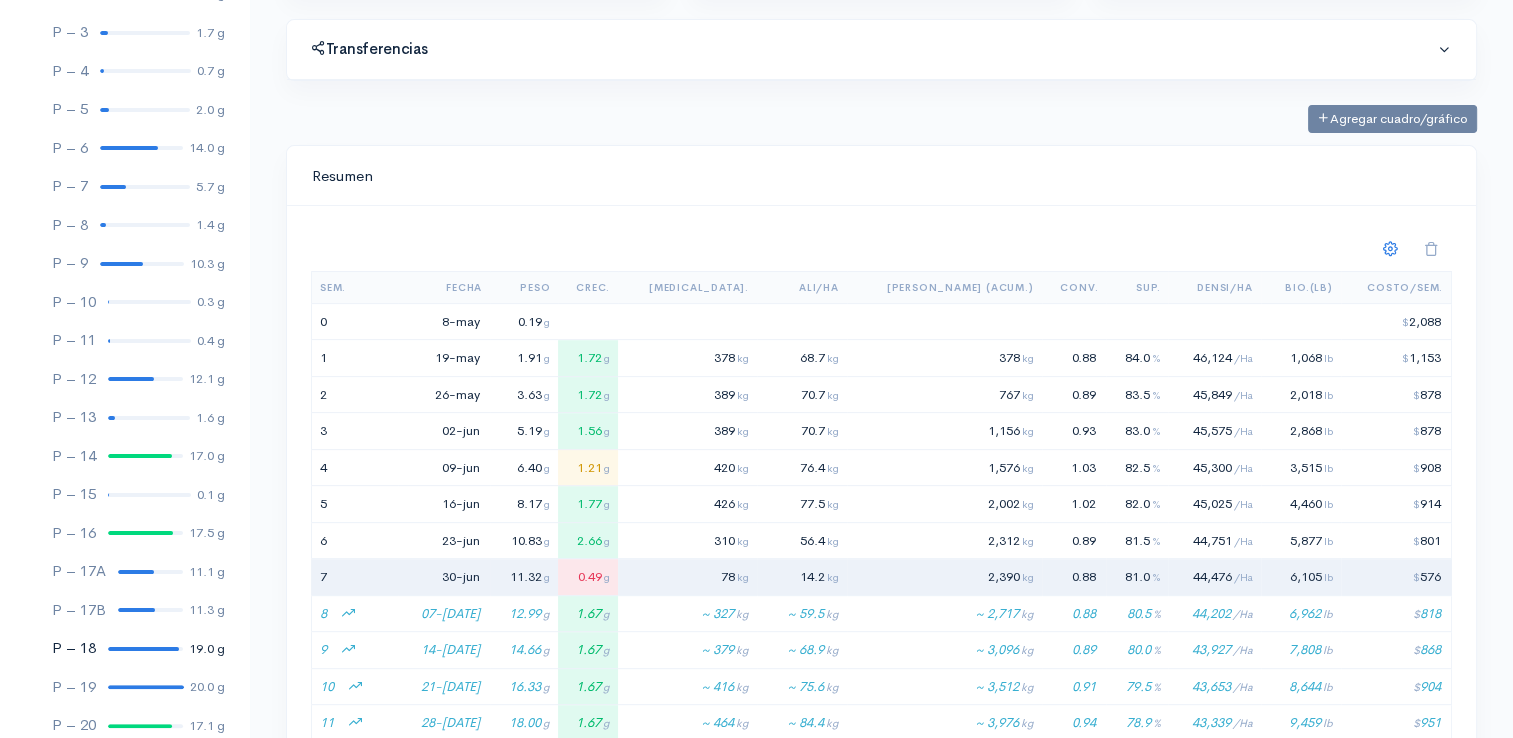 click at bounding box center [143, 649] 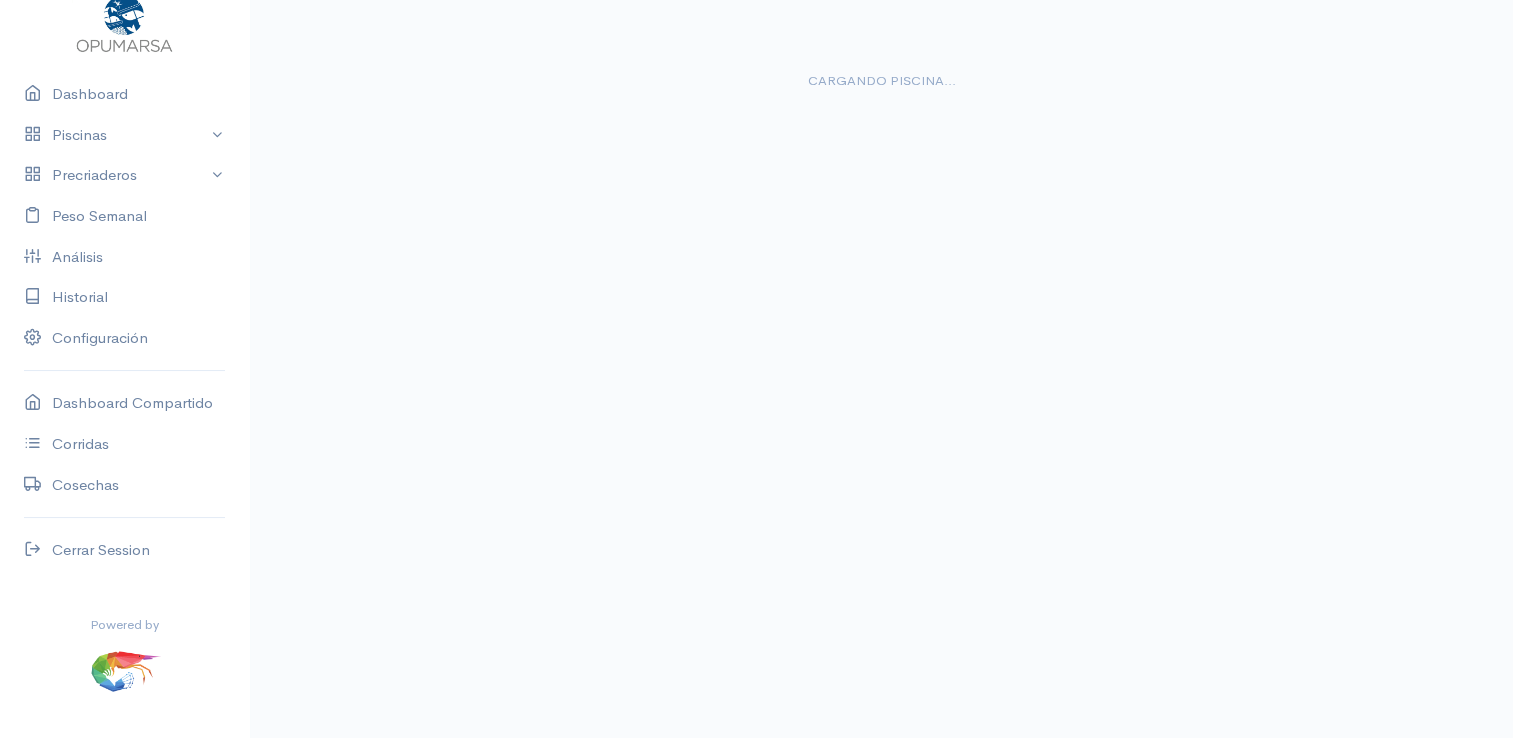 scroll, scrollTop: 0, scrollLeft: 0, axis: both 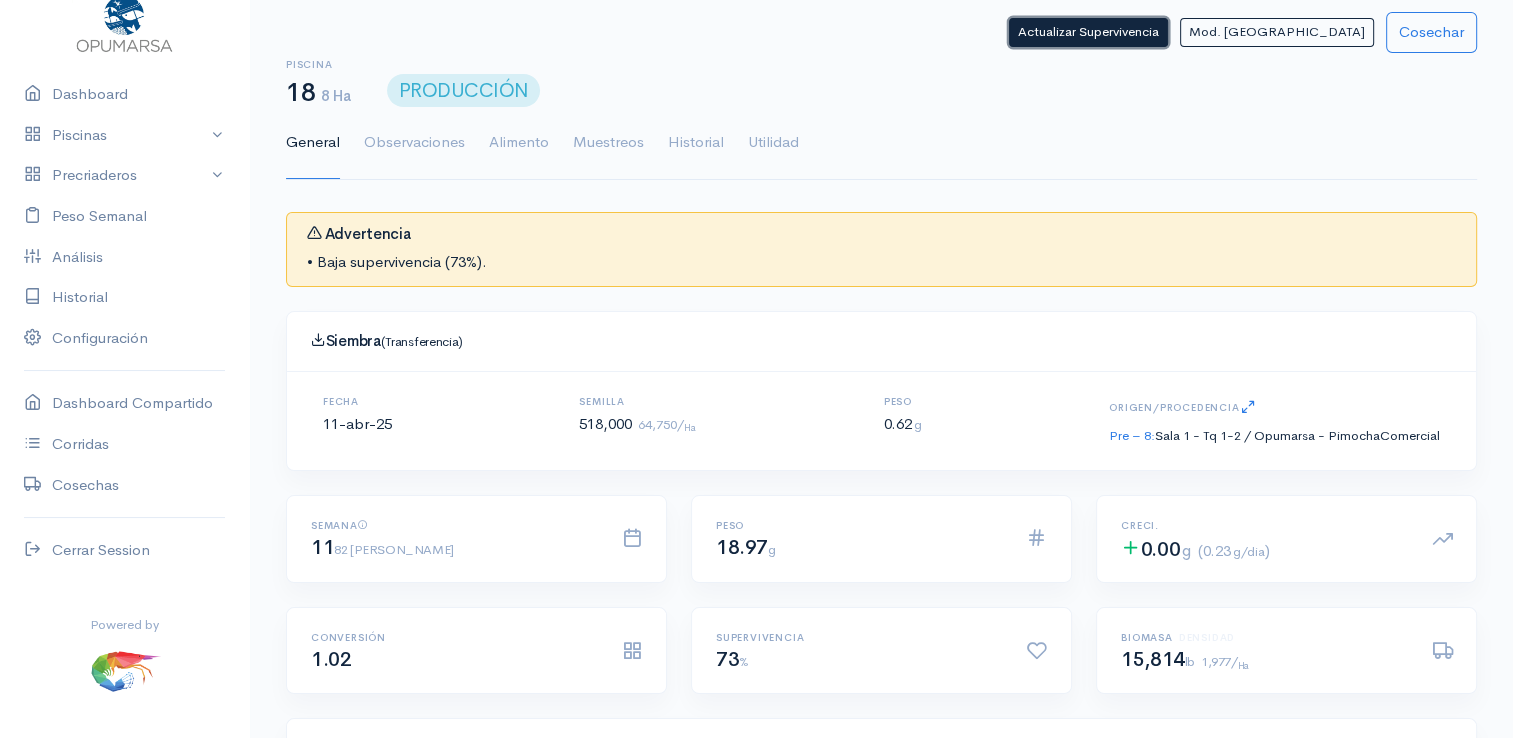 click on "Actualizar Supervivencia" 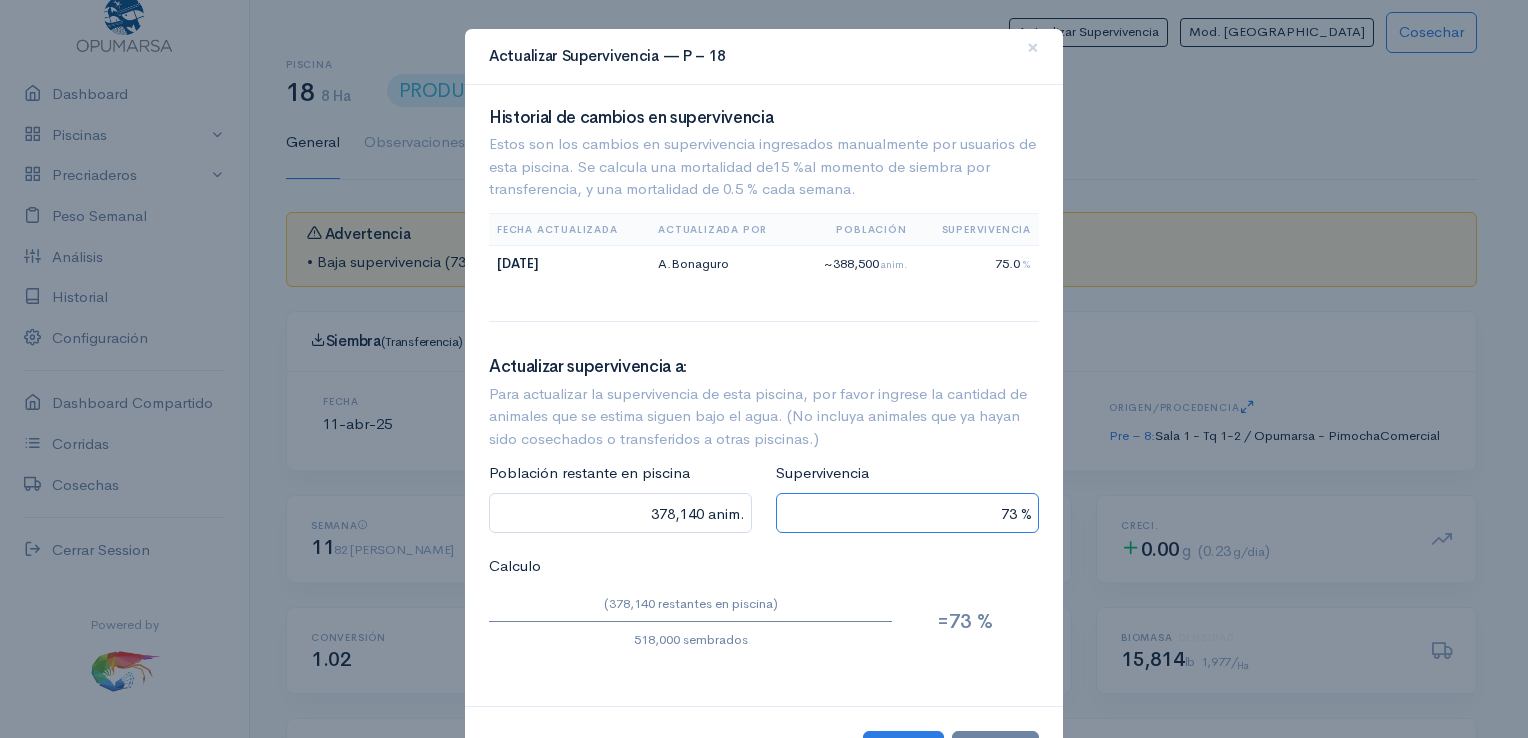 click on "73 %" at bounding box center [907, 513] 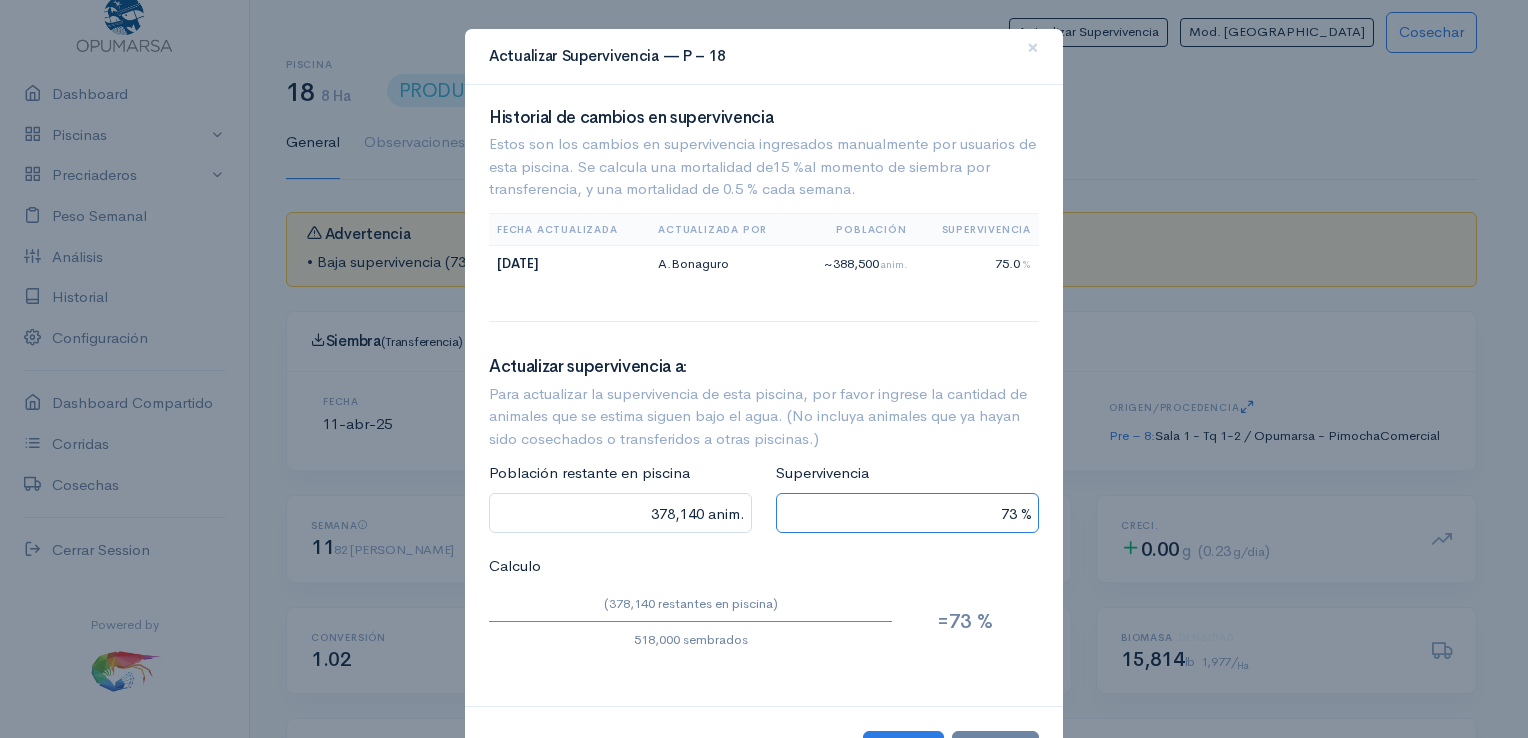 type on "36,260 anim." 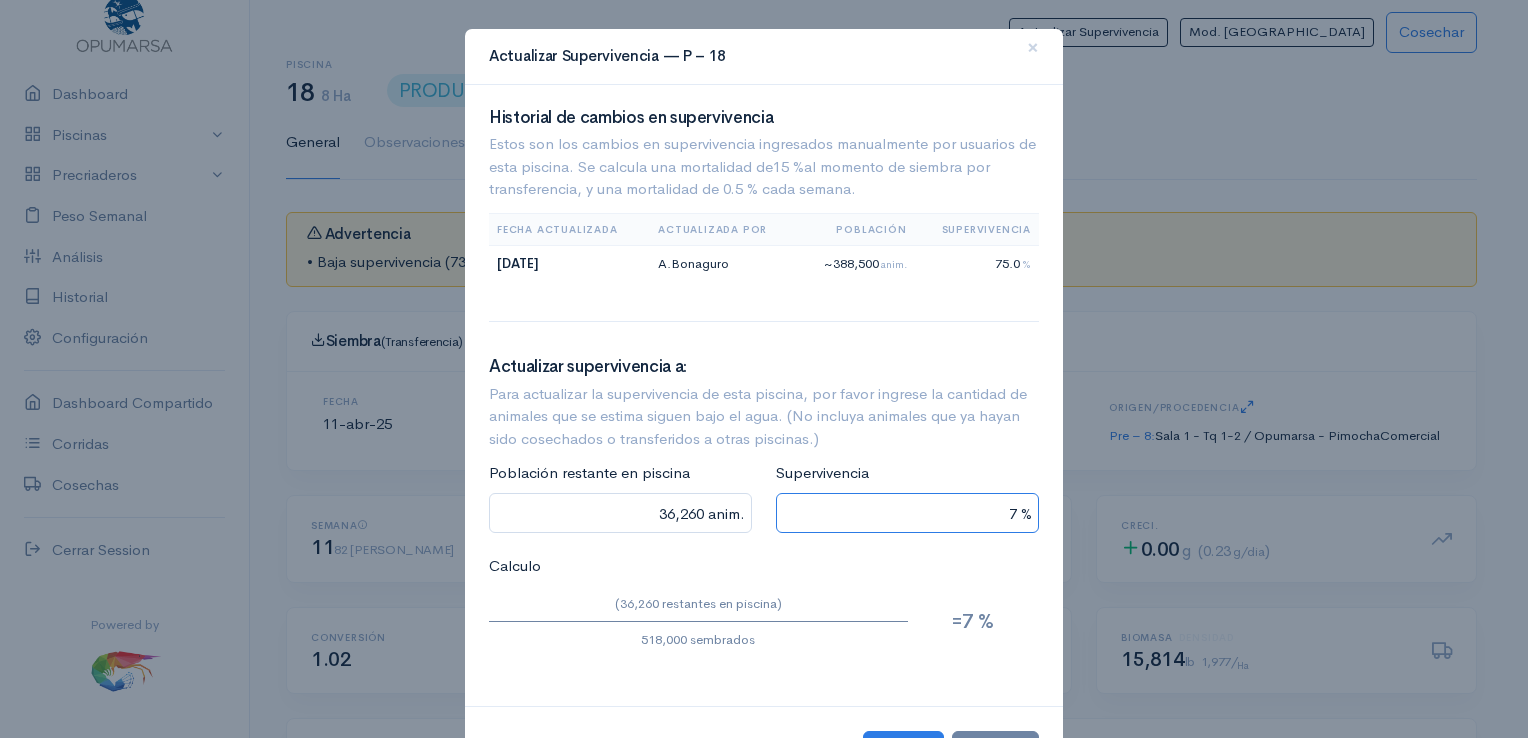 type on "0 anim." 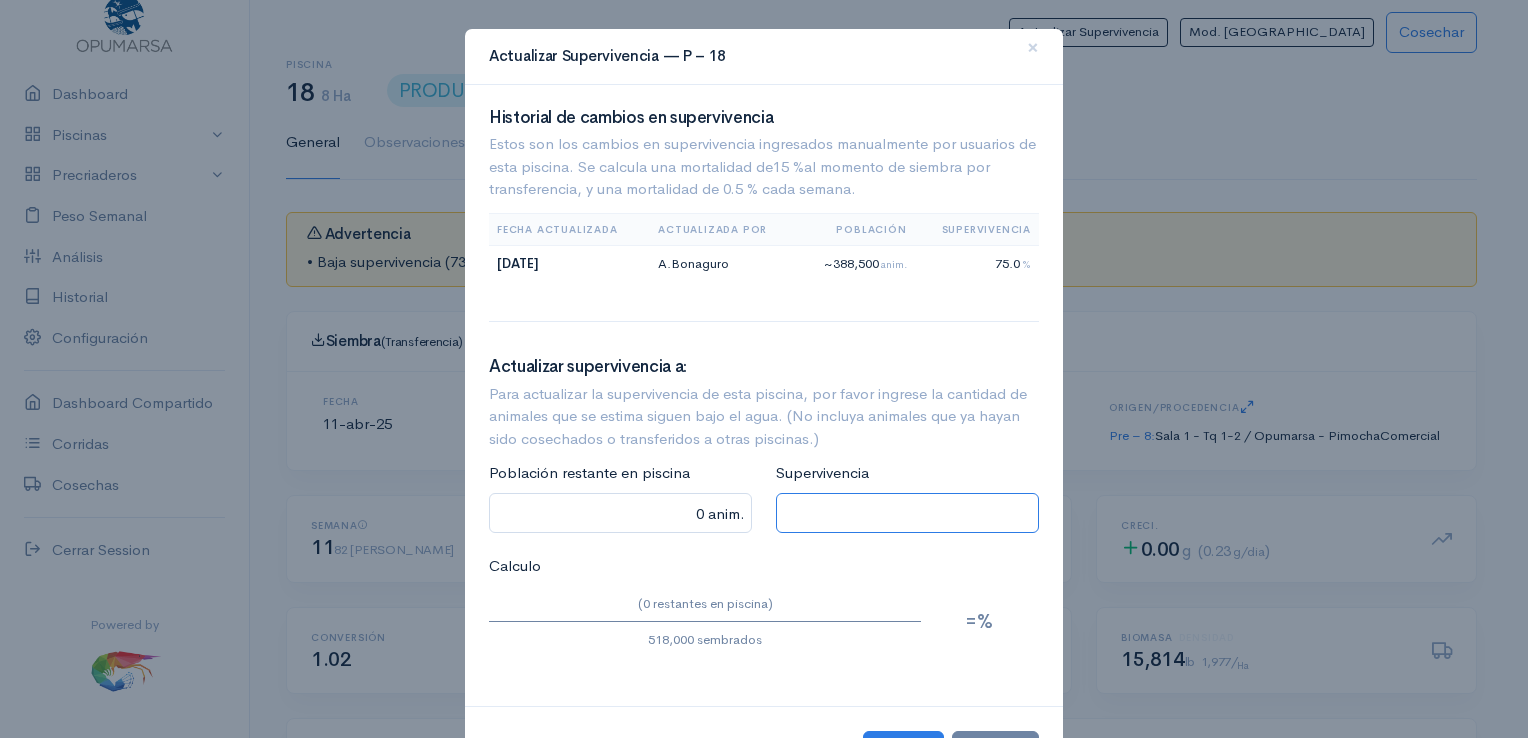 type on "31,080 anim." 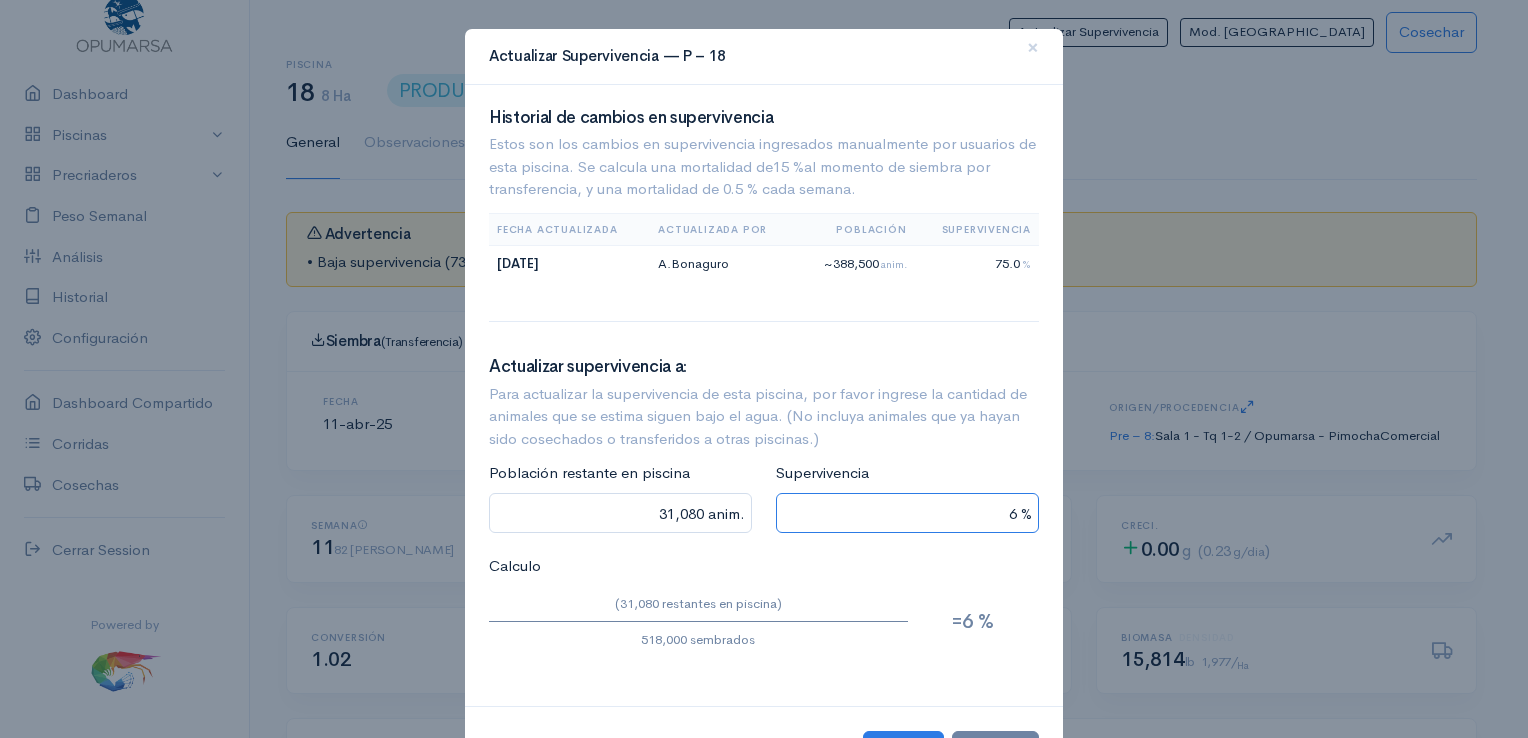 type on "310,800 anim." 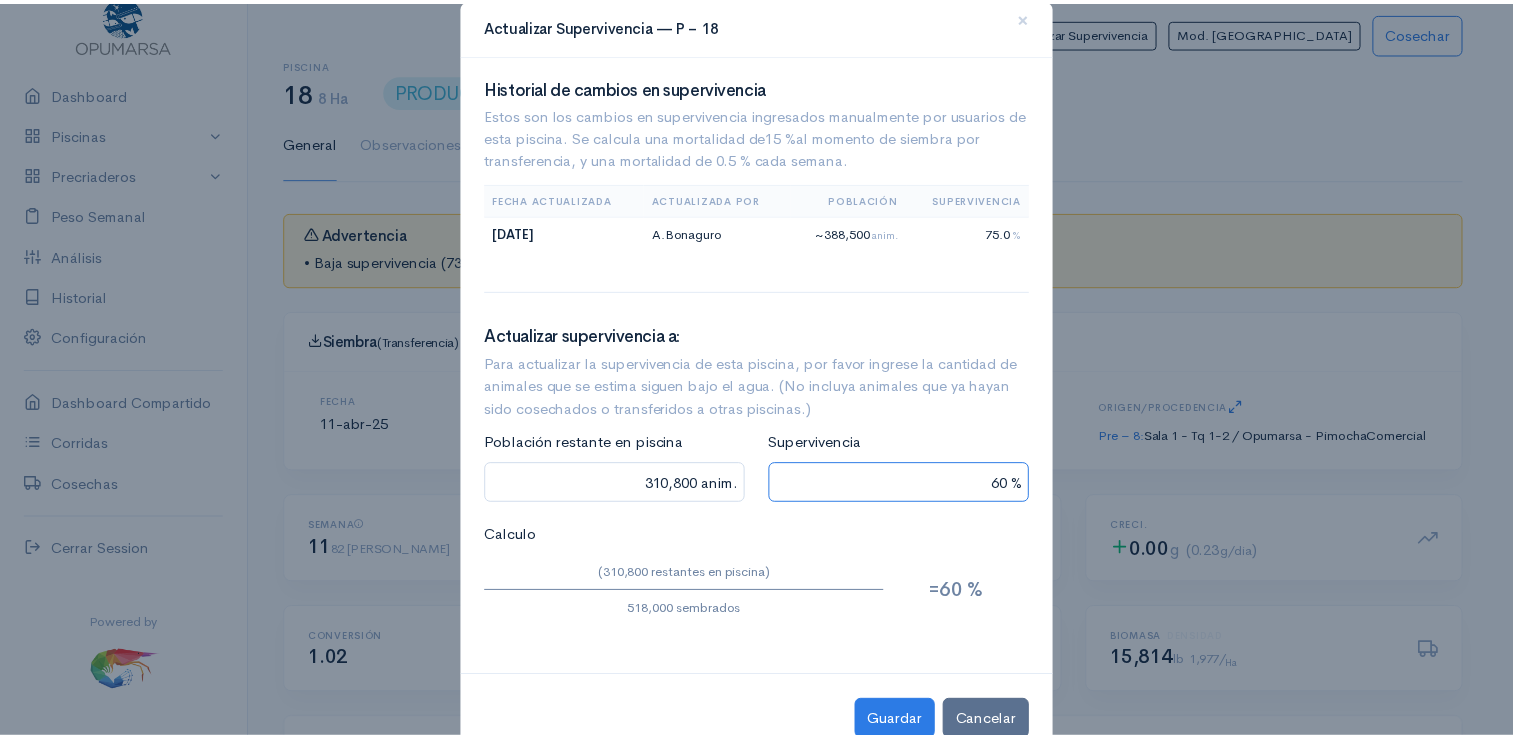 scroll, scrollTop: 84, scrollLeft: 0, axis: vertical 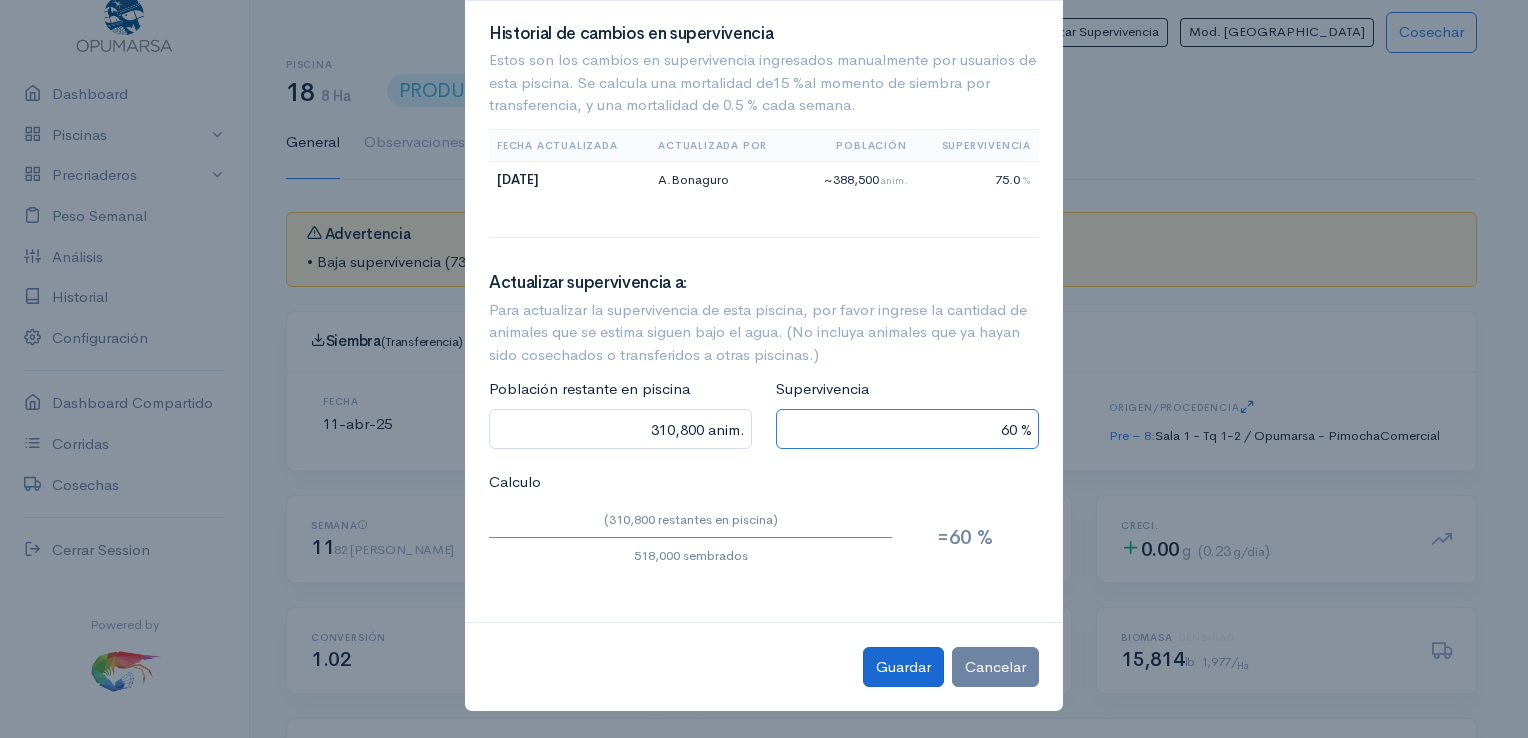 type on "60 %" 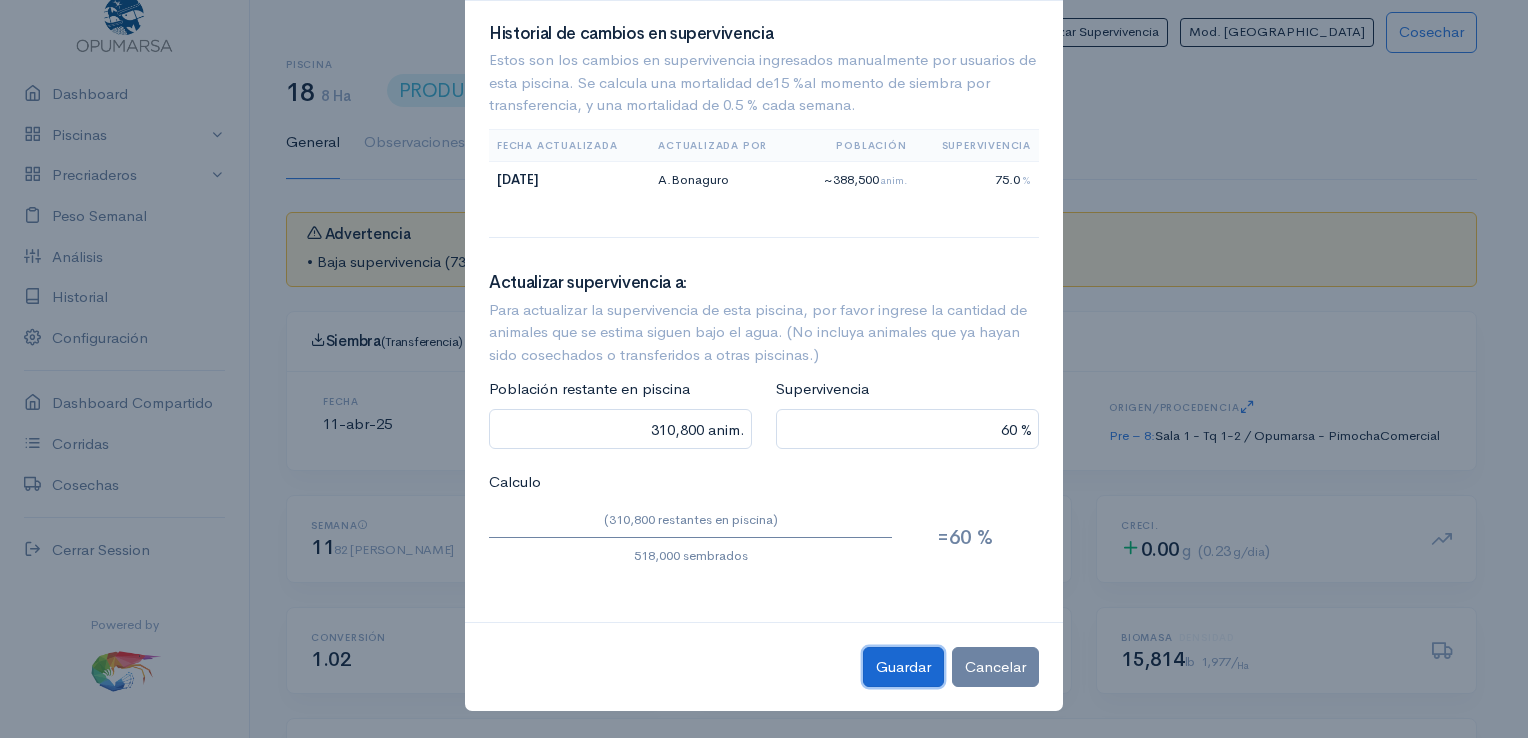click on "Guardar" 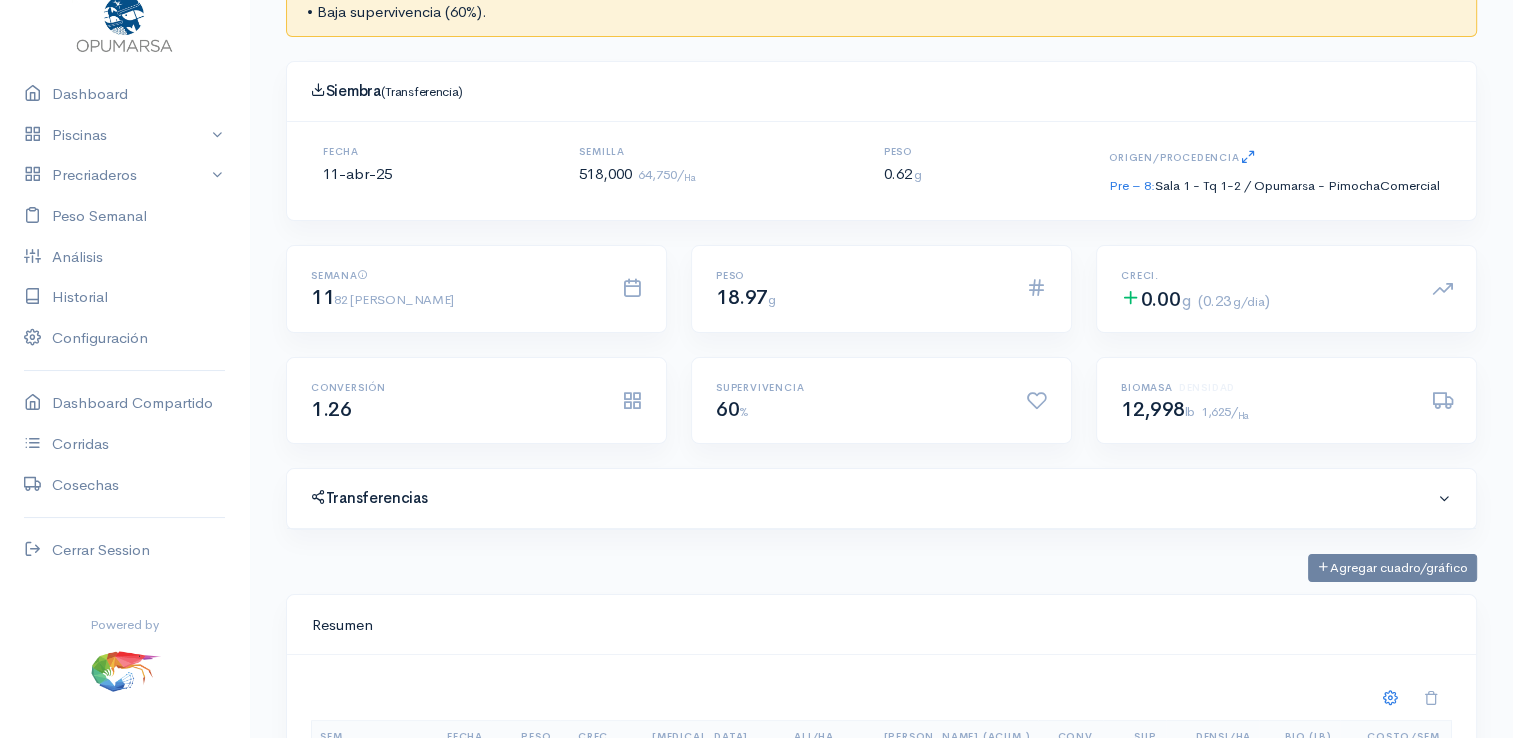 scroll, scrollTop: 0, scrollLeft: 0, axis: both 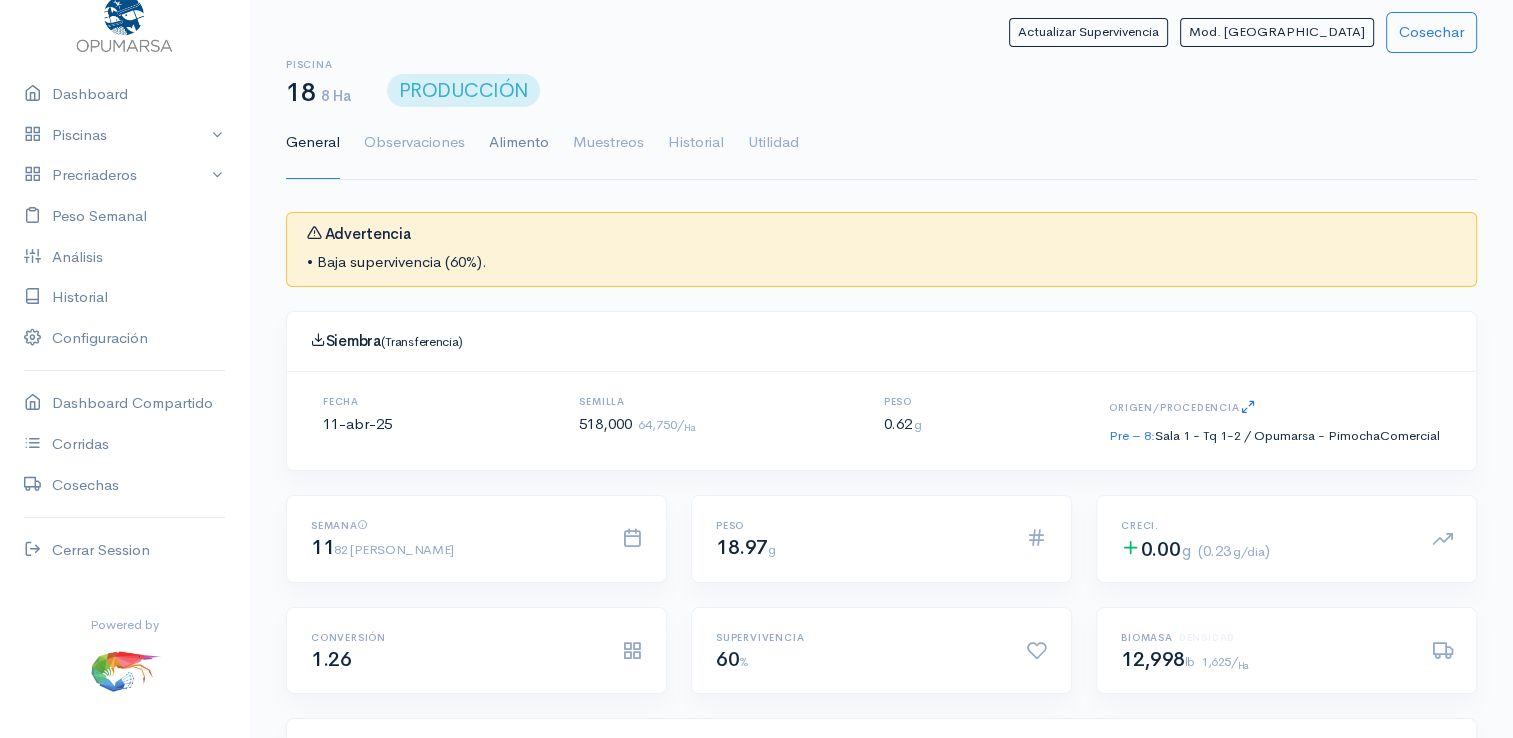 click on "Alimento" at bounding box center [519, 143] 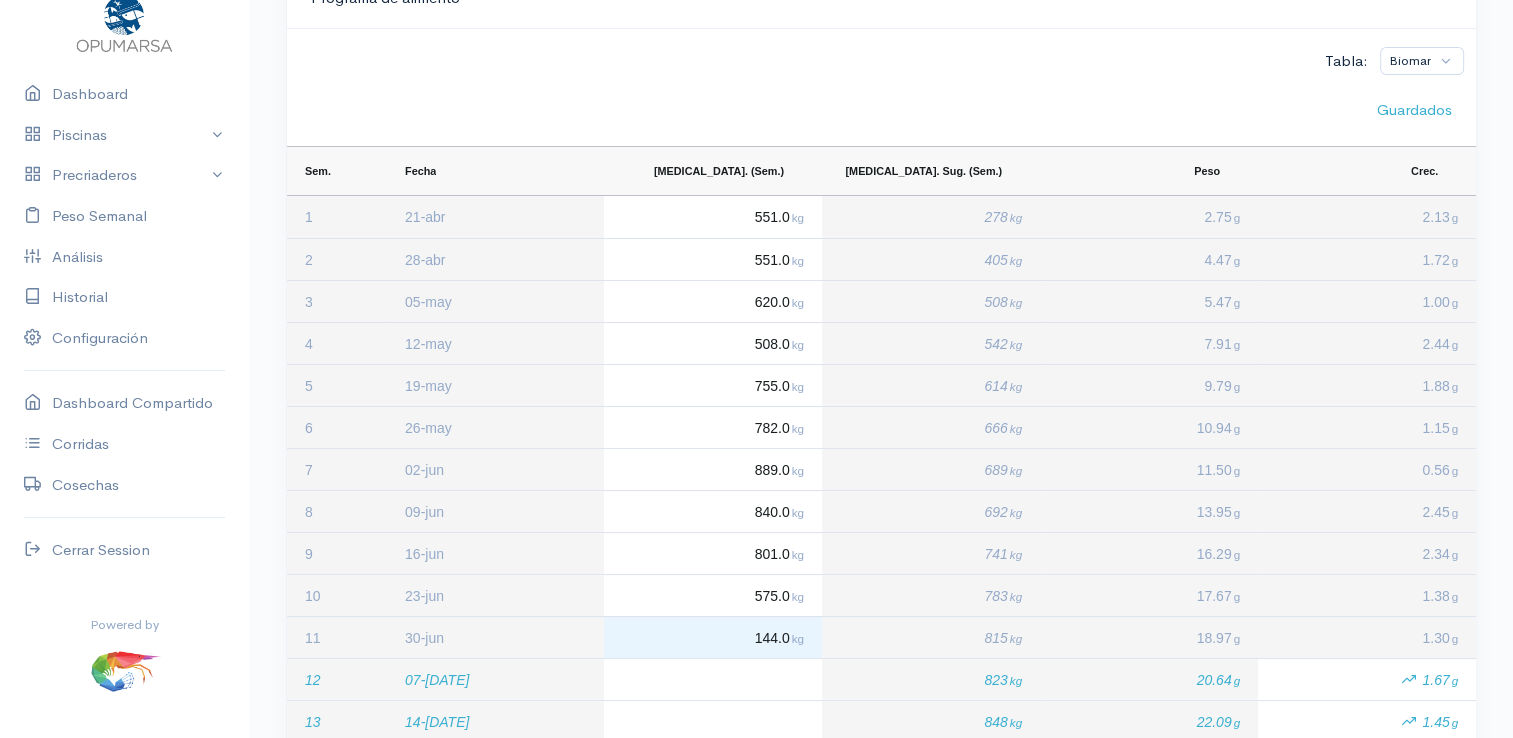scroll, scrollTop: 400, scrollLeft: 0, axis: vertical 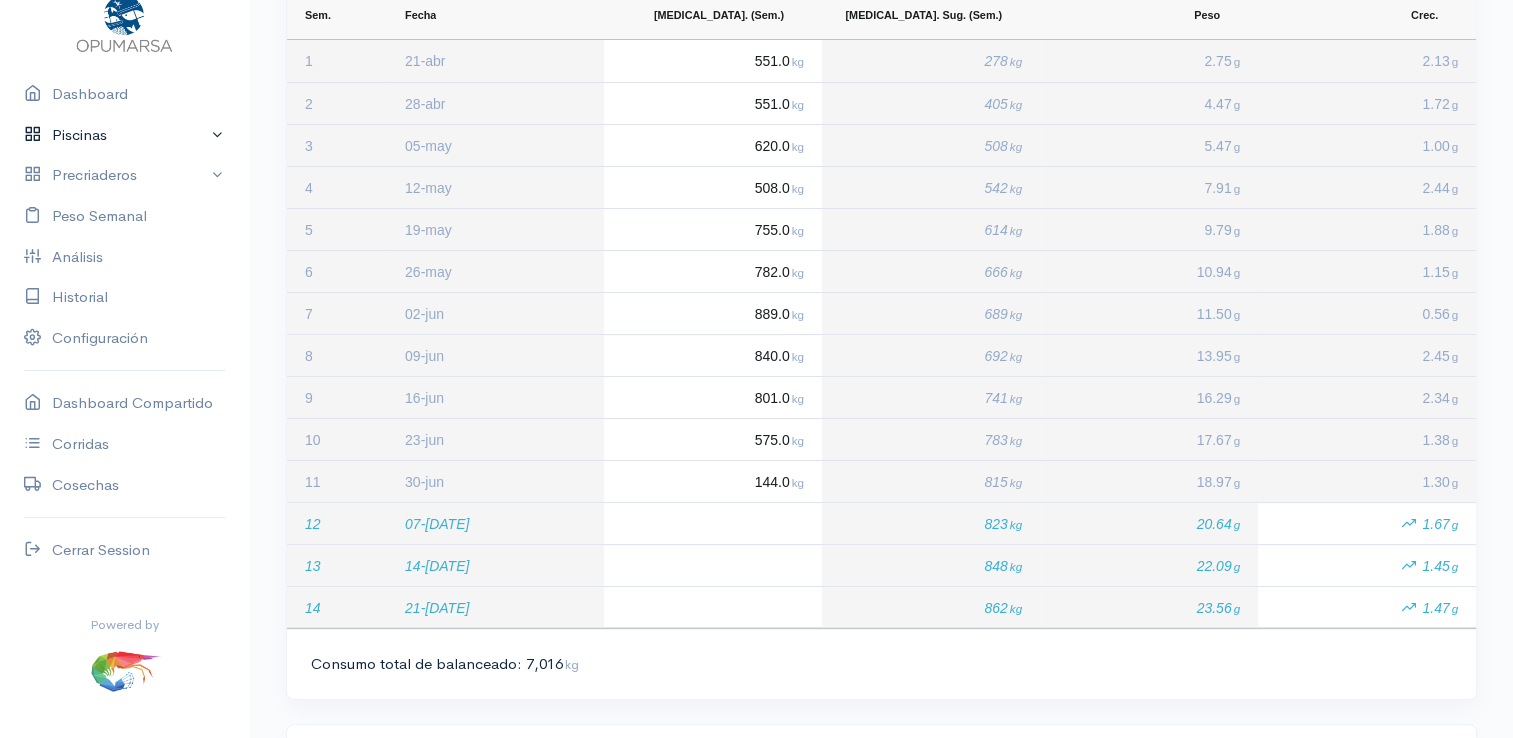 click on "Piscinas" at bounding box center (124, 135) 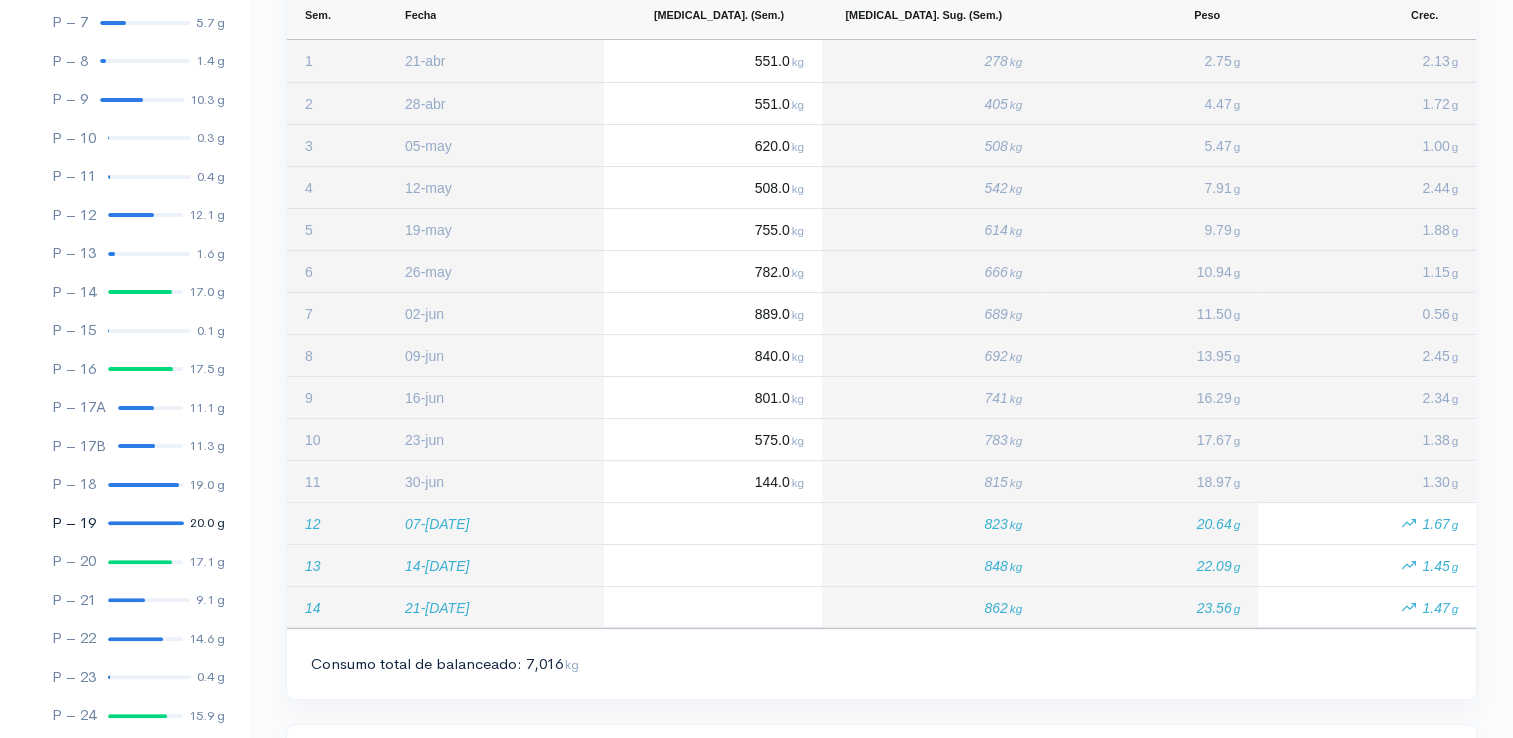scroll, scrollTop: 461, scrollLeft: 0, axis: vertical 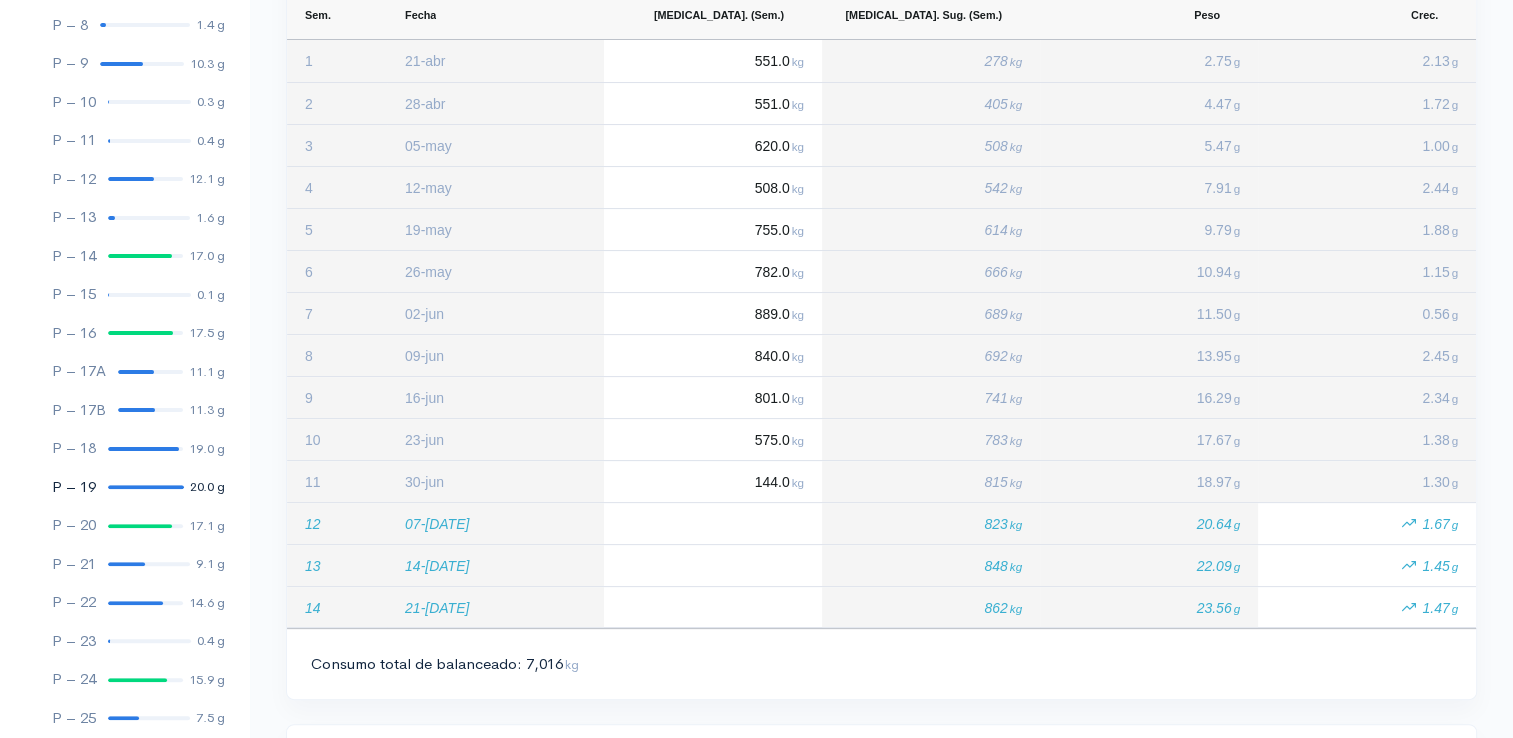 click on "P – 19 20.0 g" at bounding box center (124, 487) 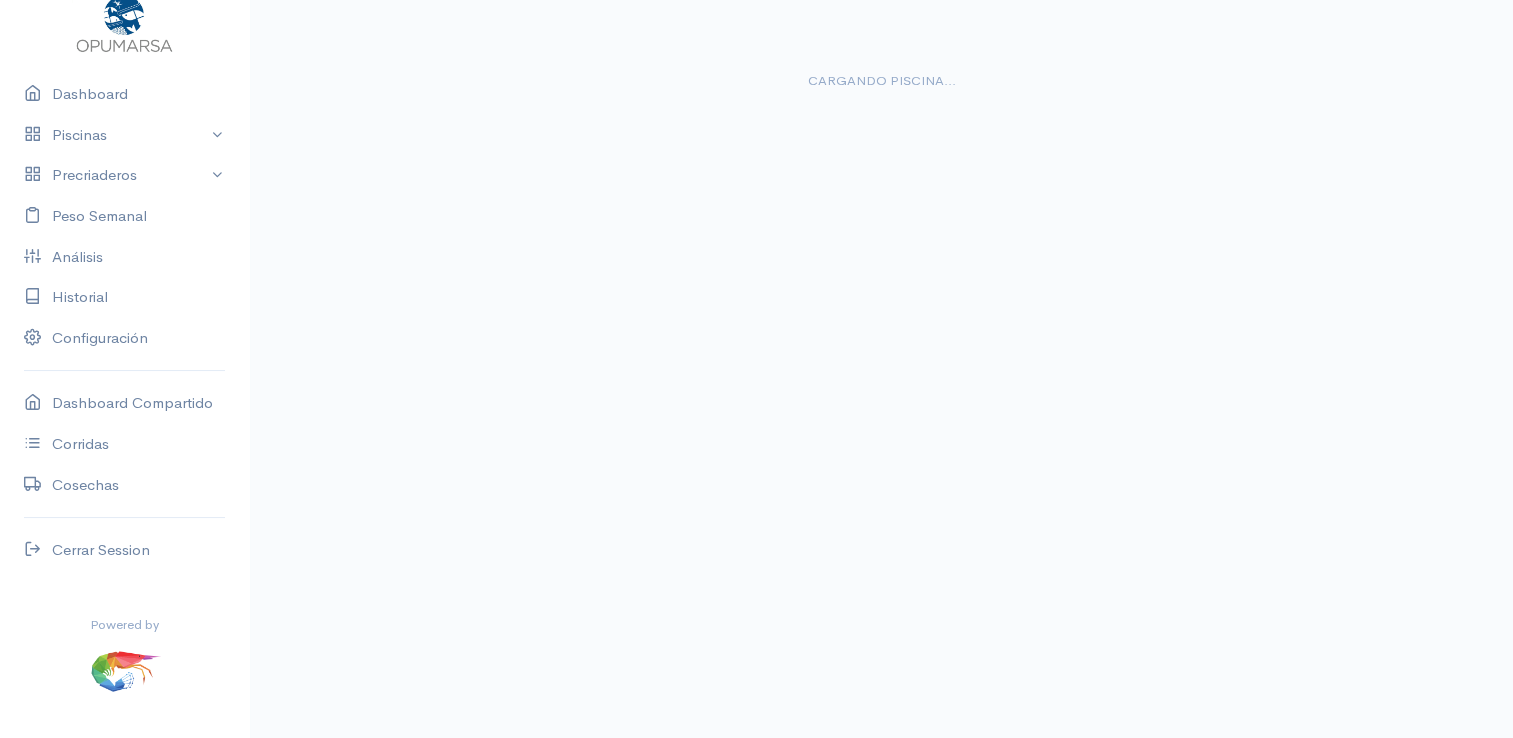 scroll, scrollTop: 36, scrollLeft: 0, axis: vertical 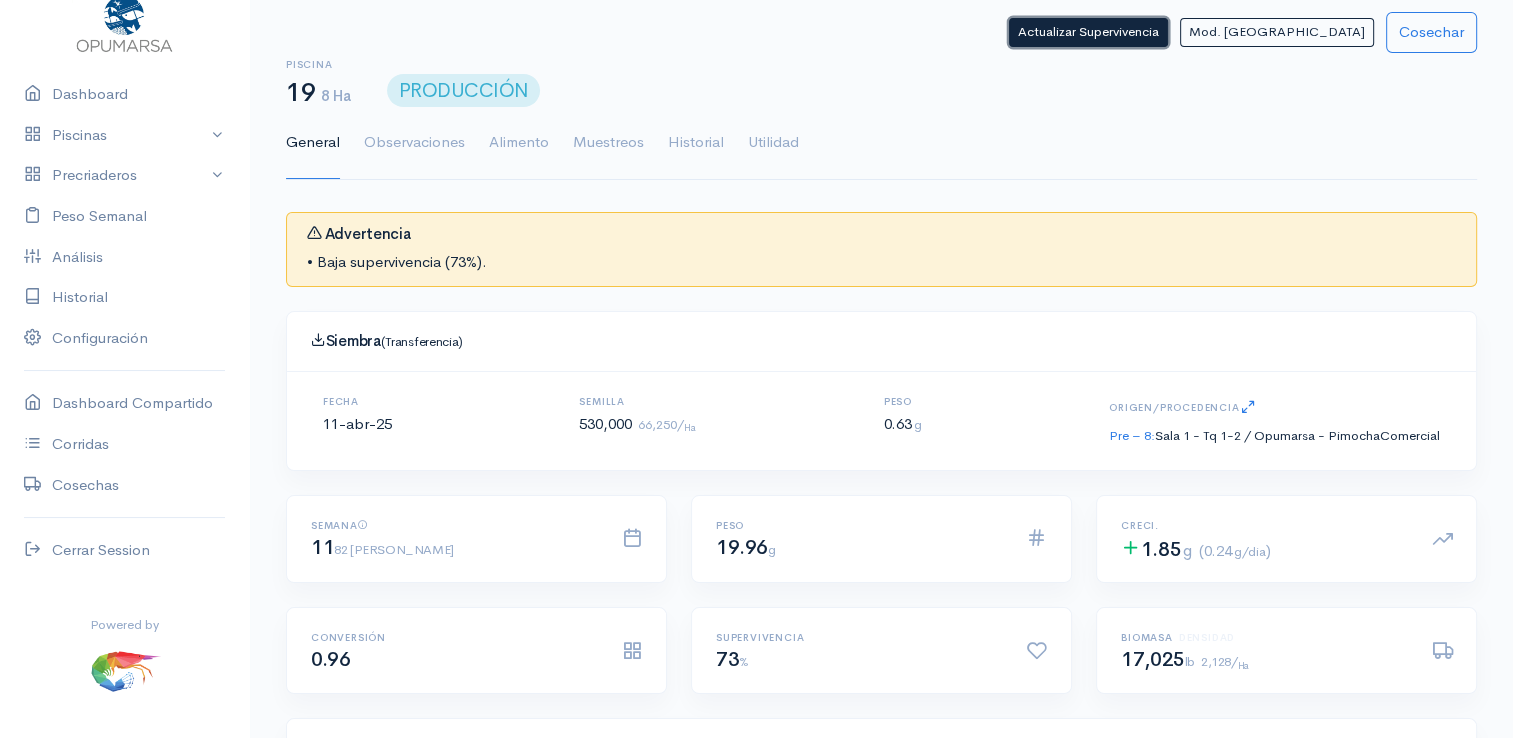 click on "Actualizar Supervivencia" 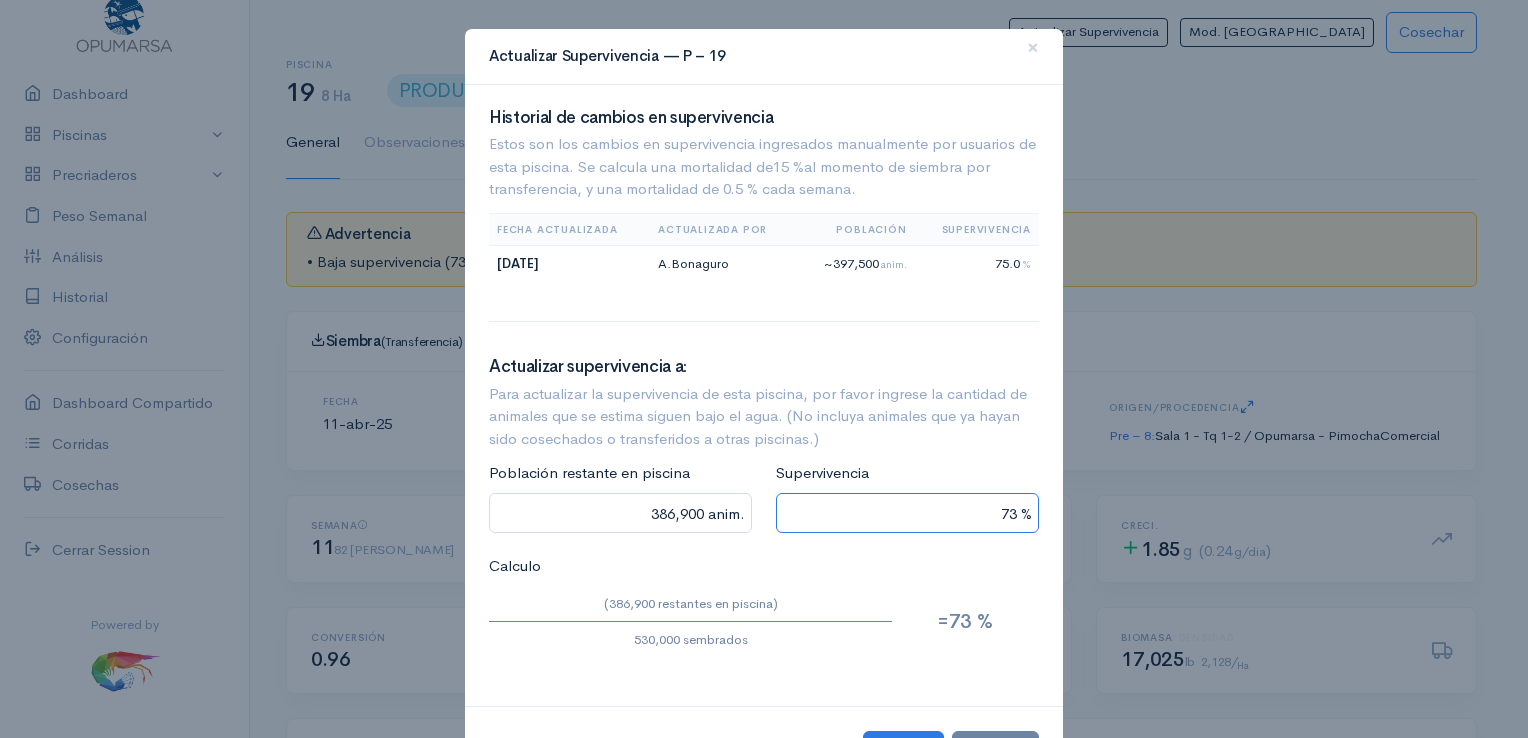 drag, startPoint x: 1006, startPoint y: 517, endPoint x: 980, endPoint y: 518, distance: 26.019224 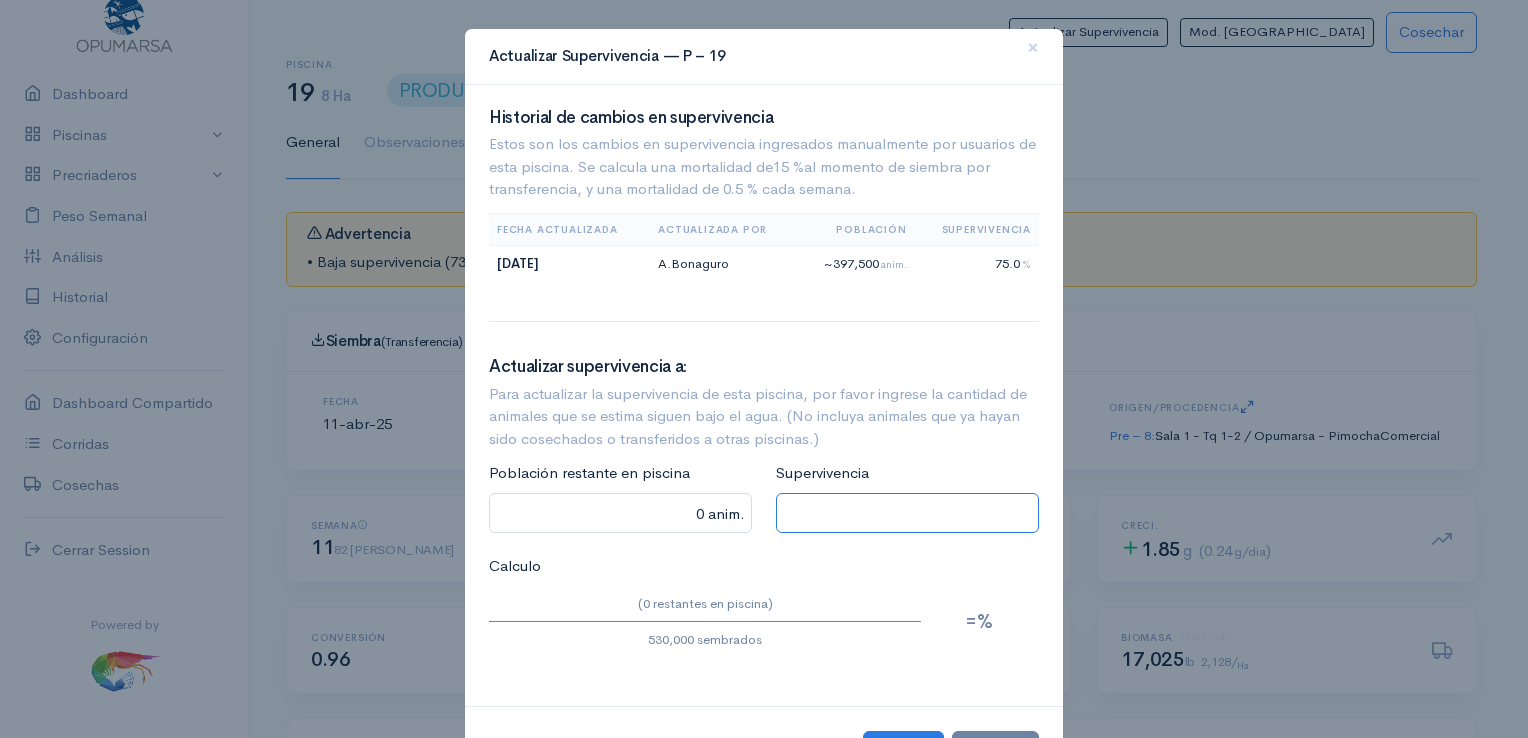 type on "31,800 anim." 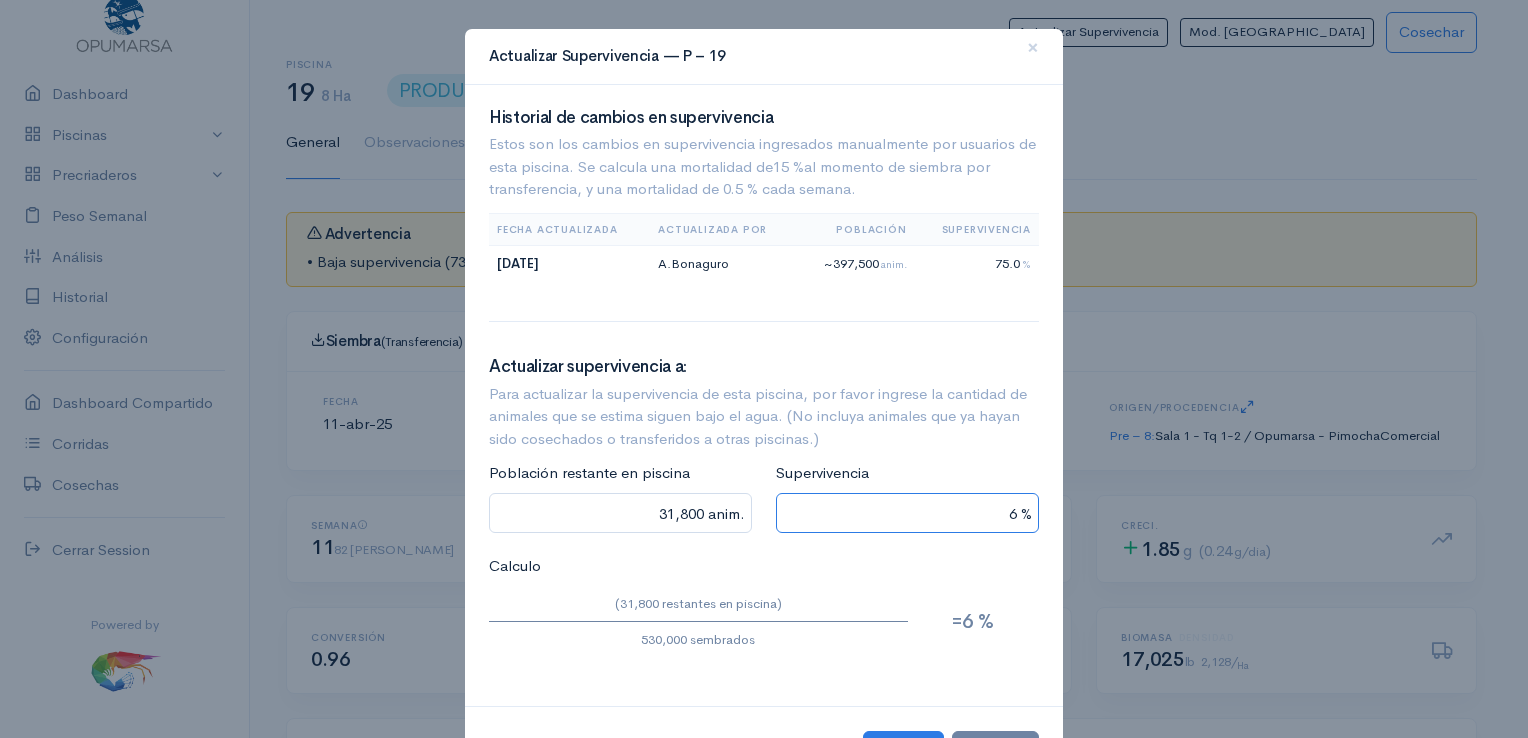 type on "318,000 anim." 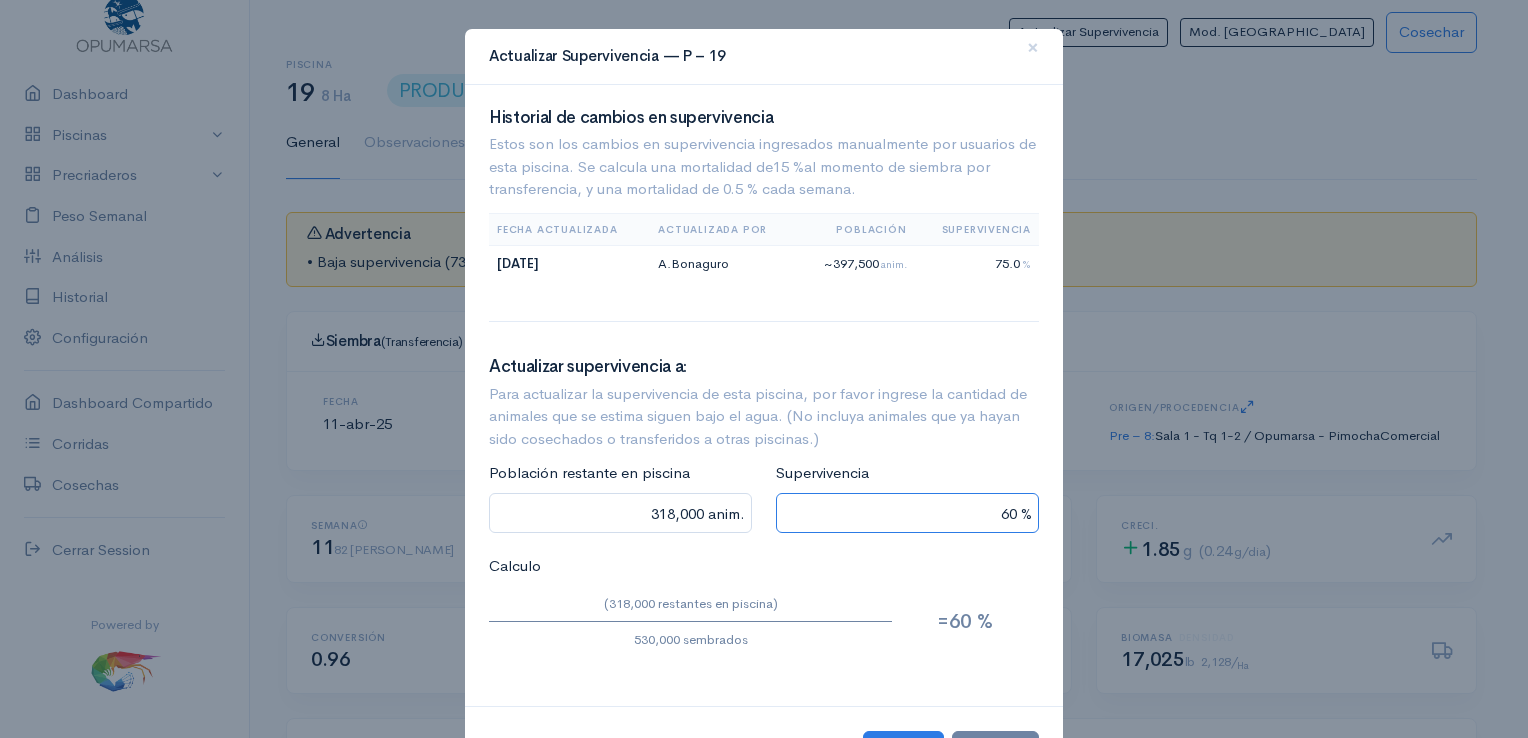 type on "60 %" 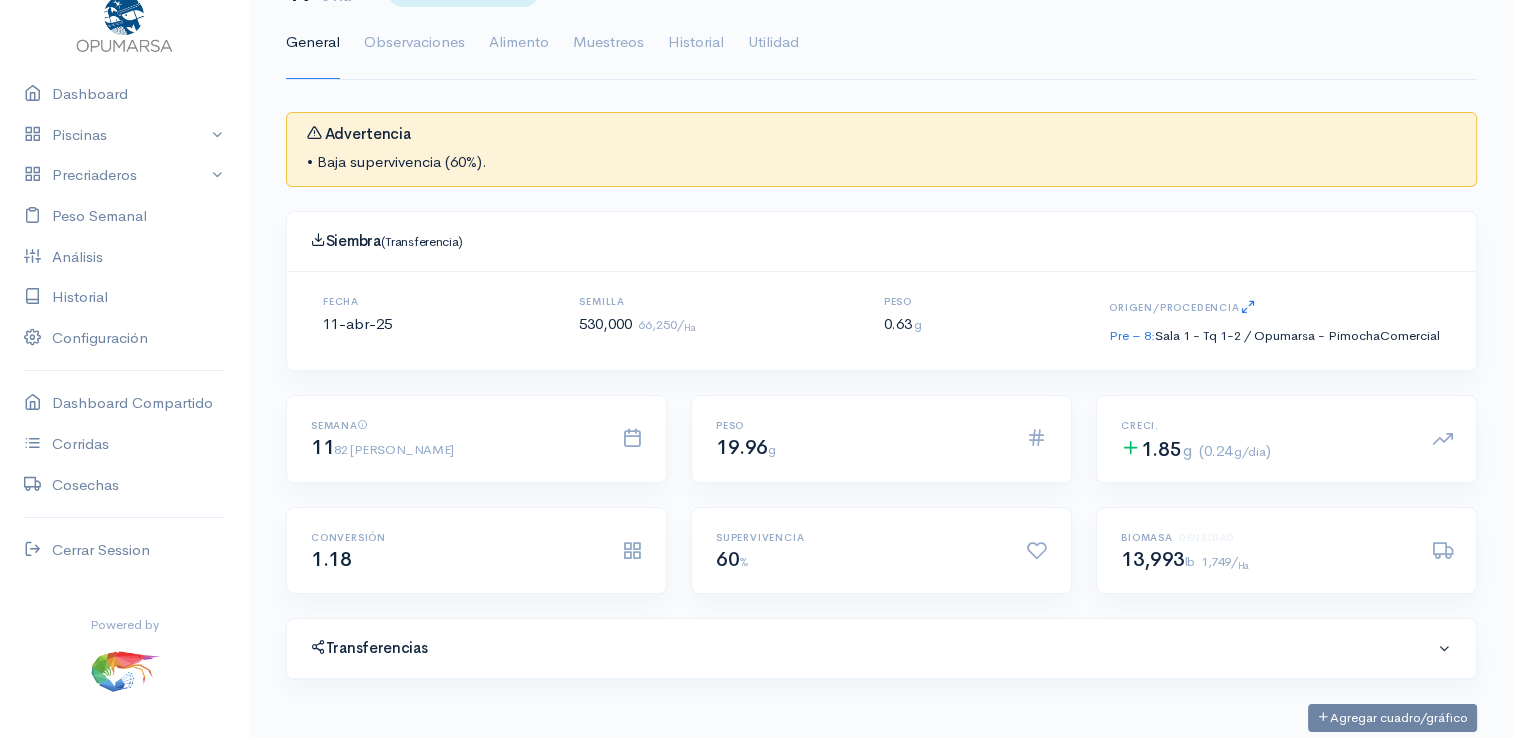 scroll, scrollTop: 100, scrollLeft: 0, axis: vertical 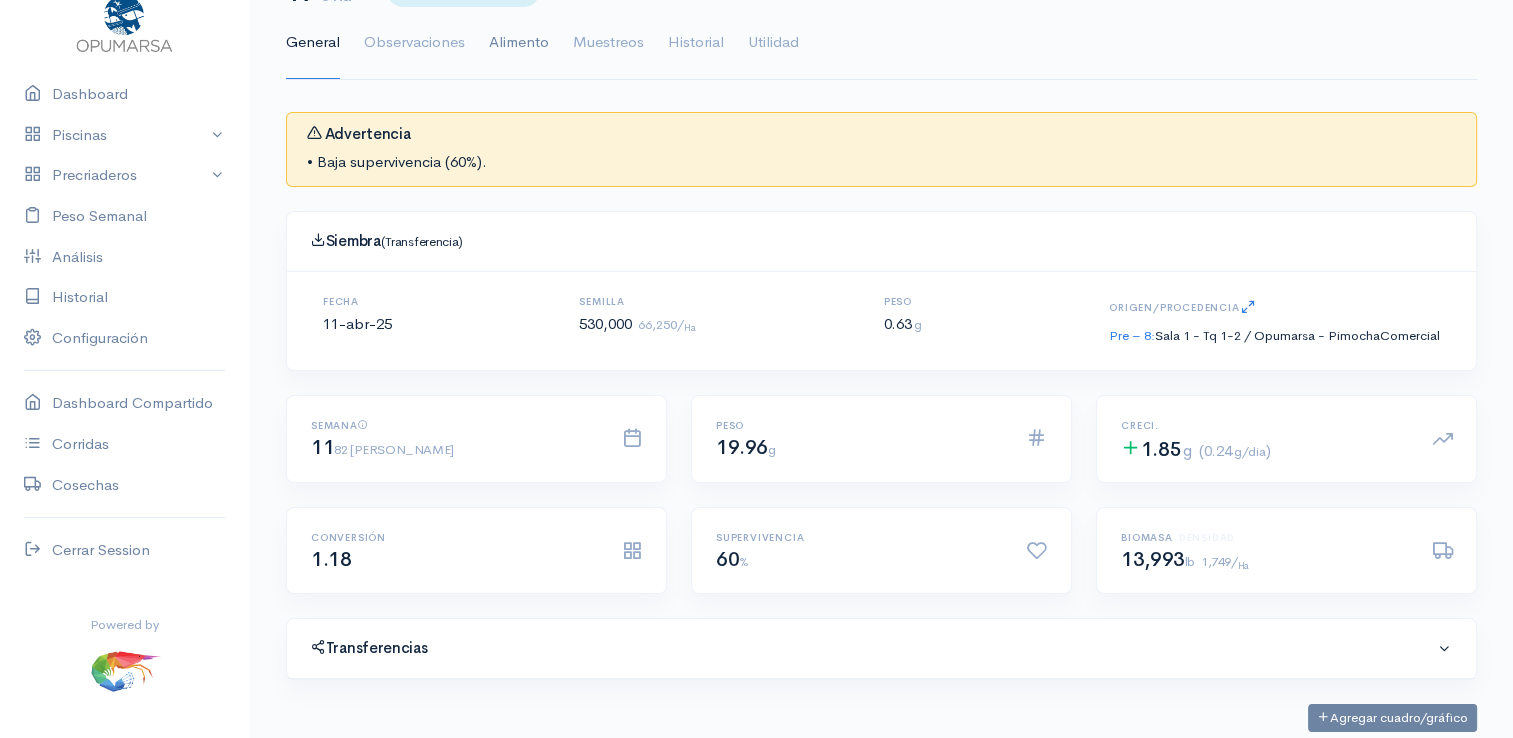 click on "Alimento" at bounding box center (519, 43) 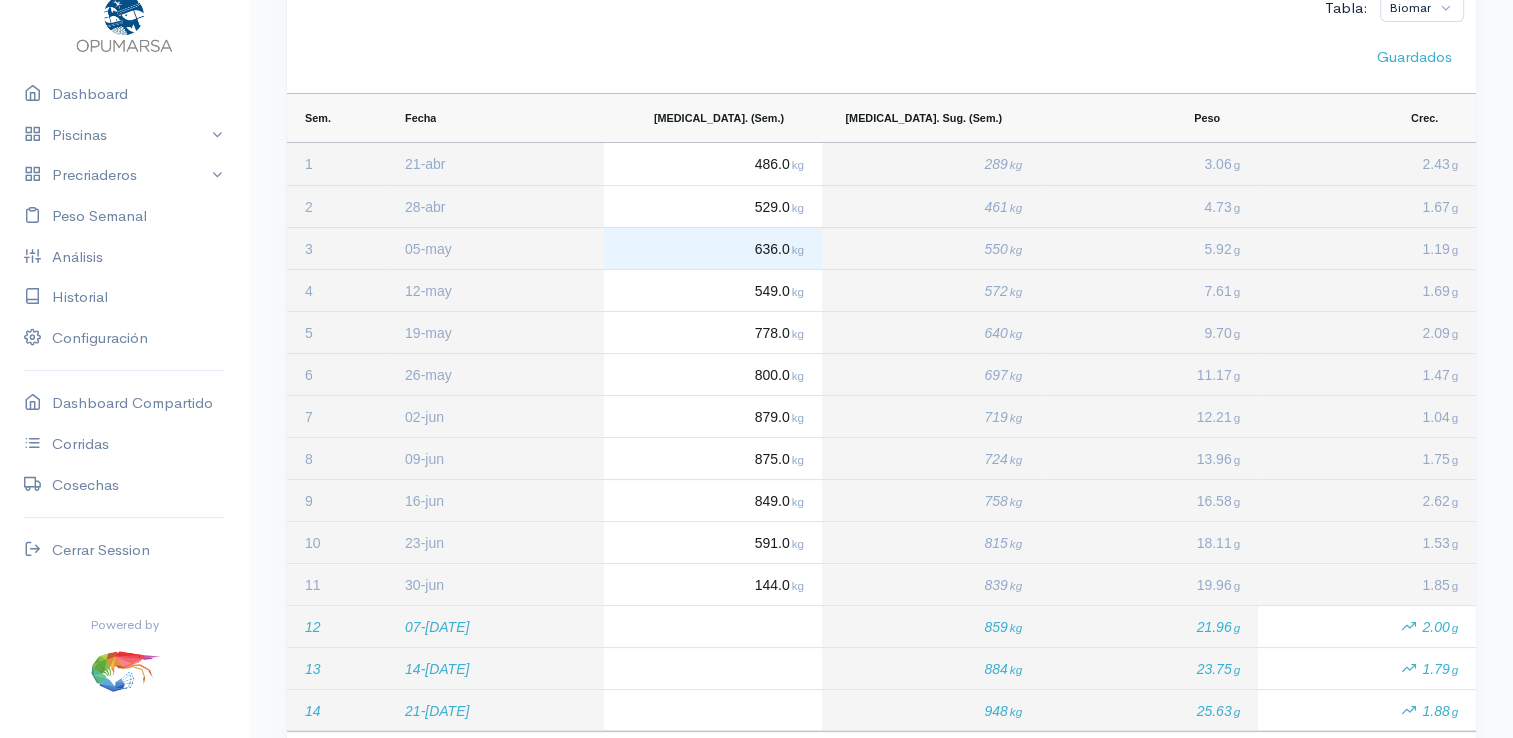 scroll, scrollTop: 300, scrollLeft: 0, axis: vertical 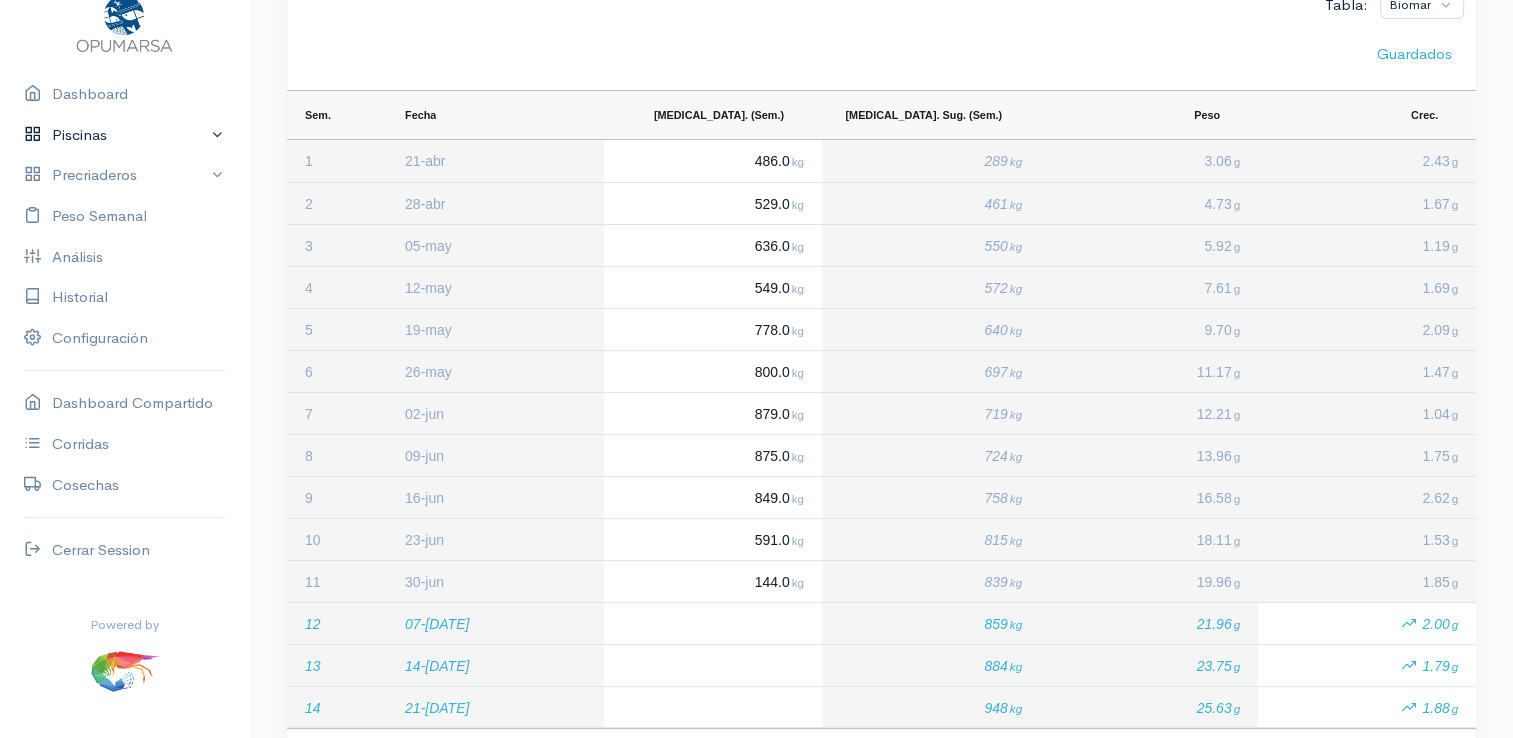 click on "Piscinas" at bounding box center [124, 135] 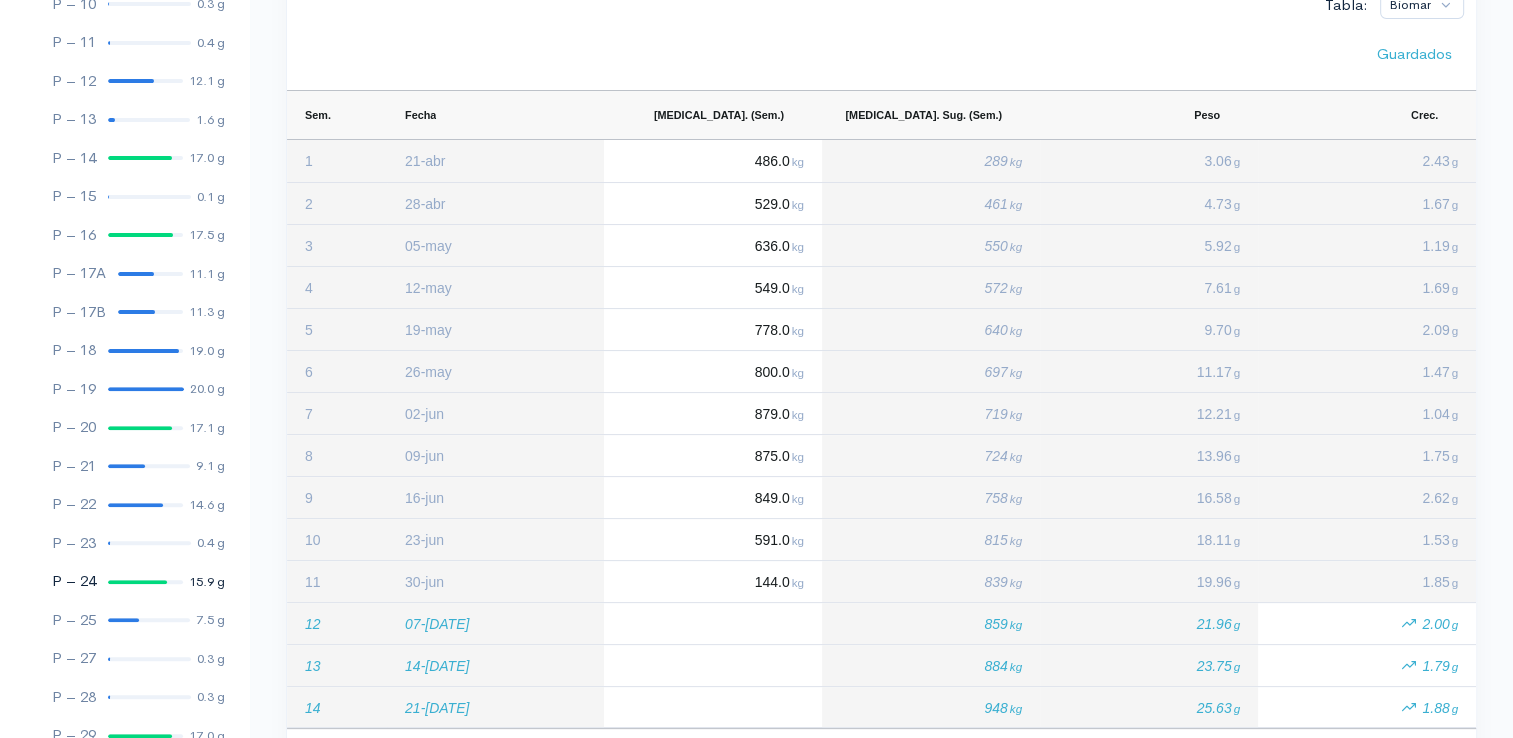scroll, scrollTop: 561, scrollLeft: 0, axis: vertical 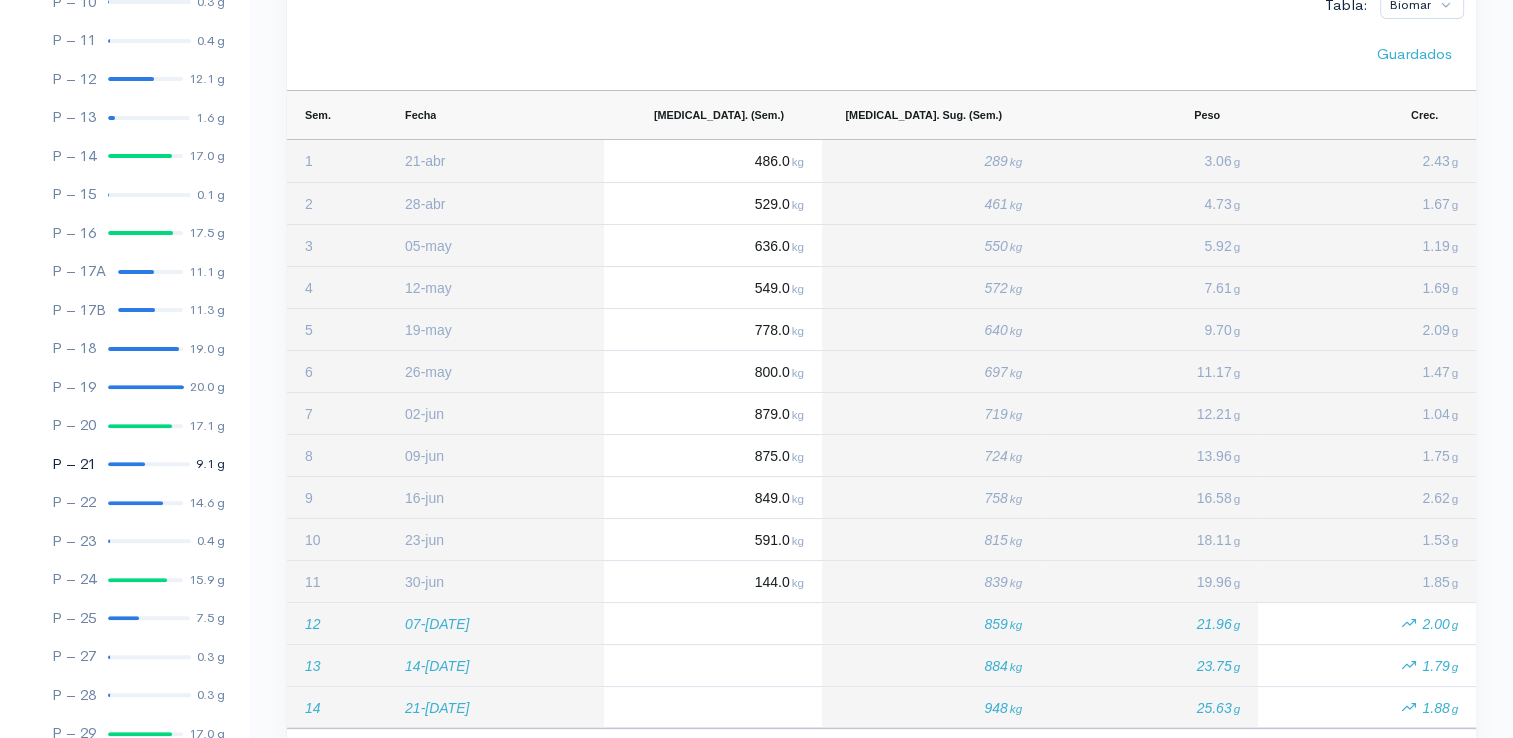 click at bounding box center (126, 464) 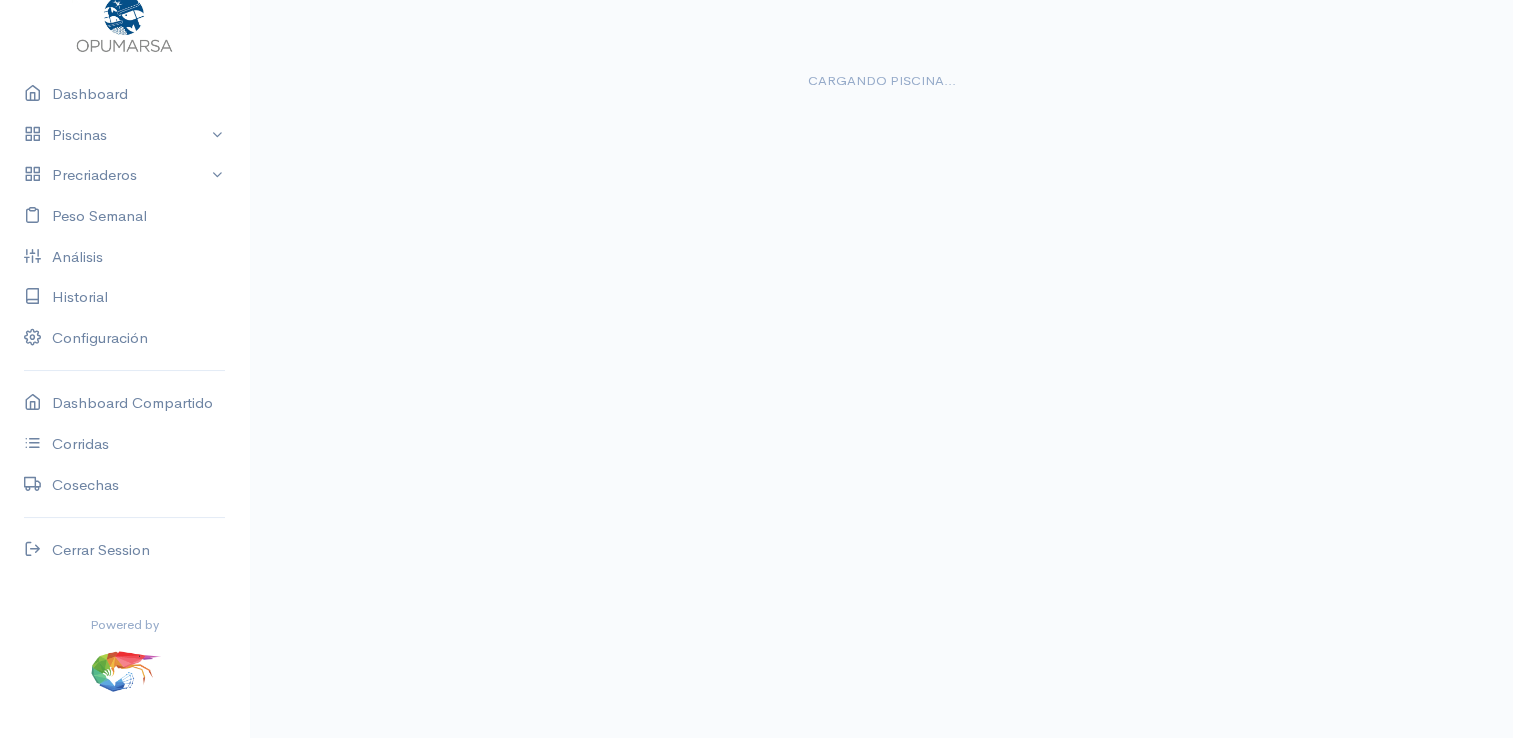 scroll, scrollTop: 36, scrollLeft: 0, axis: vertical 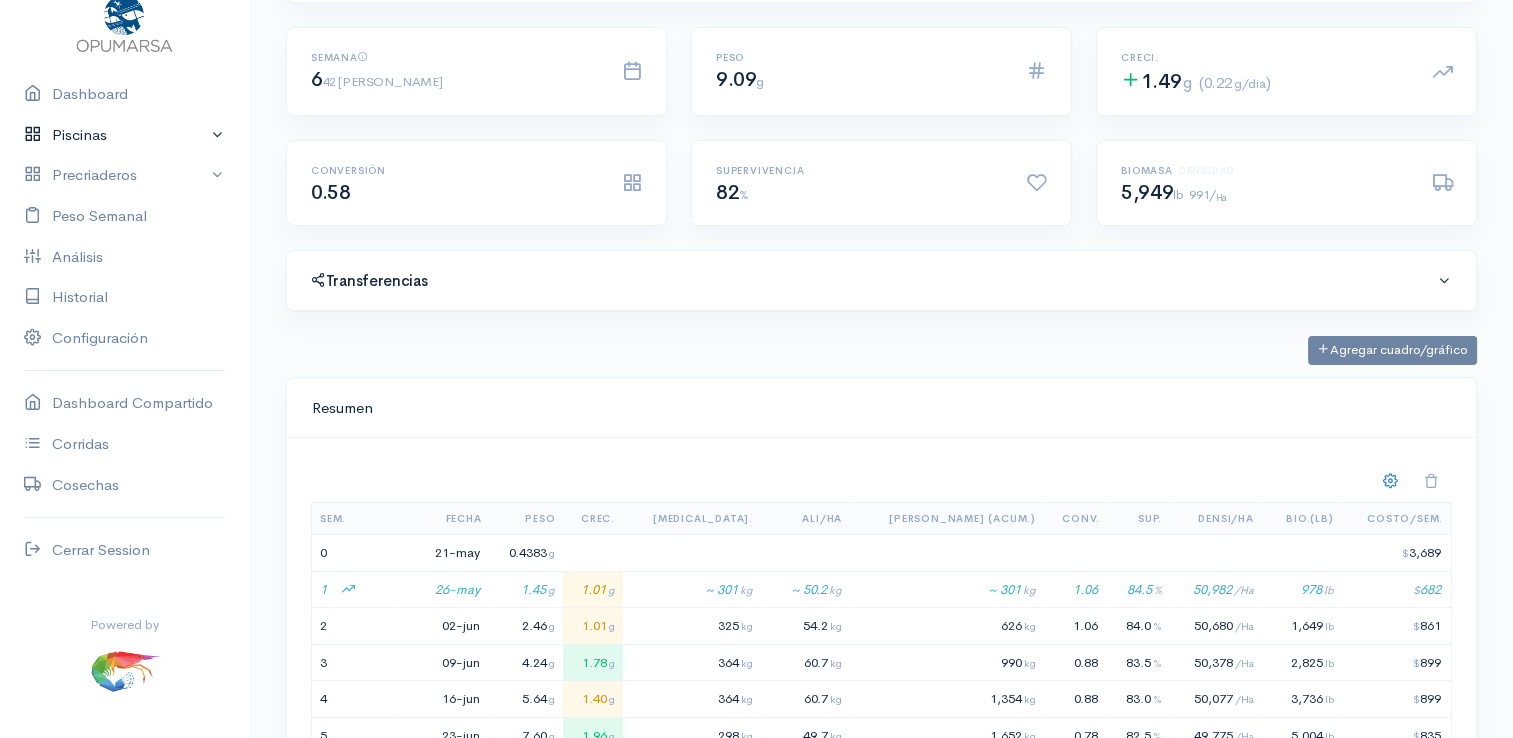click on "Piscinas" at bounding box center [124, 135] 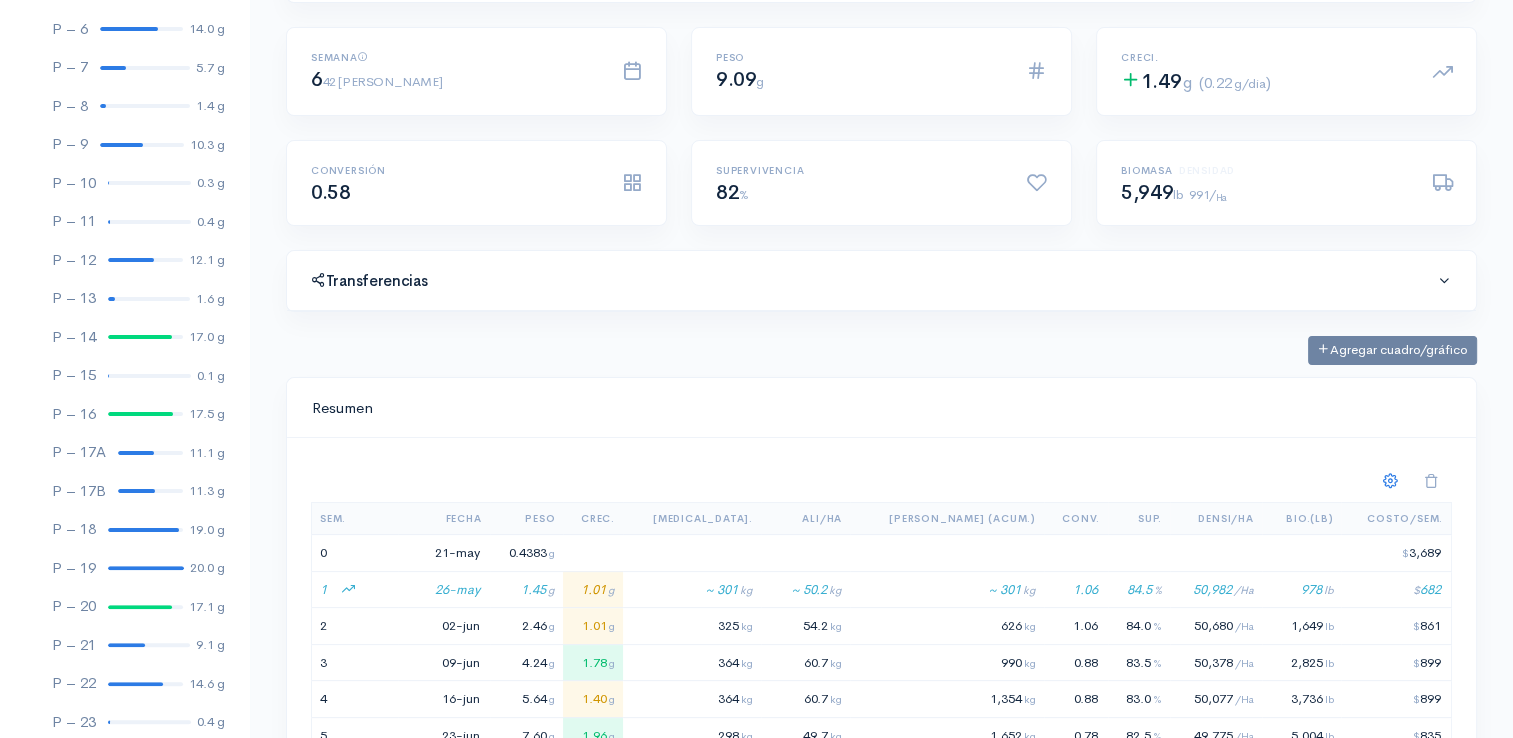 scroll, scrollTop: 389, scrollLeft: 0, axis: vertical 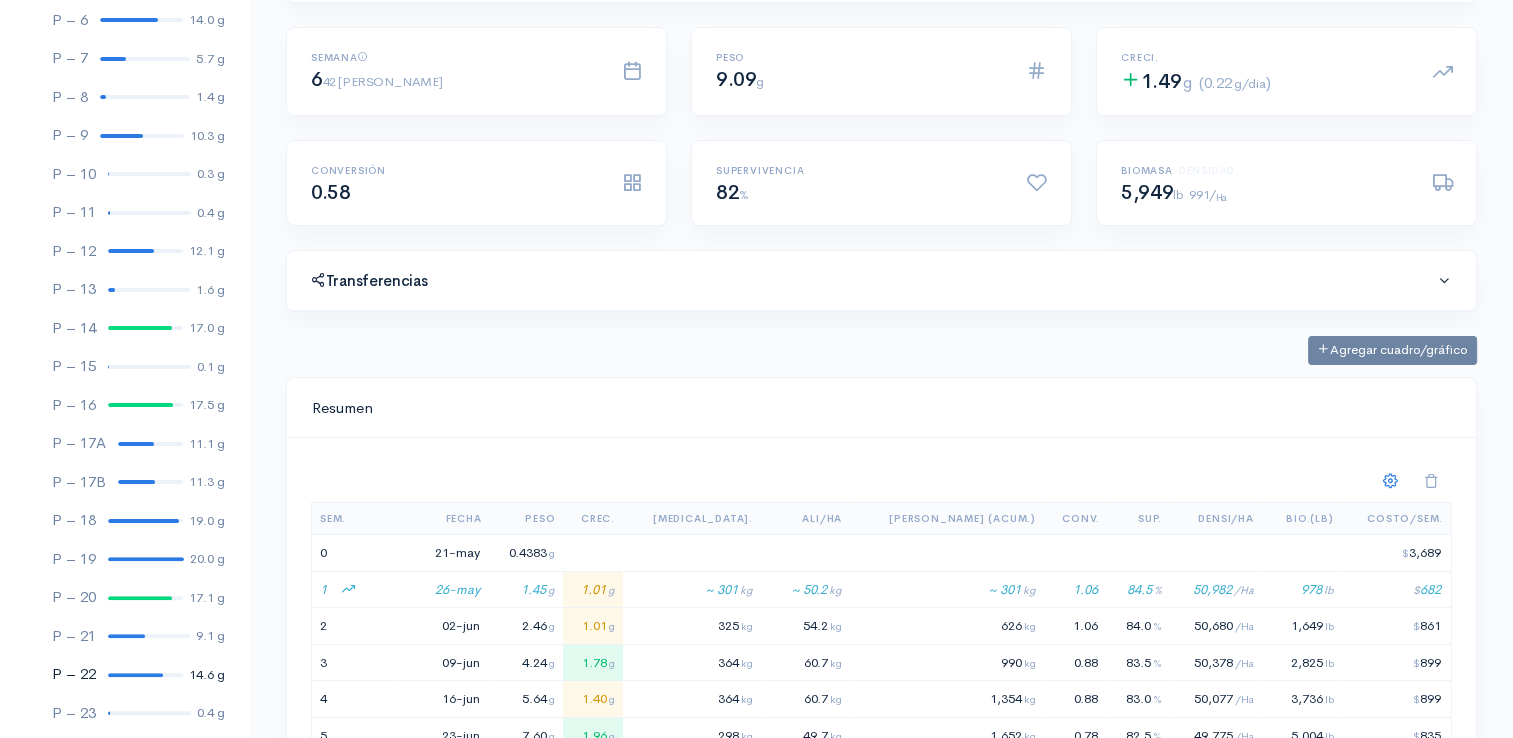 click at bounding box center (135, 675) 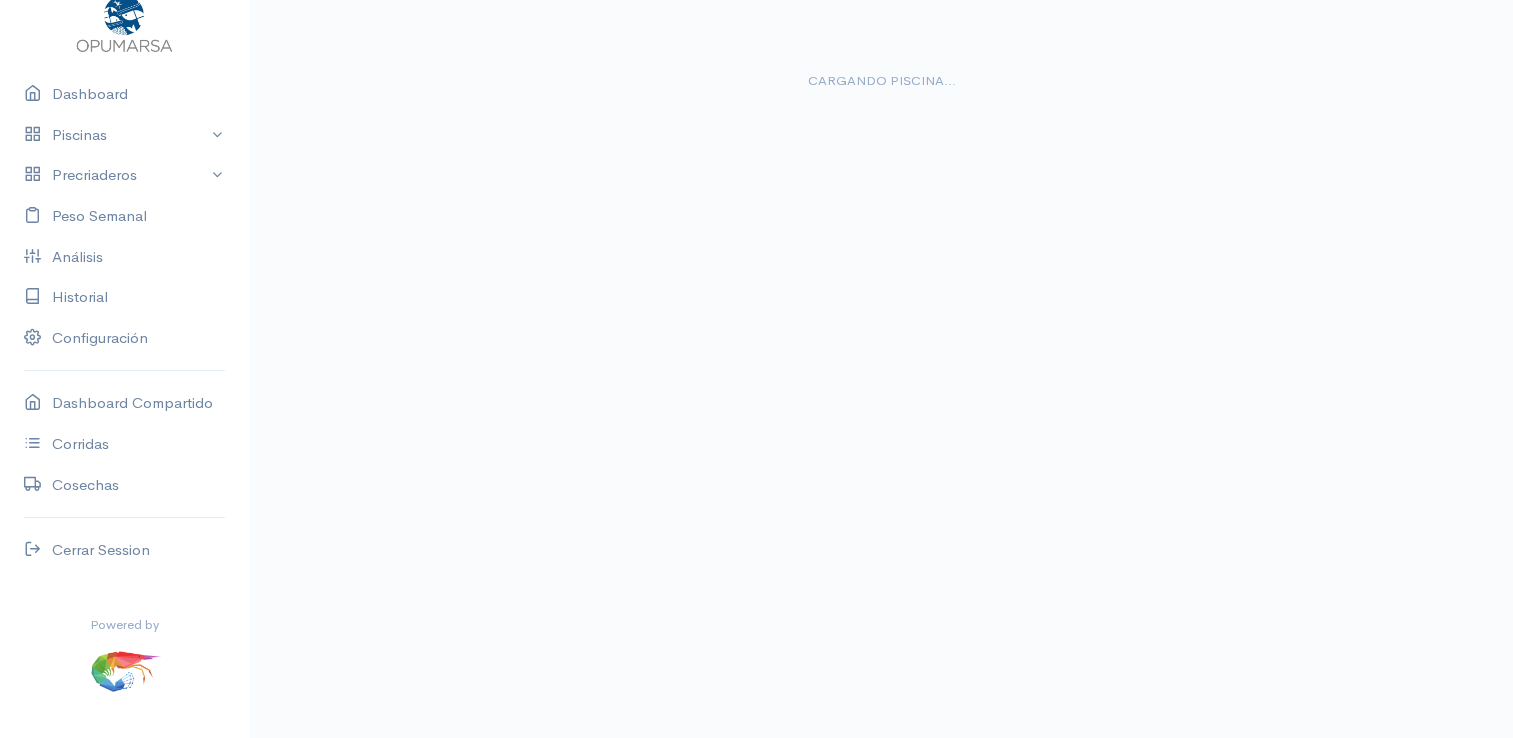 scroll, scrollTop: 89, scrollLeft: 0, axis: vertical 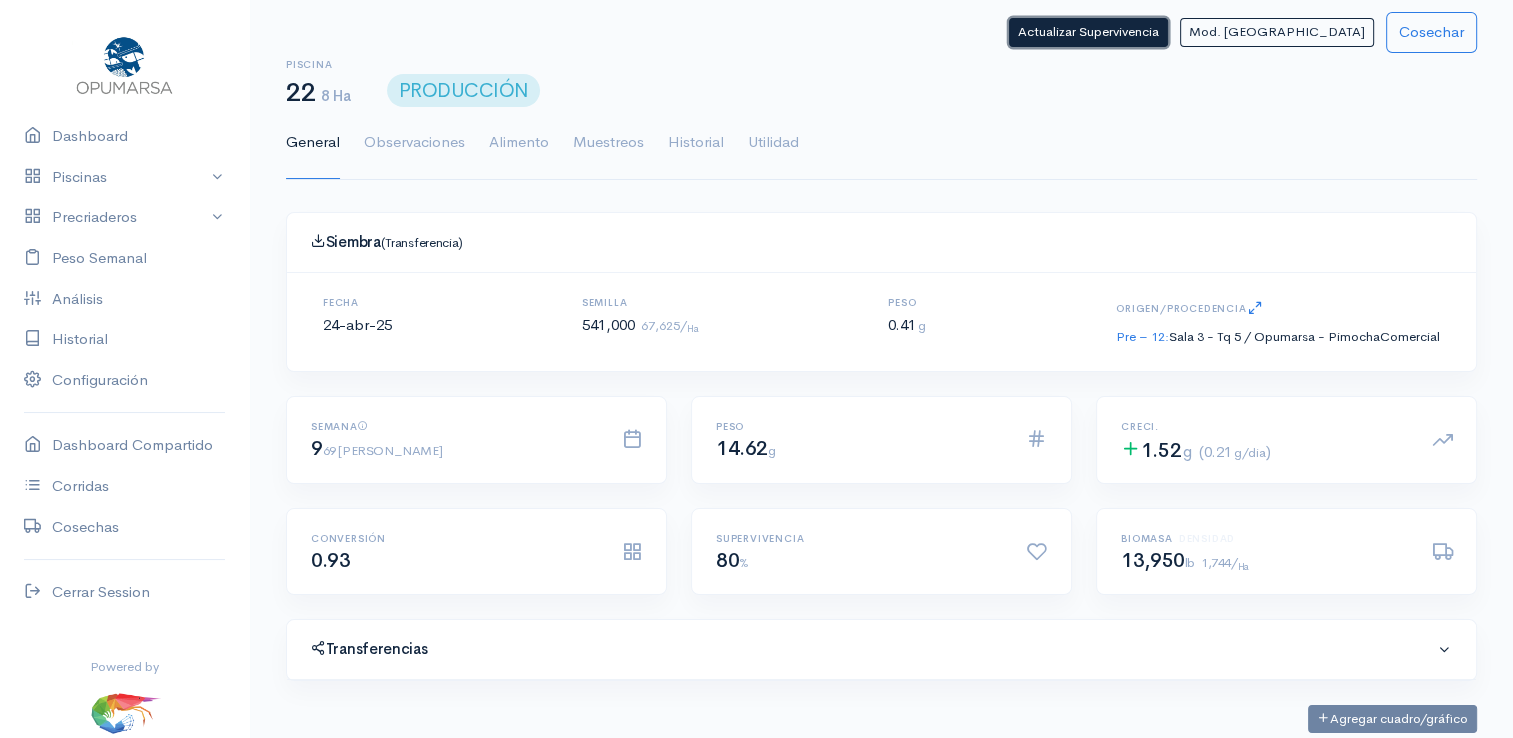 click on "Actualizar Supervivencia" 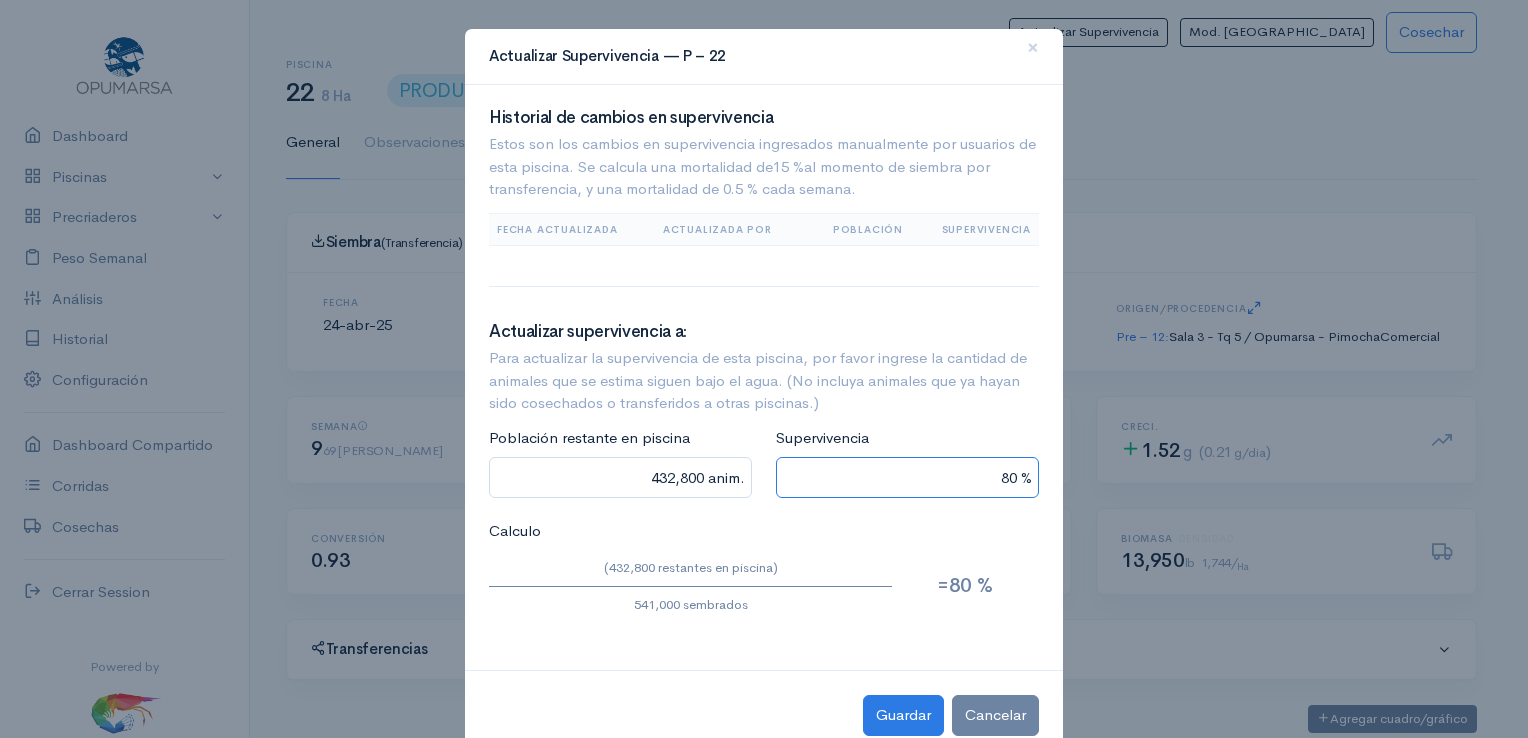 click on "80 %" at bounding box center (907, 477) 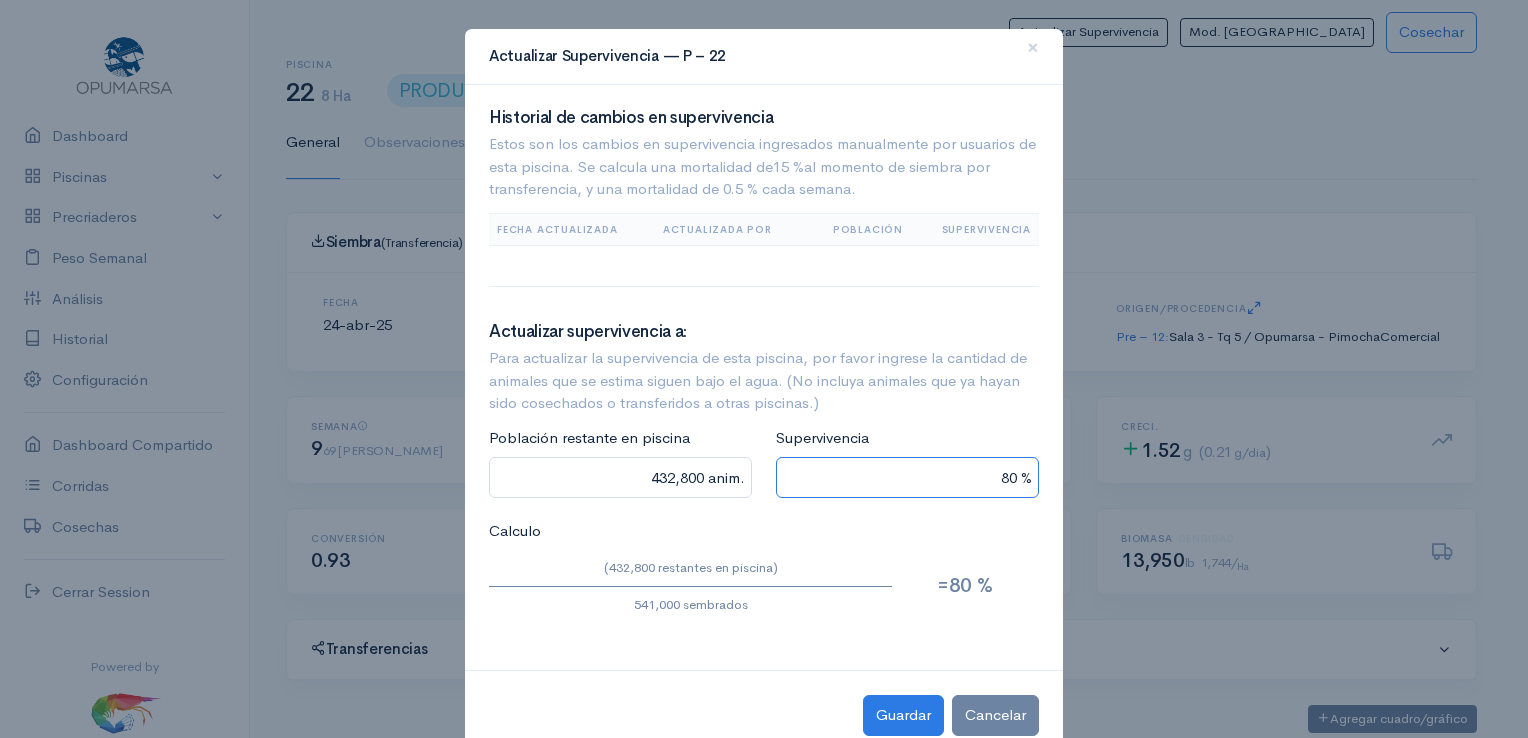 type on "43,280 anim." 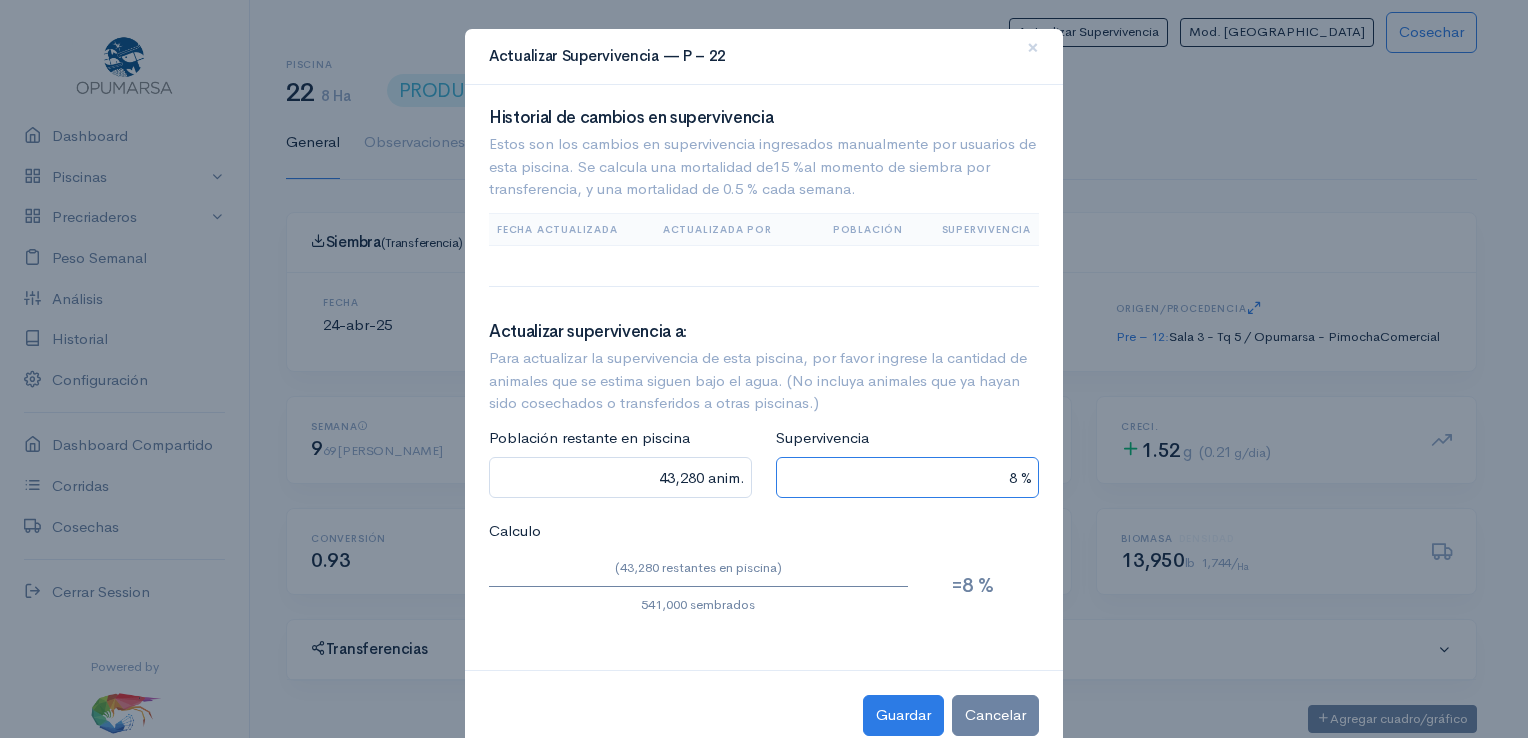 type on "0 anim." 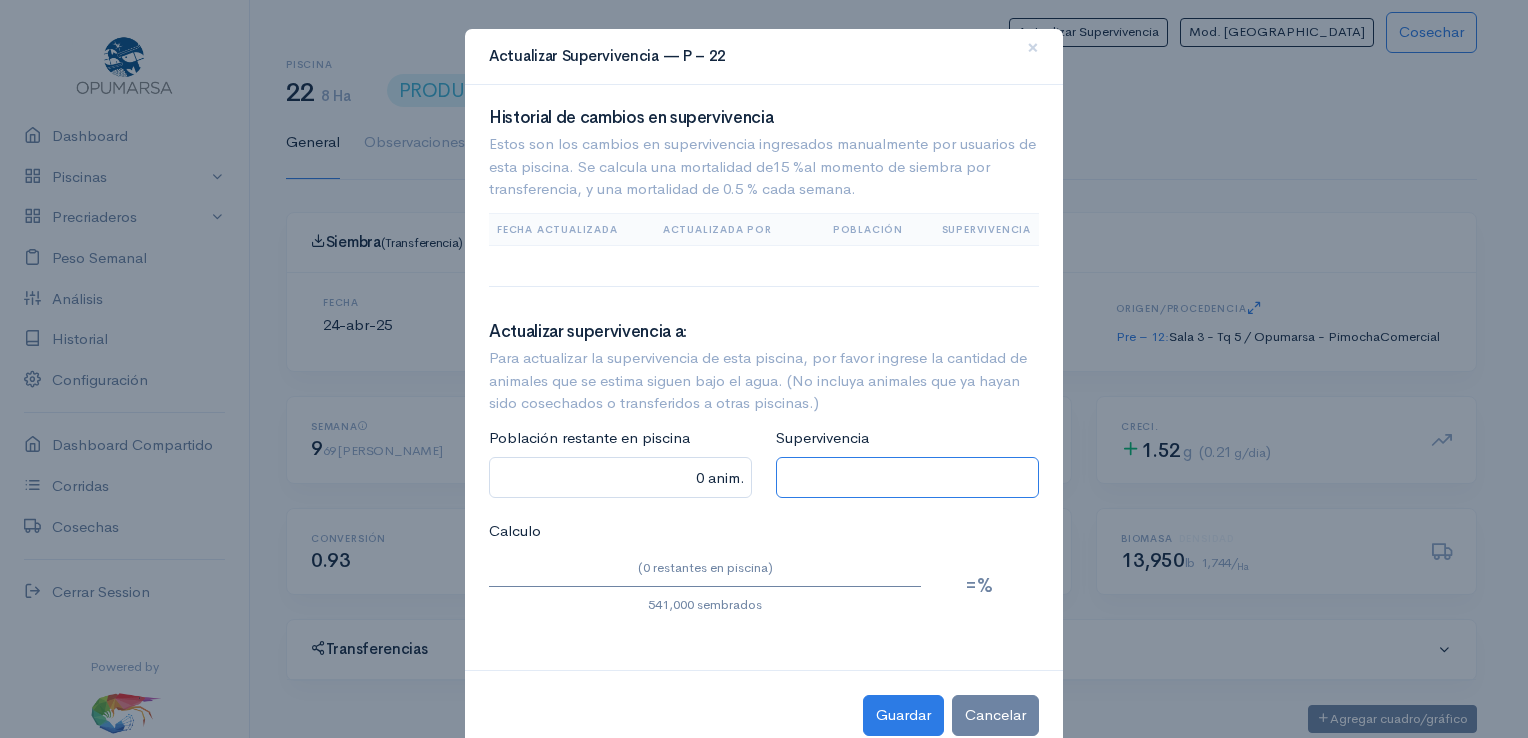 type on "37,870 anim." 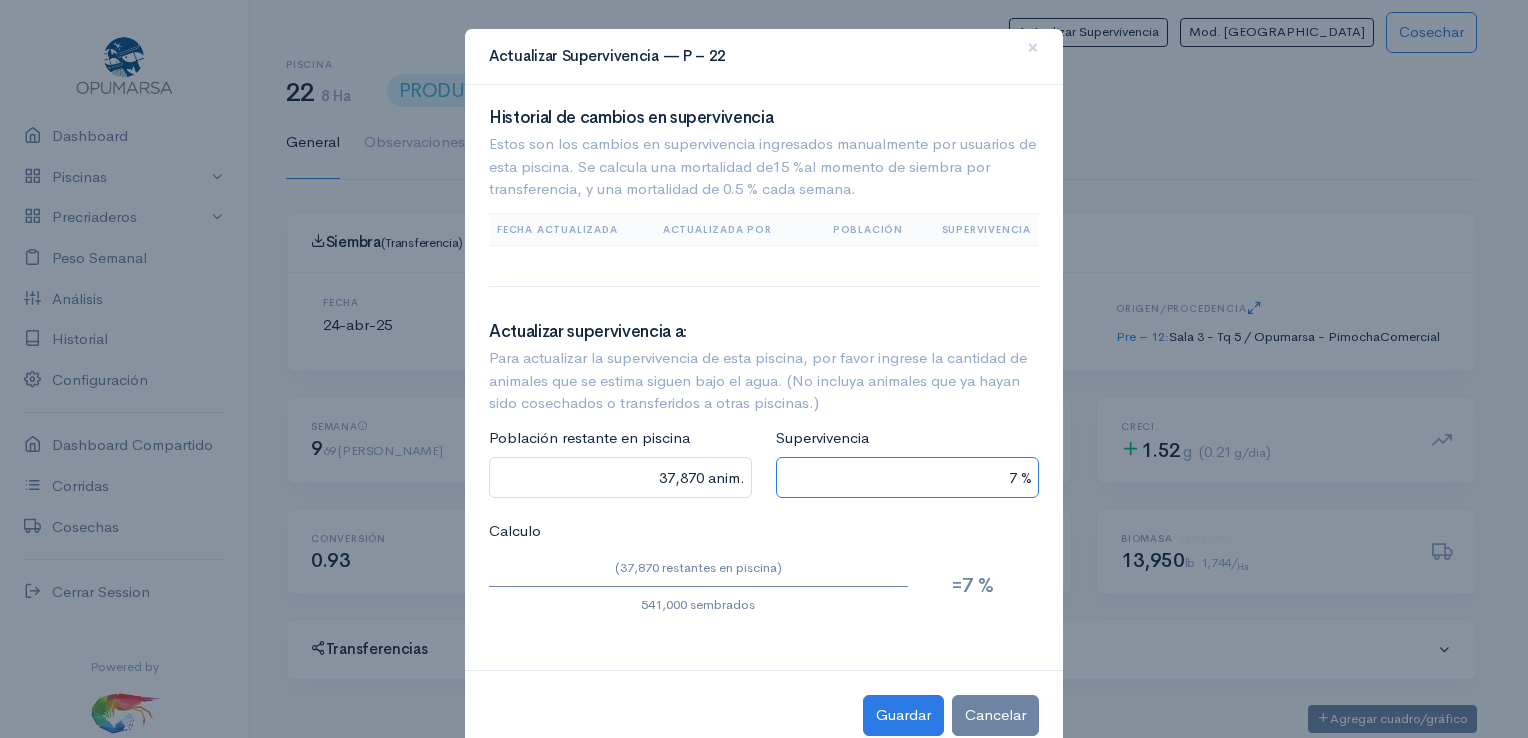 type on "400,340 anim." 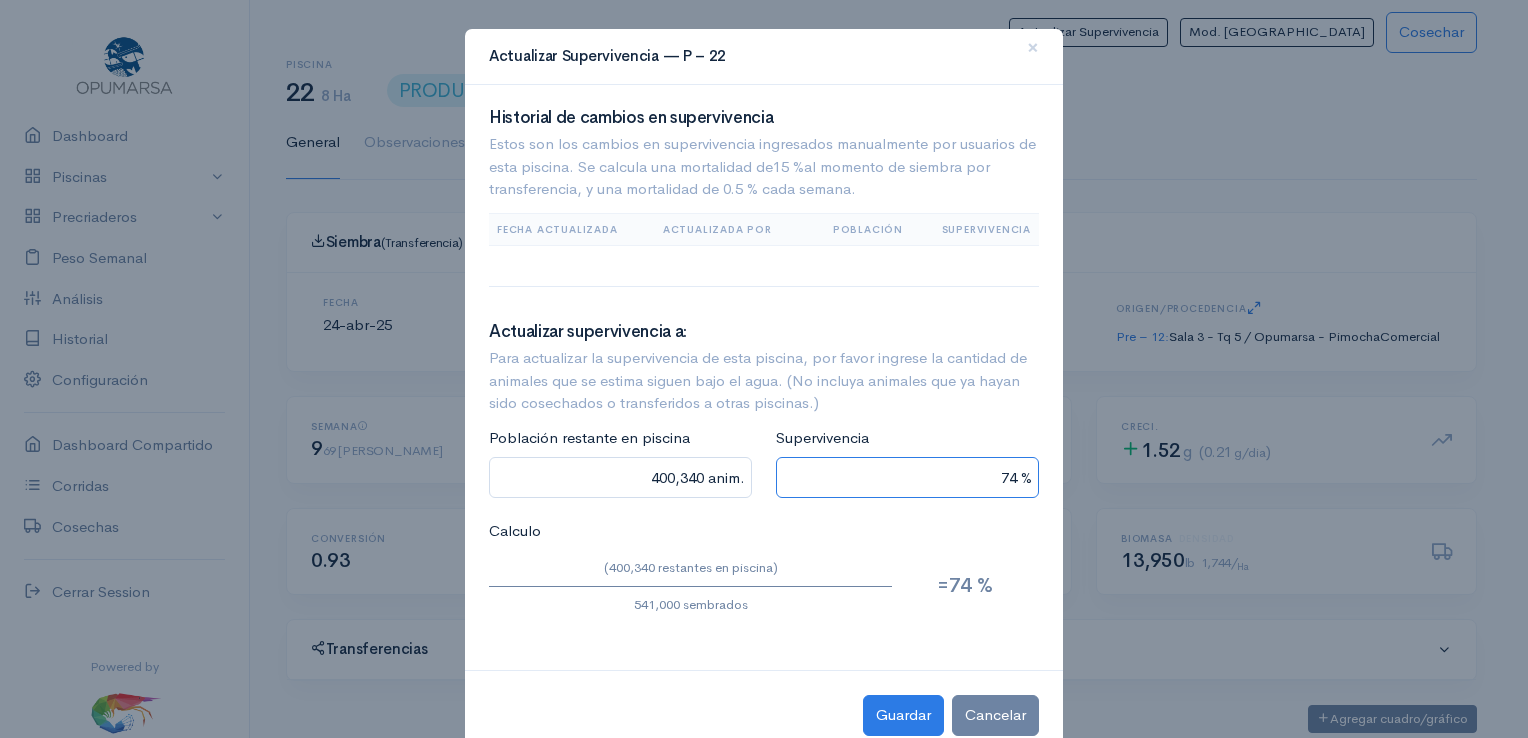 type on "37,870 anim." 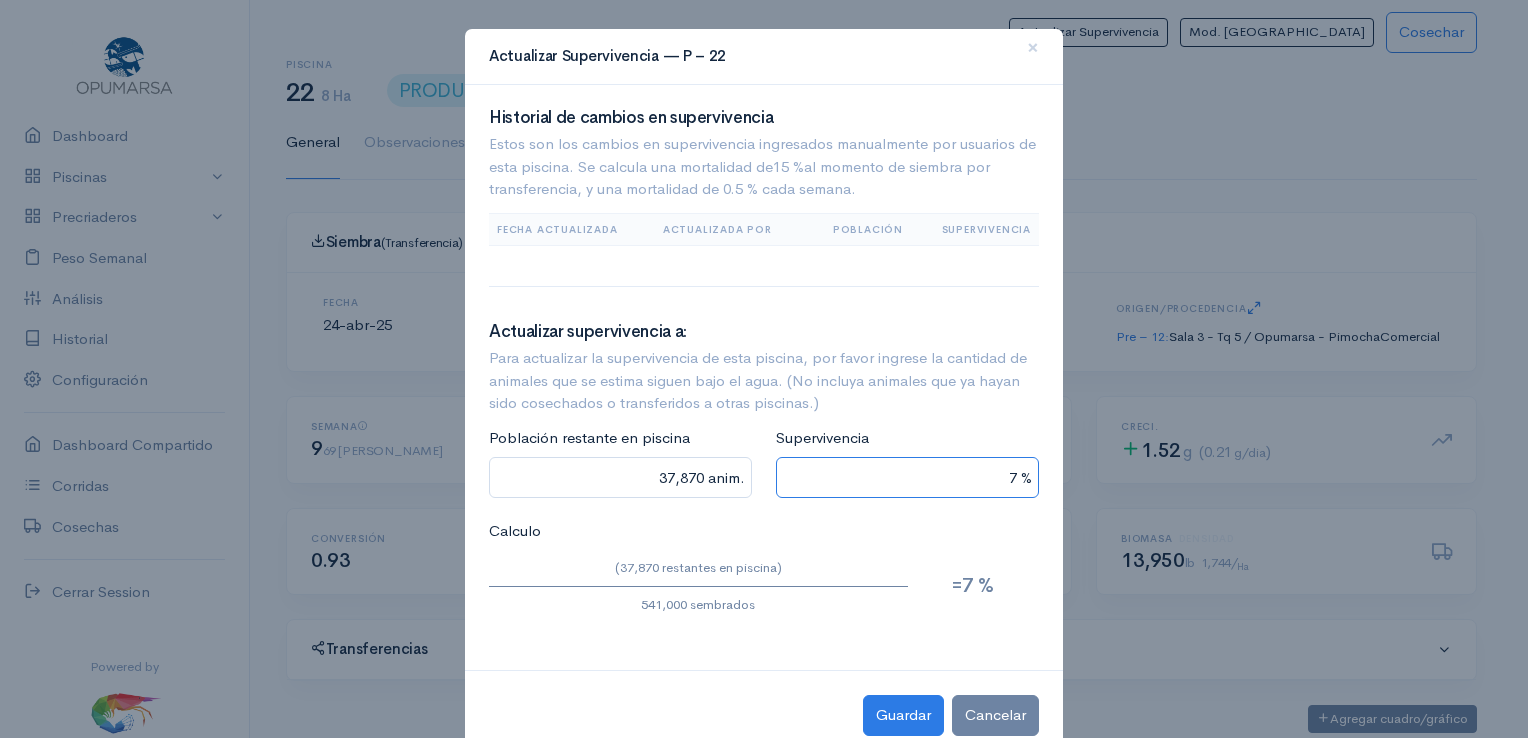 type on "378,700 anim." 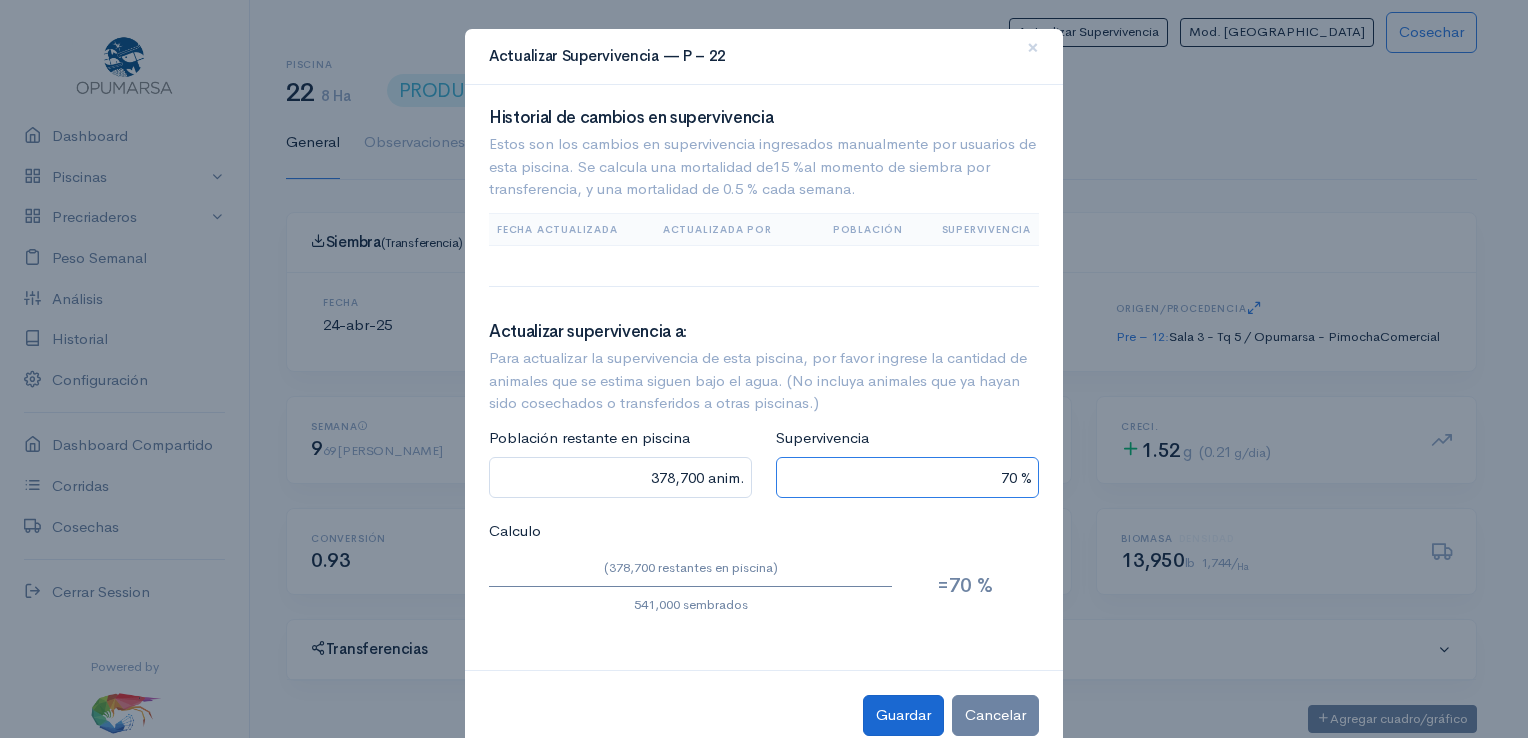 type on "70 %" 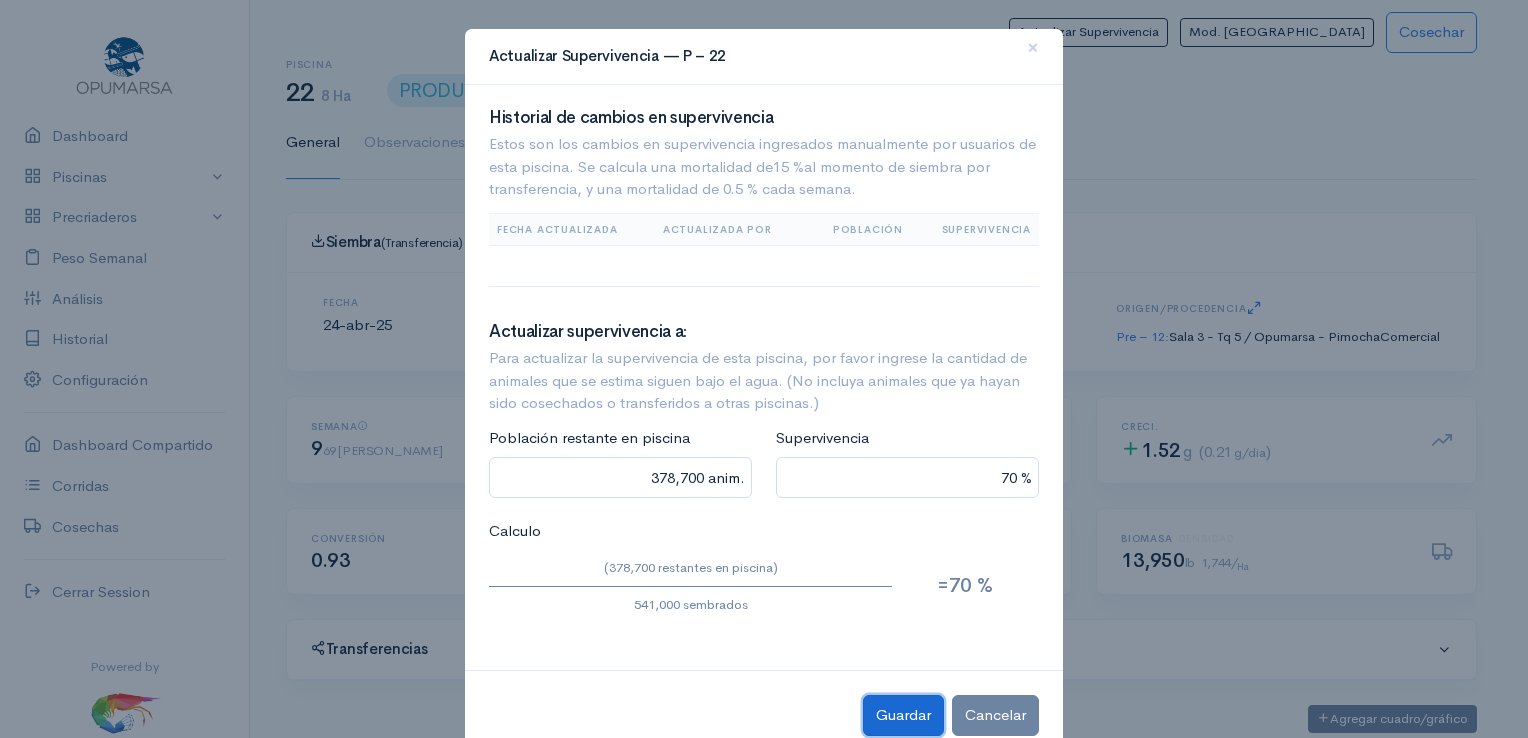 click on "Guardar" 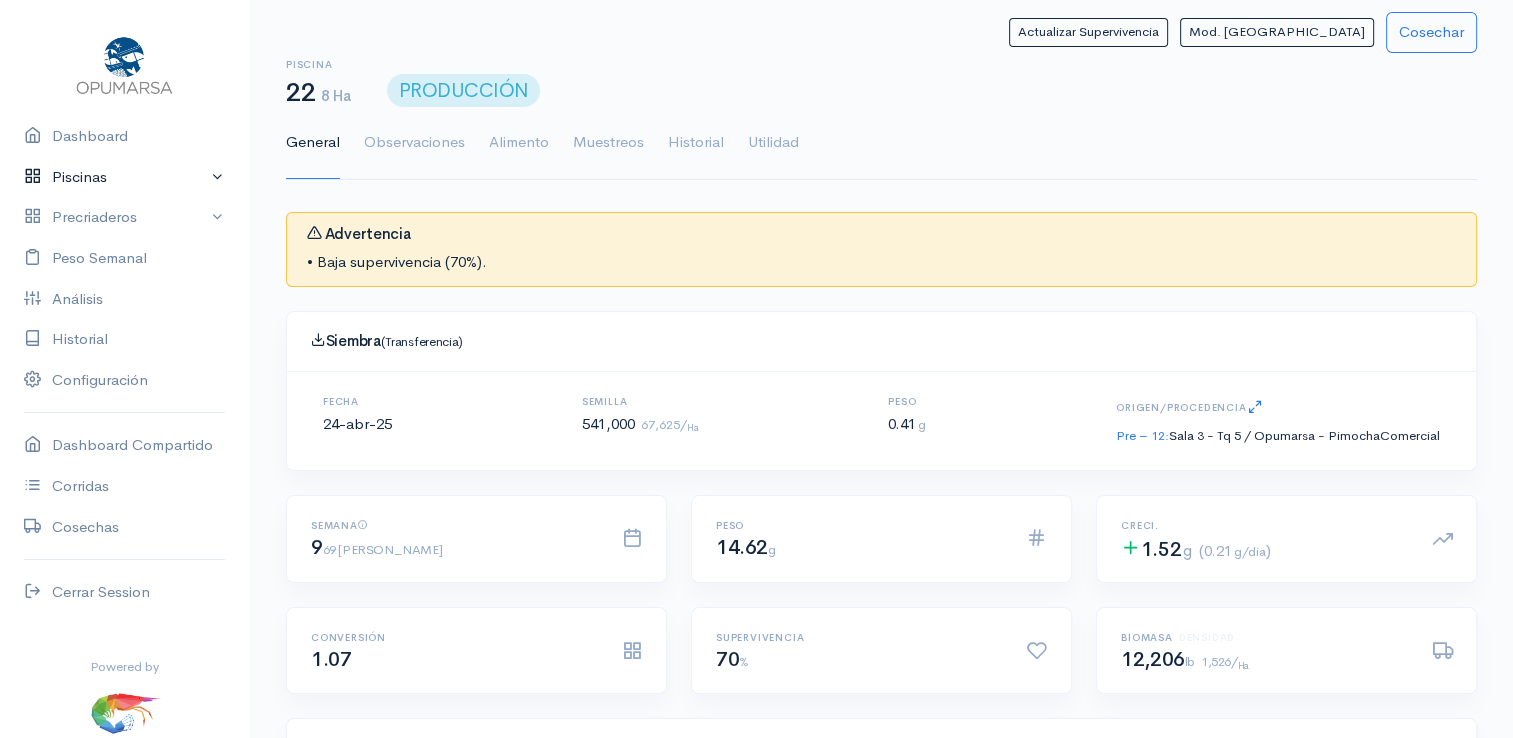 click on "Piscinas" at bounding box center [124, 177] 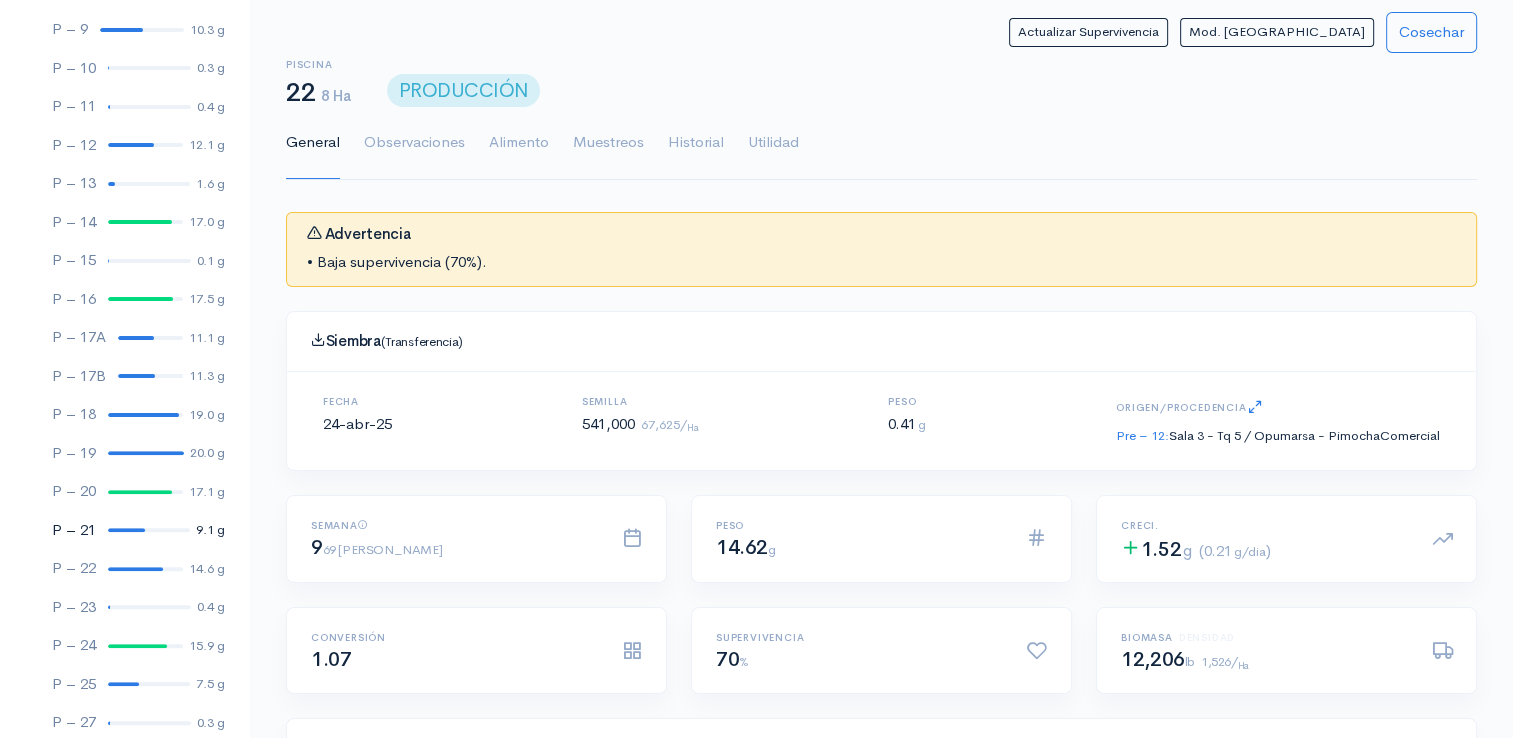 scroll, scrollTop: 500, scrollLeft: 0, axis: vertical 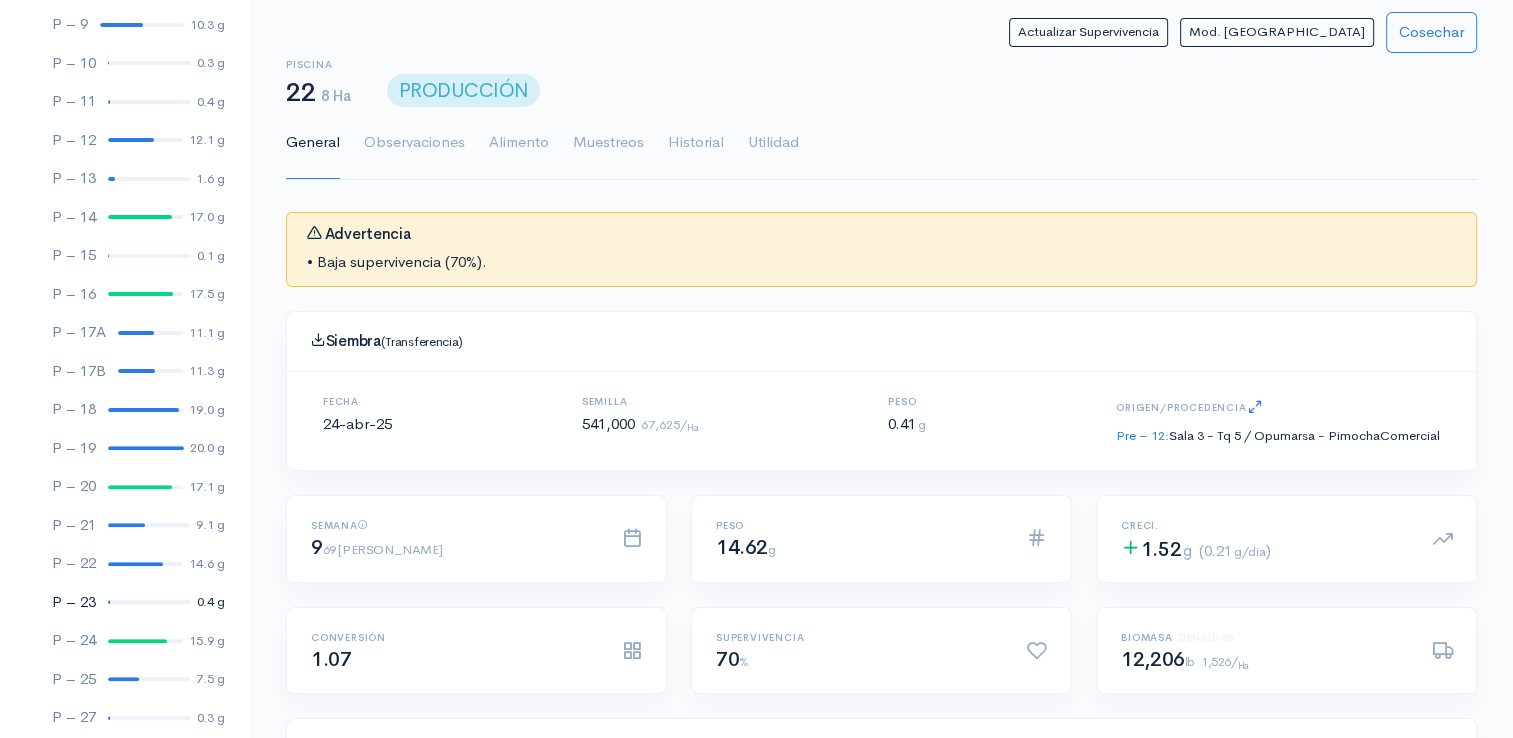 click at bounding box center [149, 602] 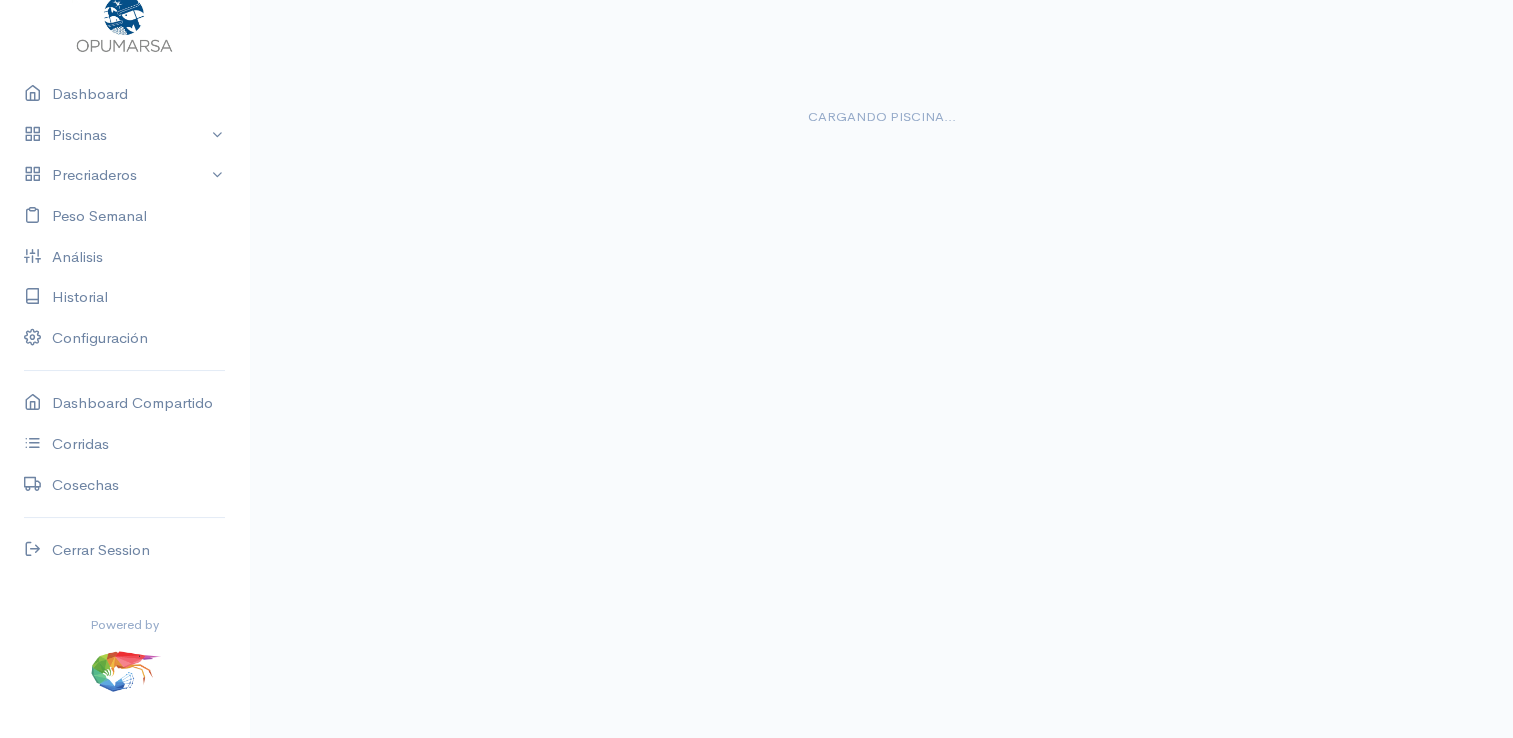 scroll, scrollTop: 61, scrollLeft: 0, axis: vertical 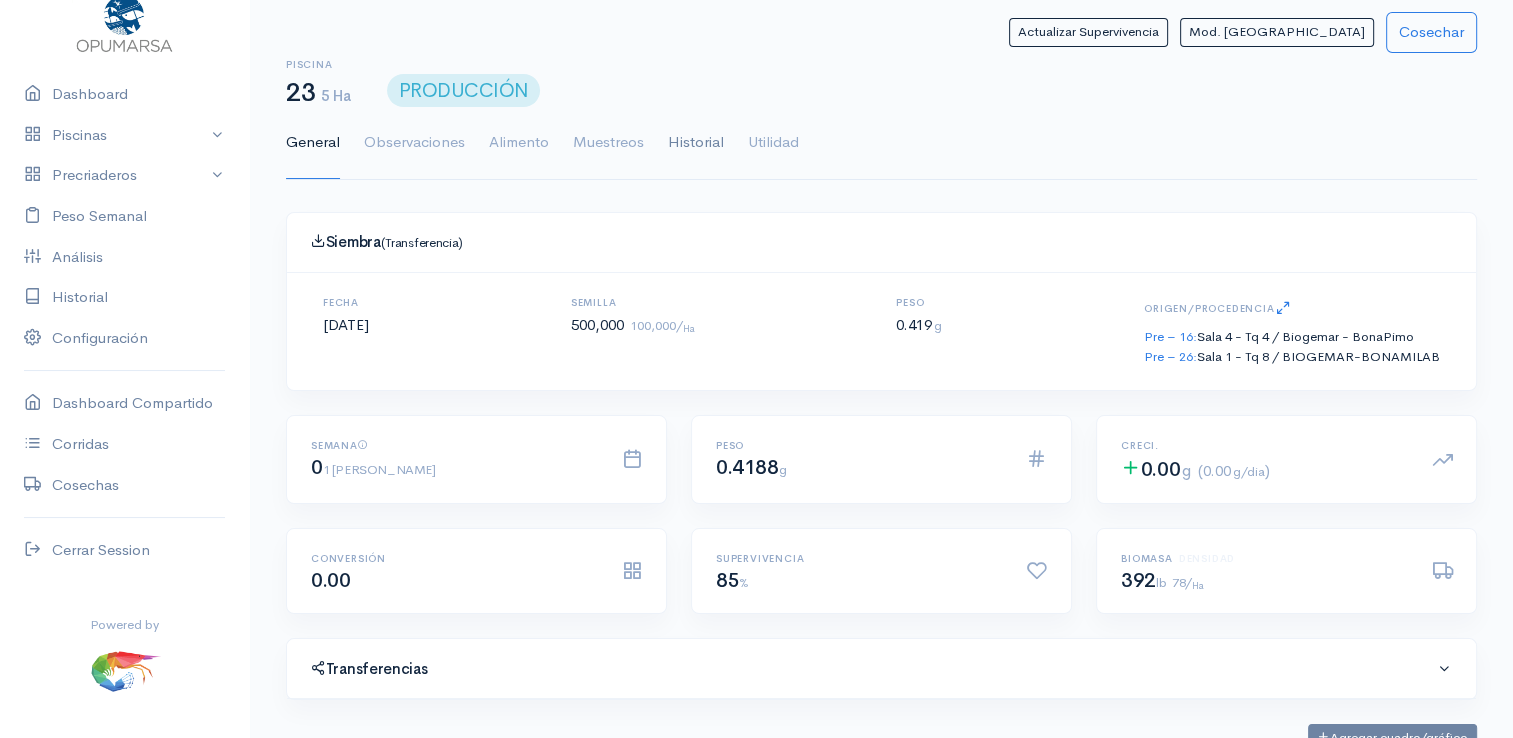 click on "Historial" at bounding box center (696, 143) 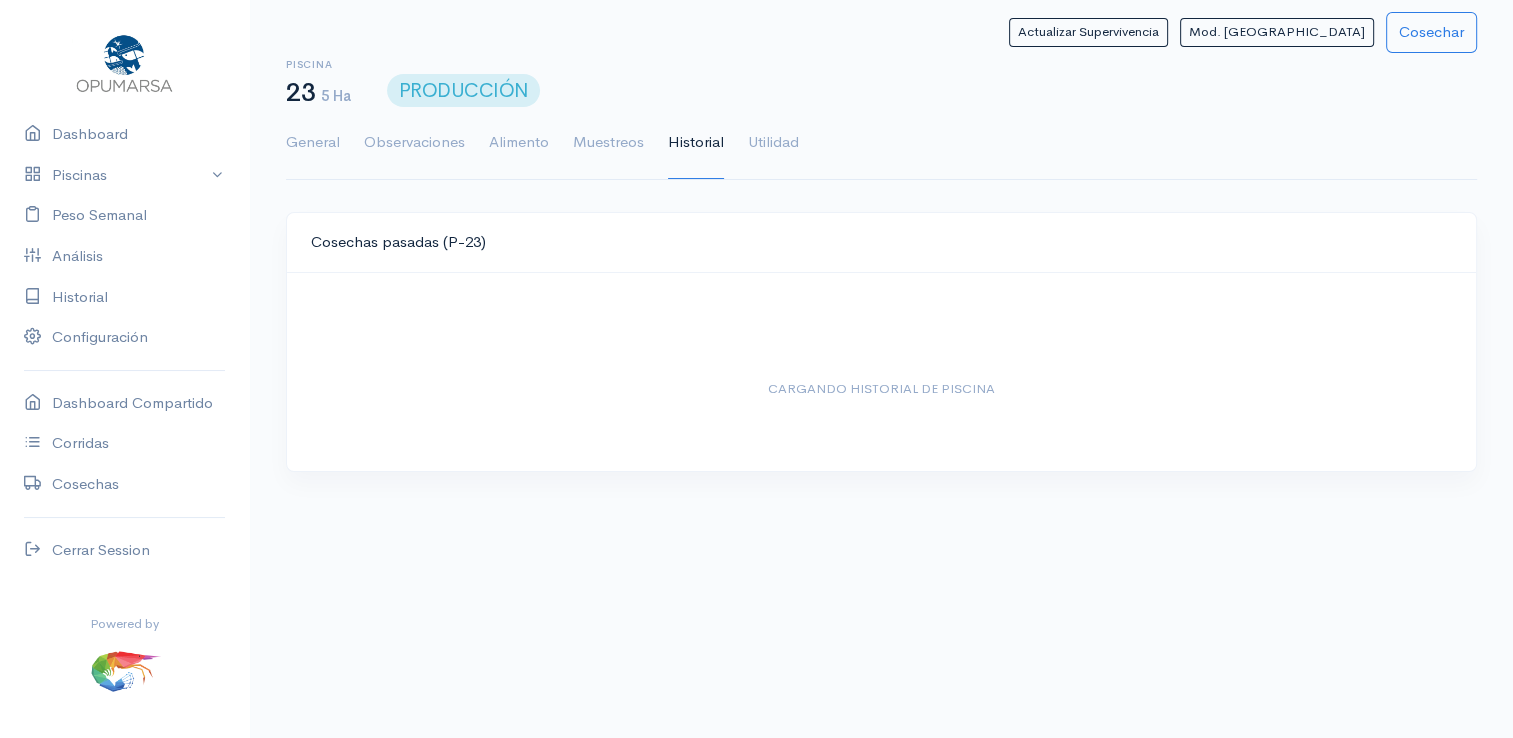 scroll, scrollTop: 61, scrollLeft: 0, axis: vertical 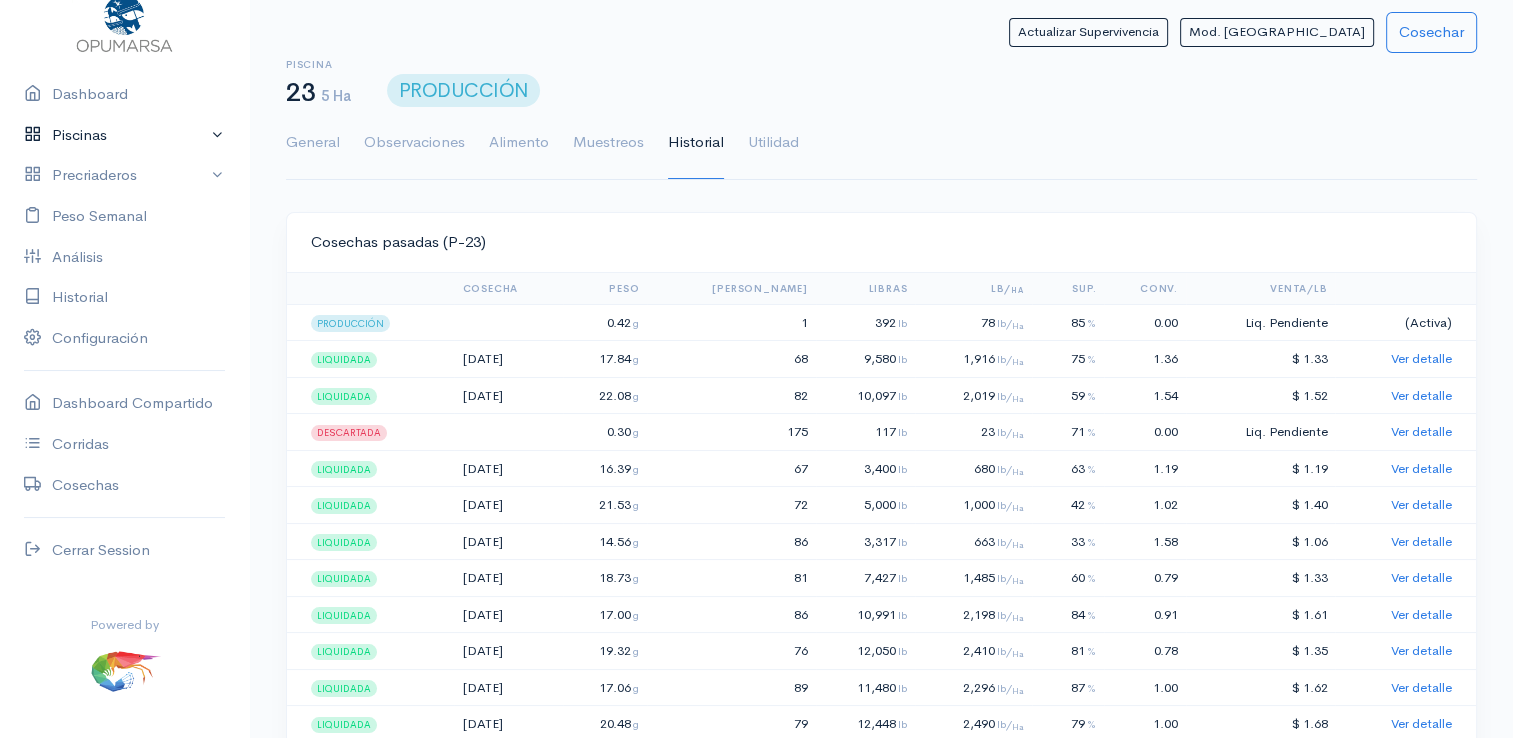 click on "Piscinas" at bounding box center [124, 135] 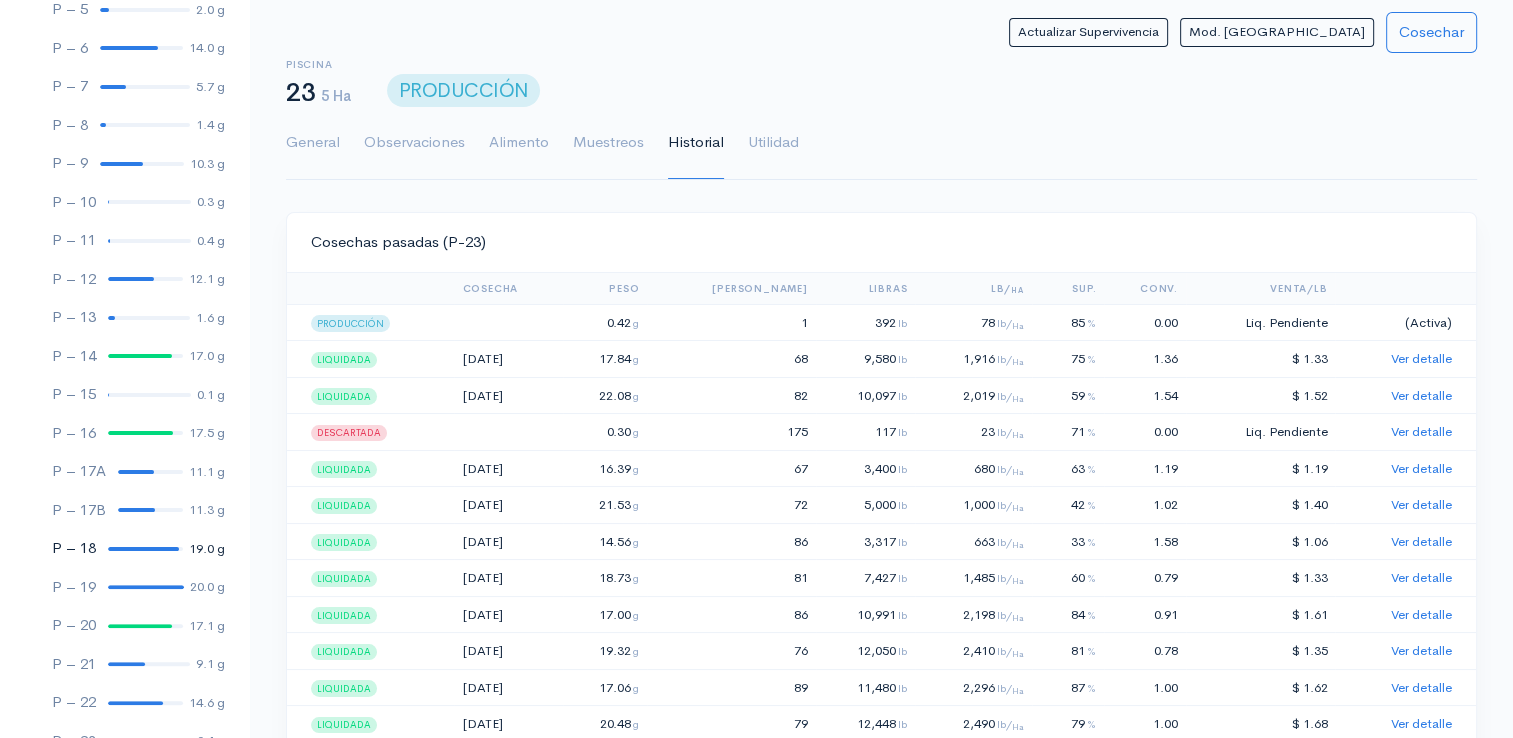 scroll, scrollTop: 461, scrollLeft: 0, axis: vertical 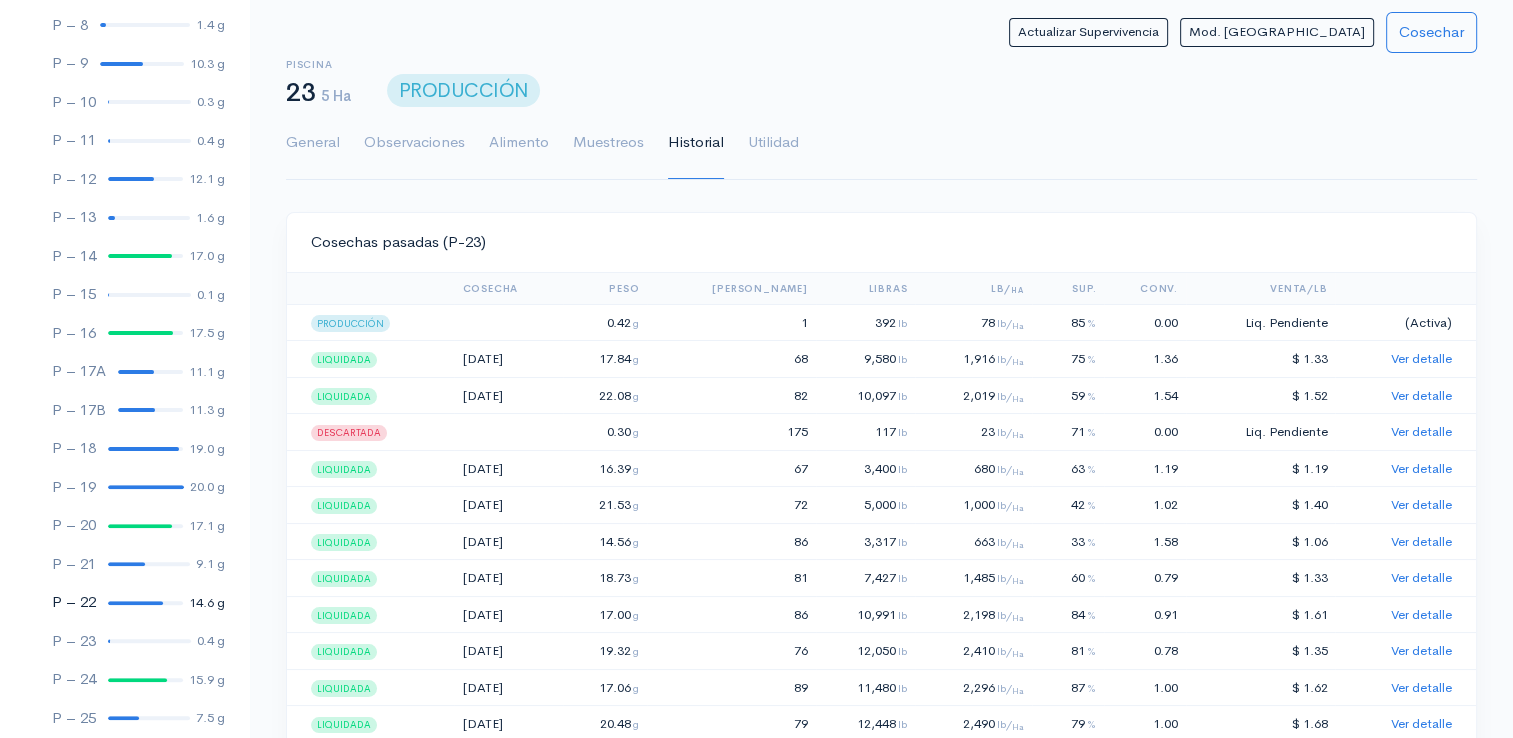 click on "P – 22 14.6 g" at bounding box center [124, 602] 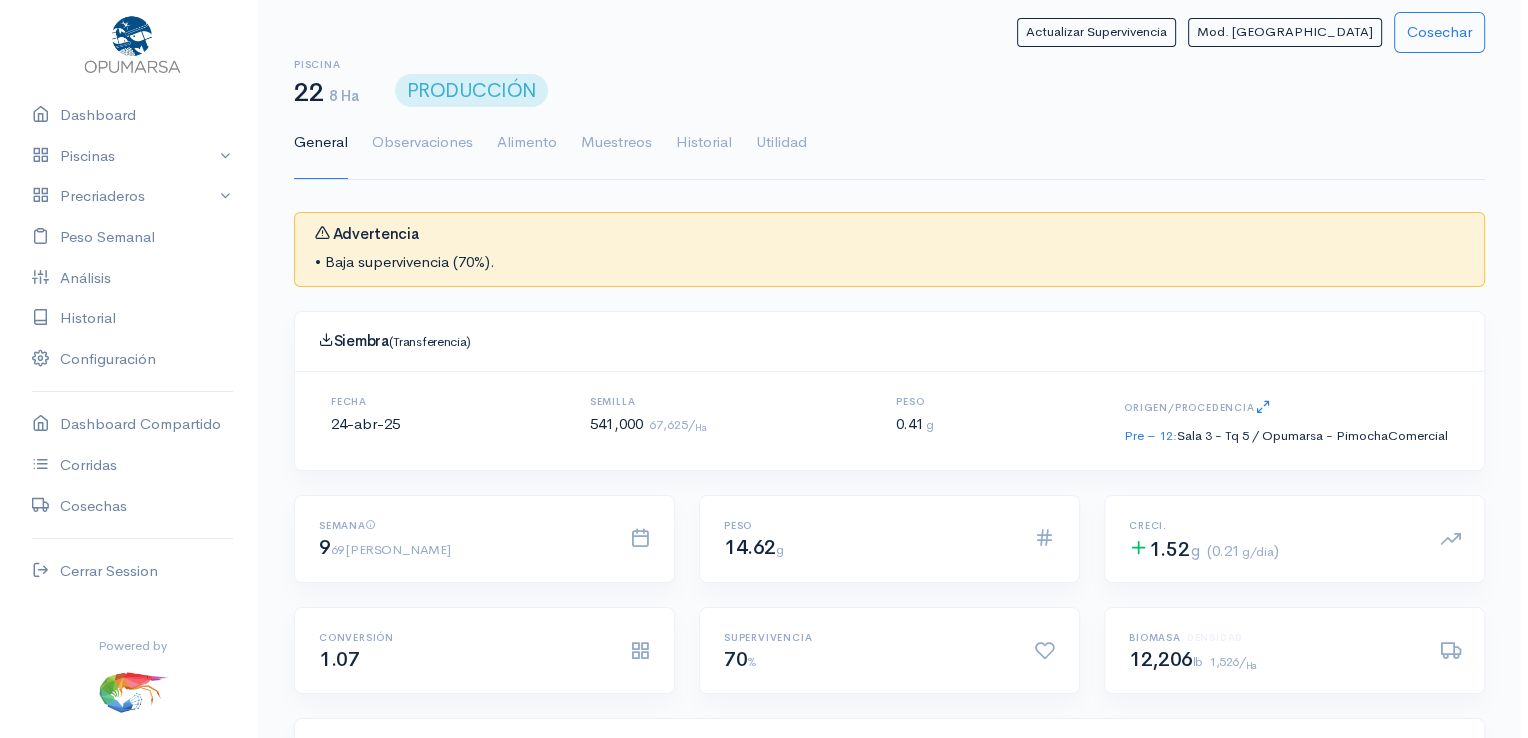 scroll, scrollTop: 61, scrollLeft: 0, axis: vertical 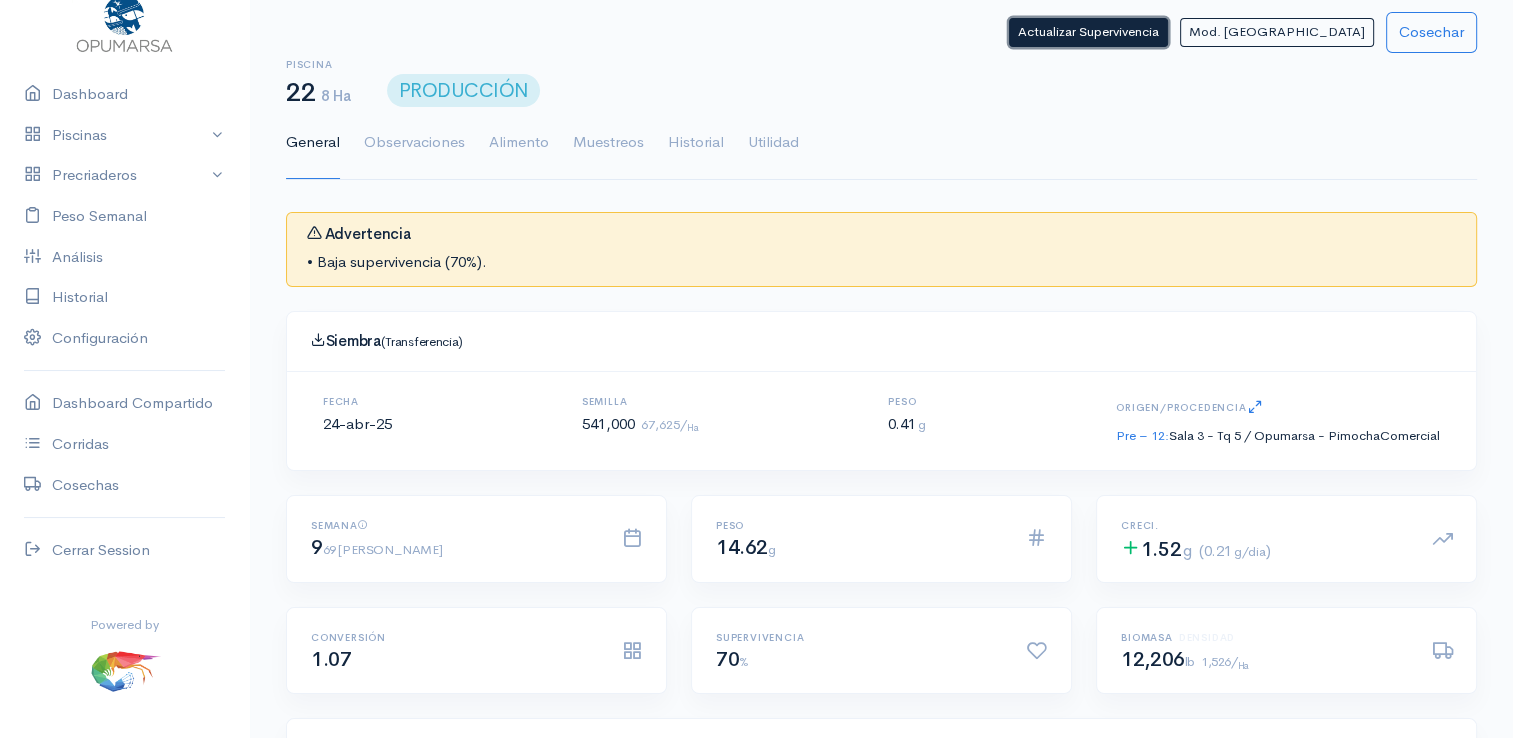 click on "Actualizar Supervivencia" 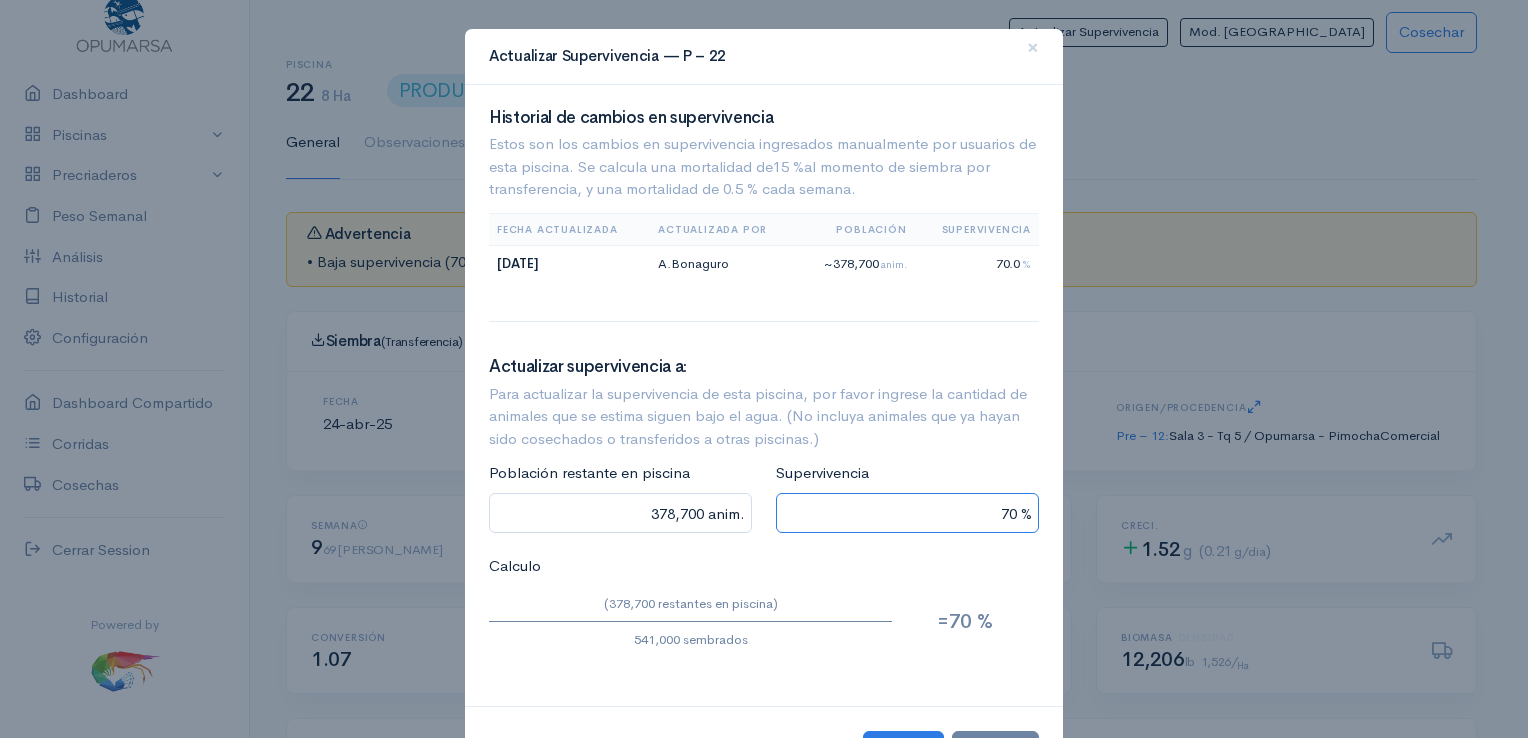 click on "70 %" at bounding box center [907, 513] 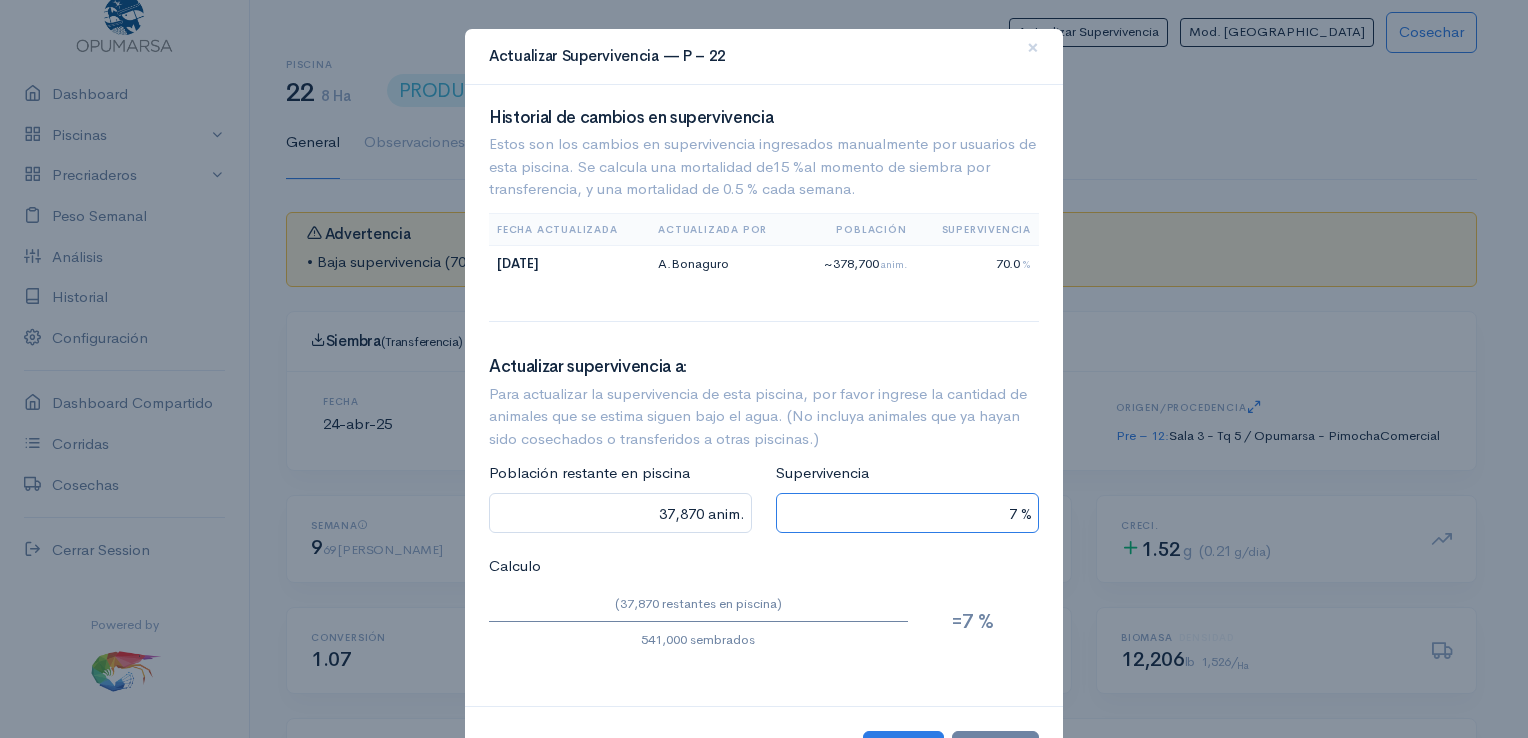 type on "400,340 anim." 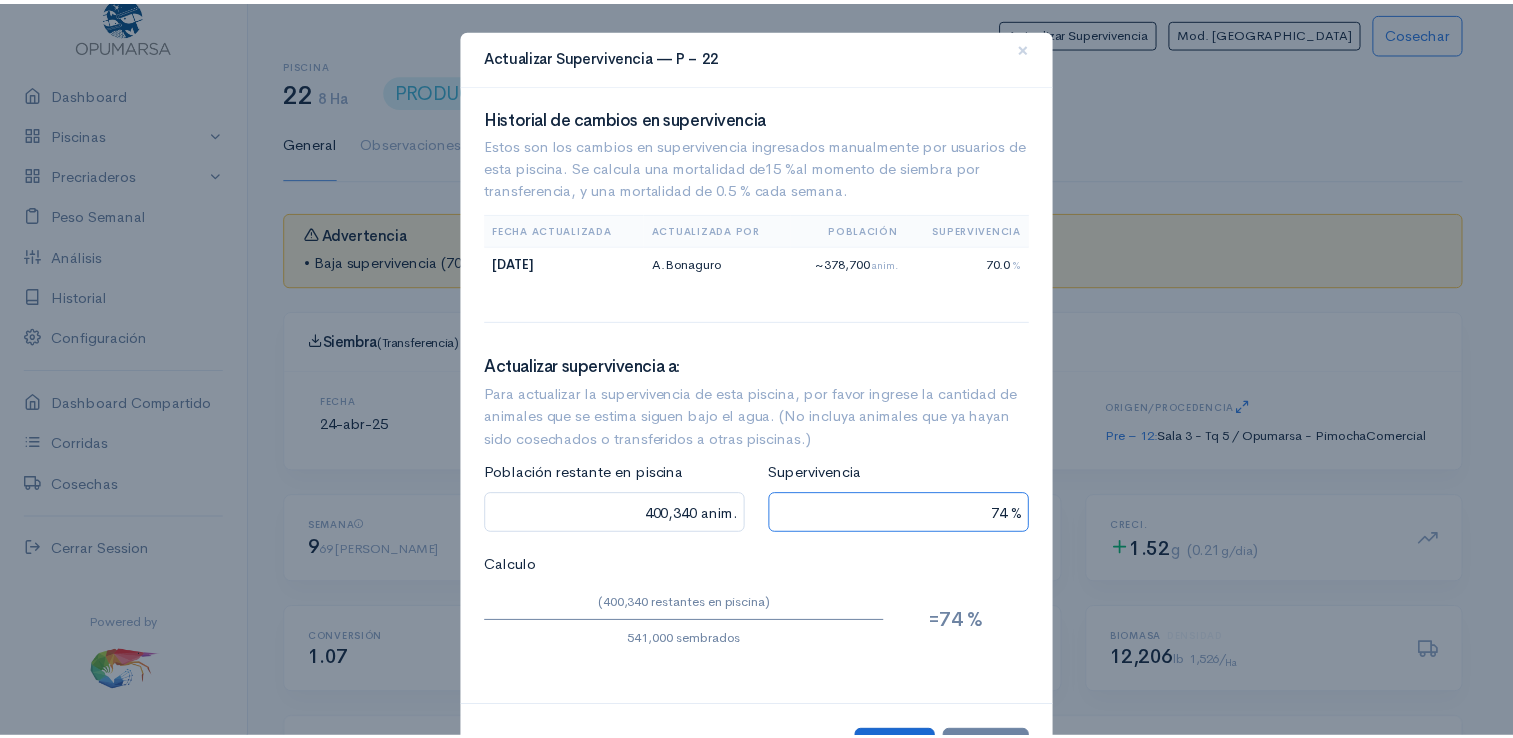 scroll, scrollTop: 84, scrollLeft: 0, axis: vertical 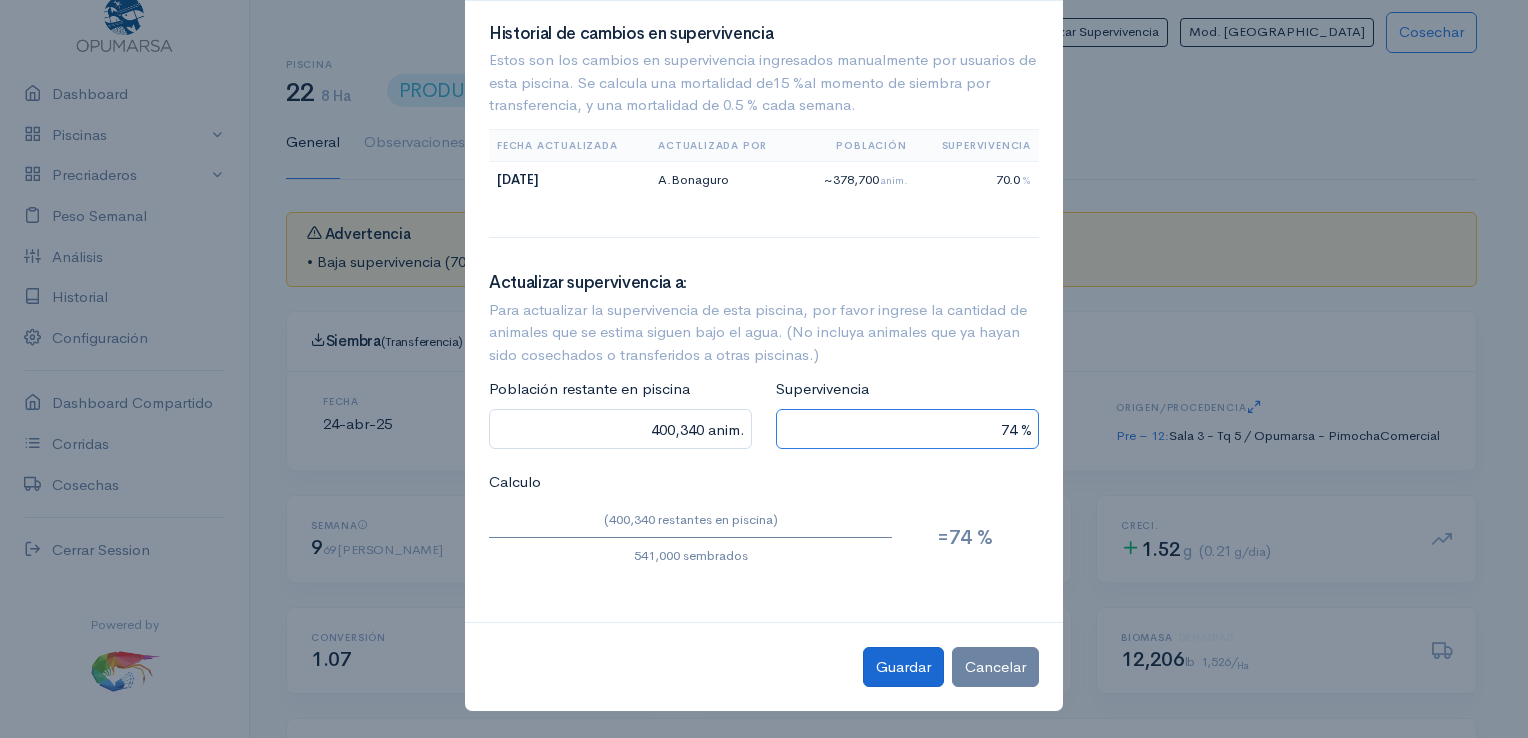 type on "74 %" 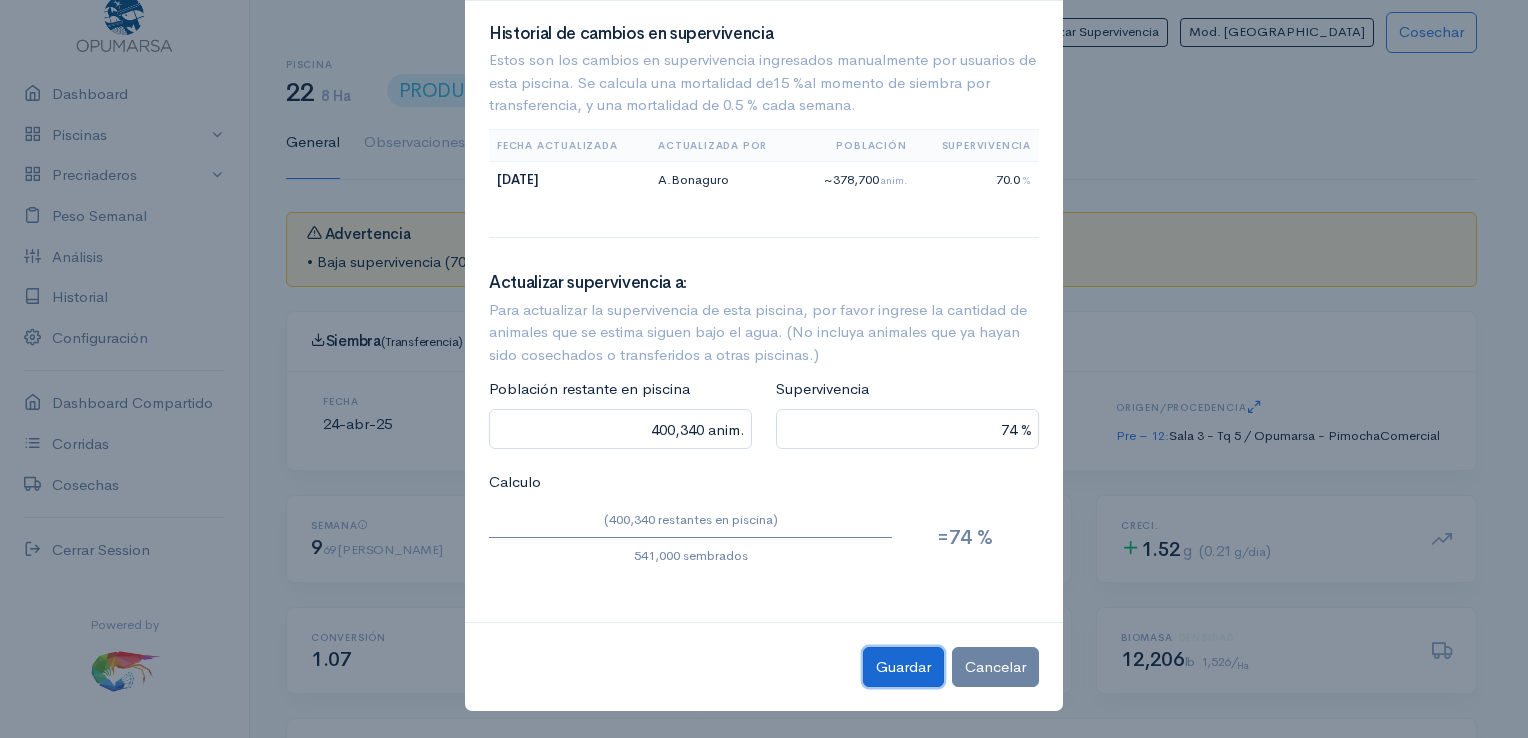 click on "Guardar" 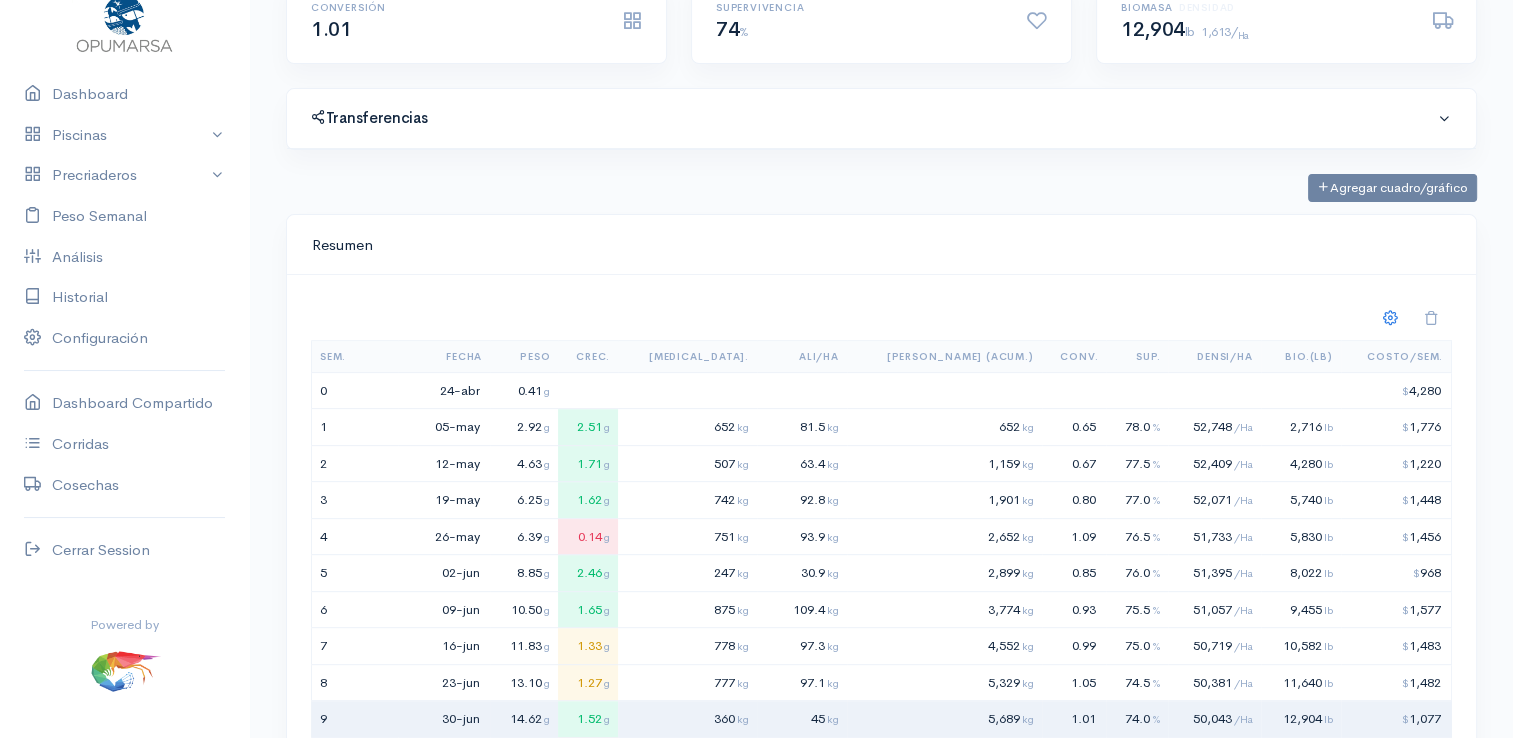 scroll, scrollTop: 700, scrollLeft: 0, axis: vertical 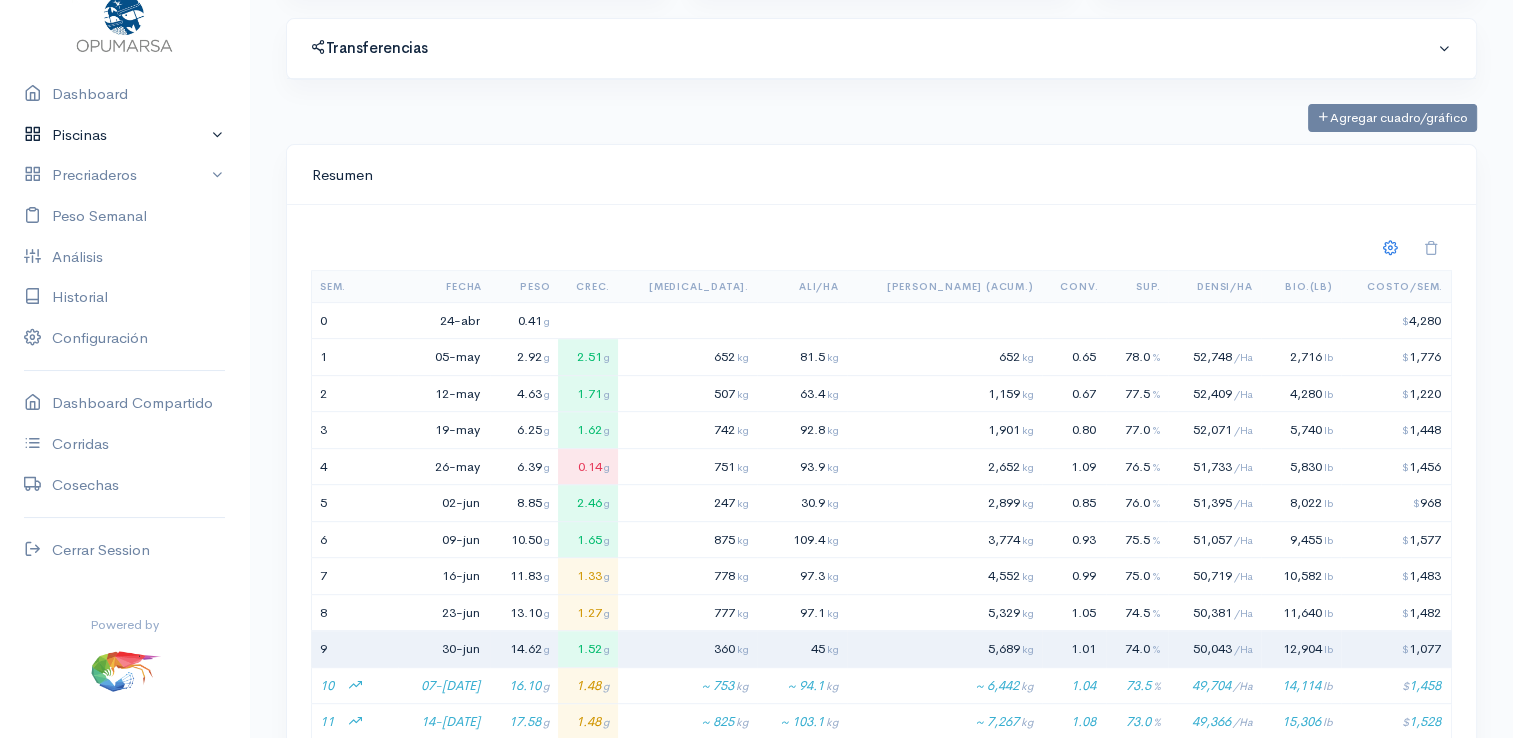 click on "Piscinas" at bounding box center (124, 135) 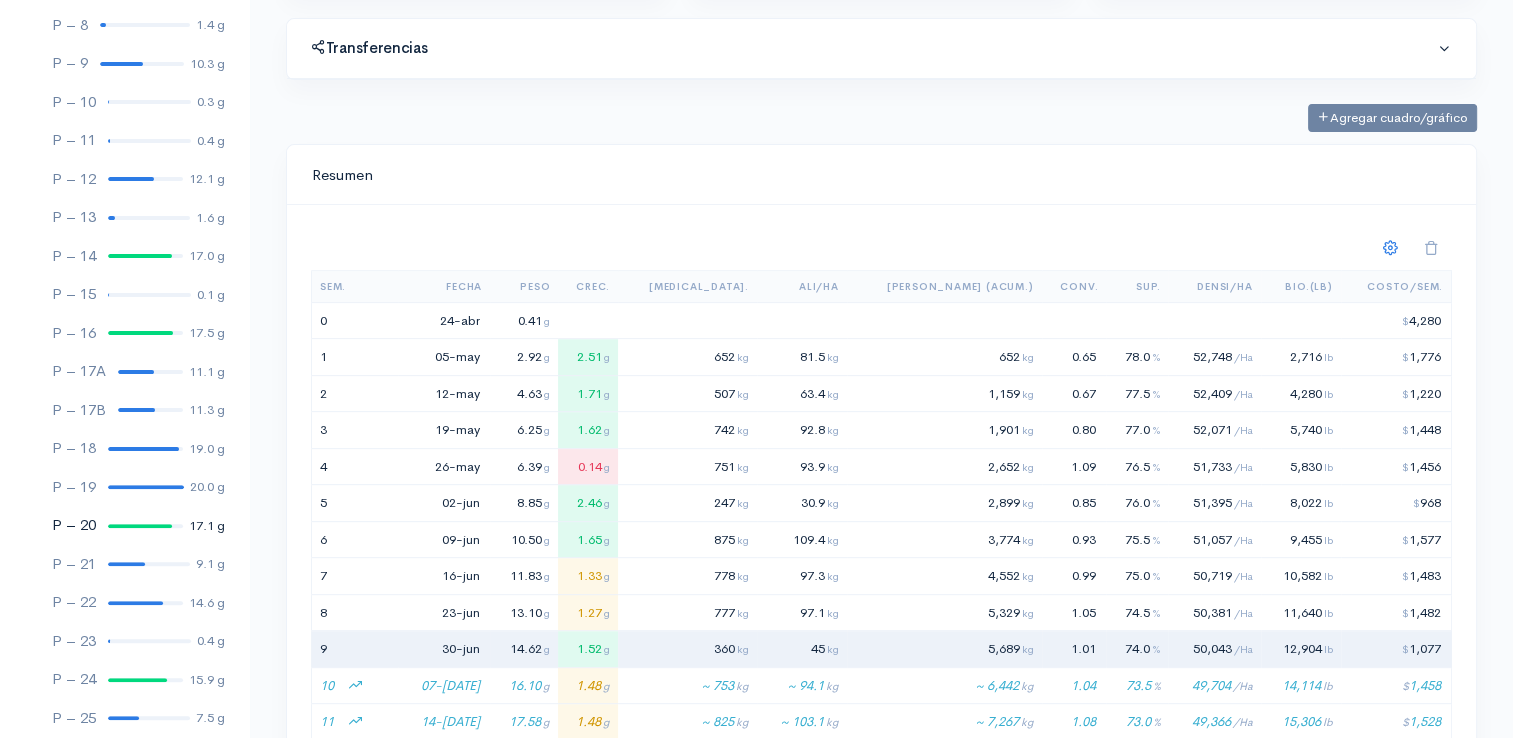 scroll, scrollTop: 561, scrollLeft: 0, axis: vertical 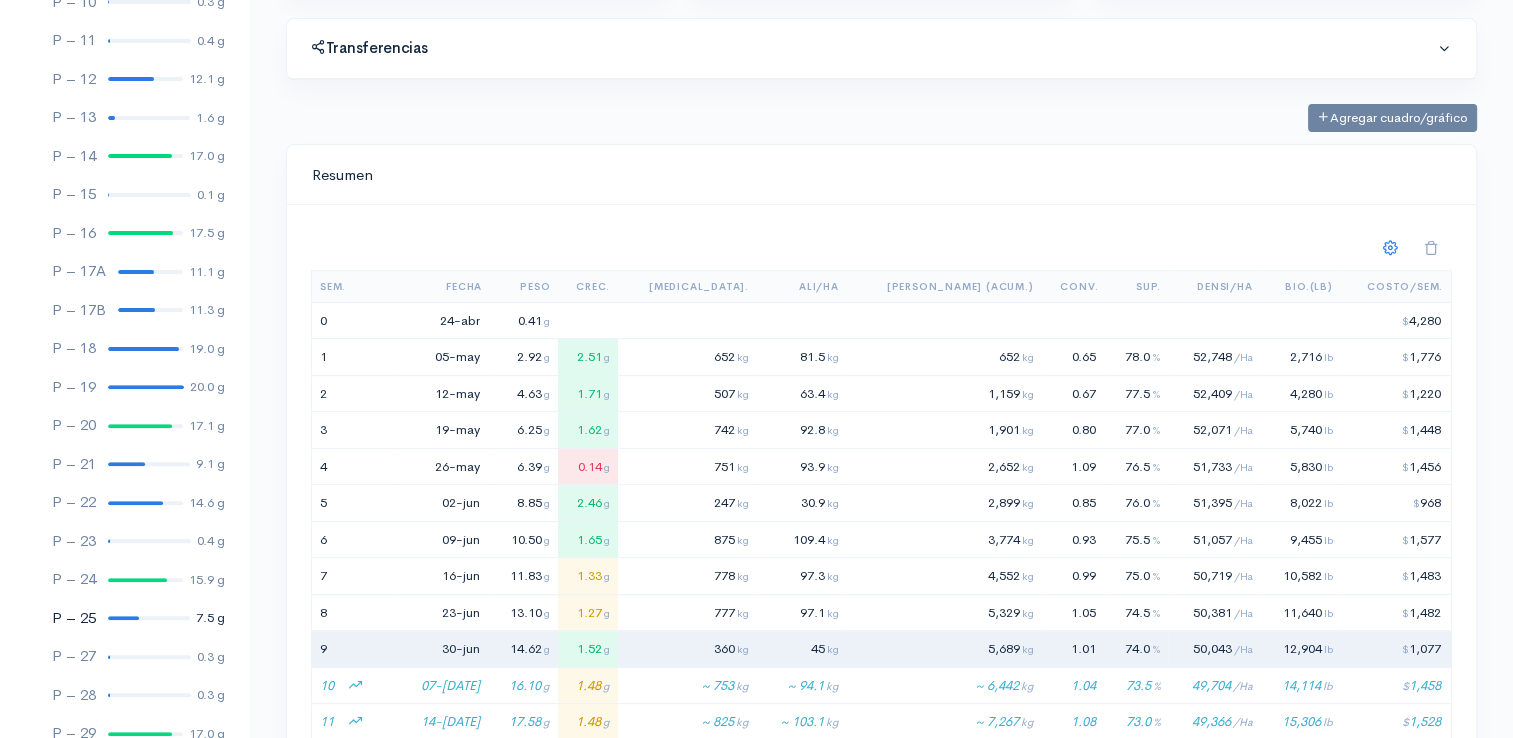 click on "P – 25 7.5 g" at bounding box center (124, 618) 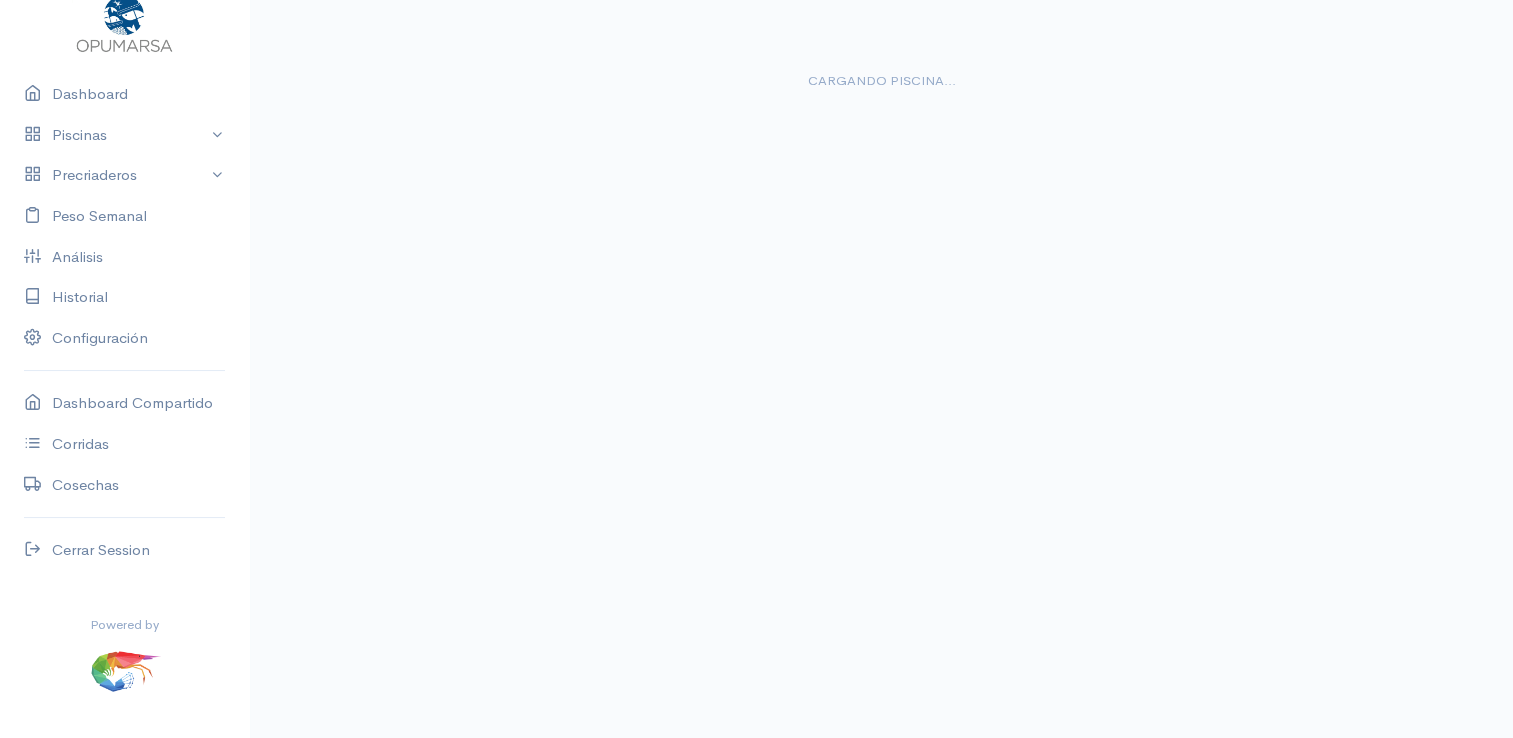 scroll, scrollTop: 0, scrollLeft: 0, axis: both 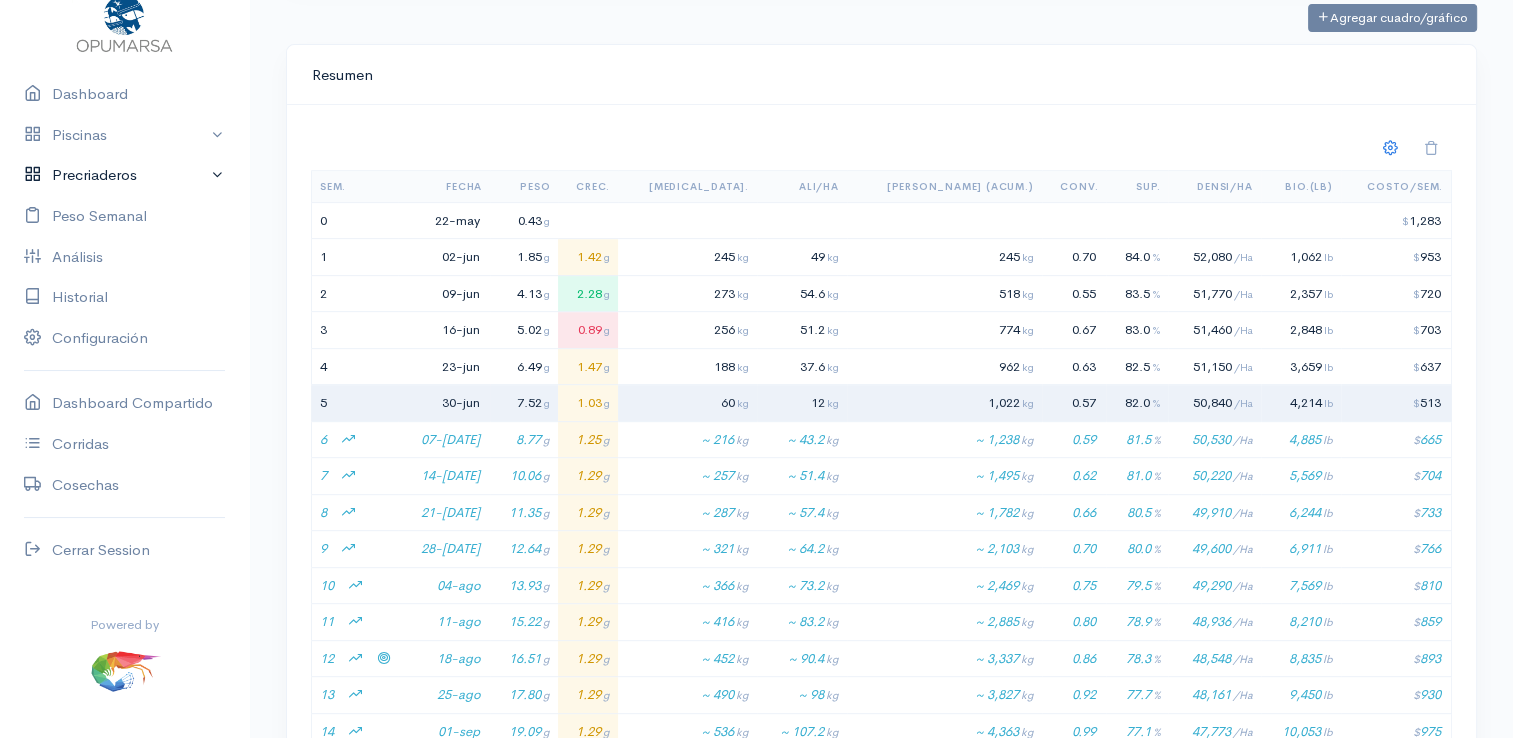 click on "Precriaderos" at bounding box center [124, 175] 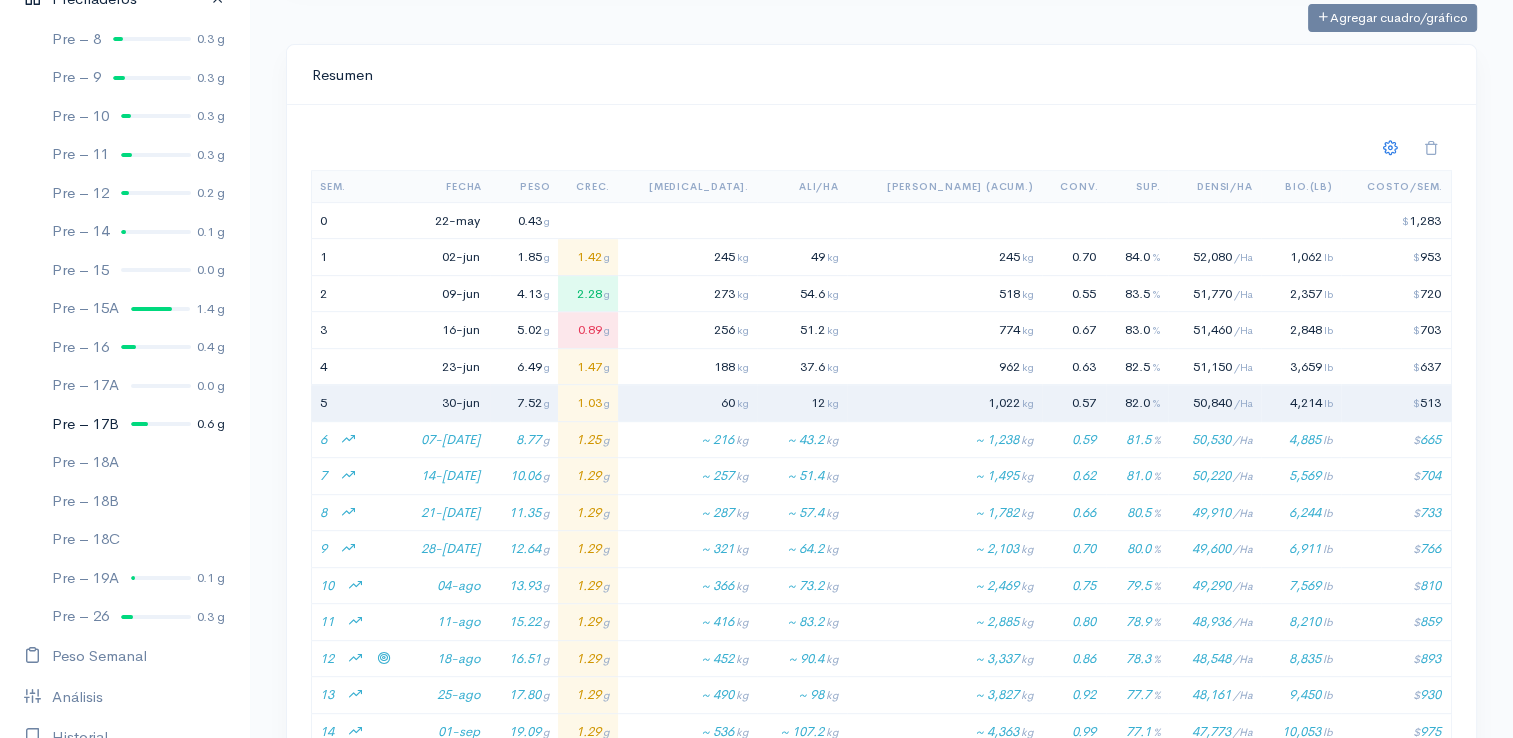 scroll, scrollTop: 261, scrollLeft: 0, axis: vertical 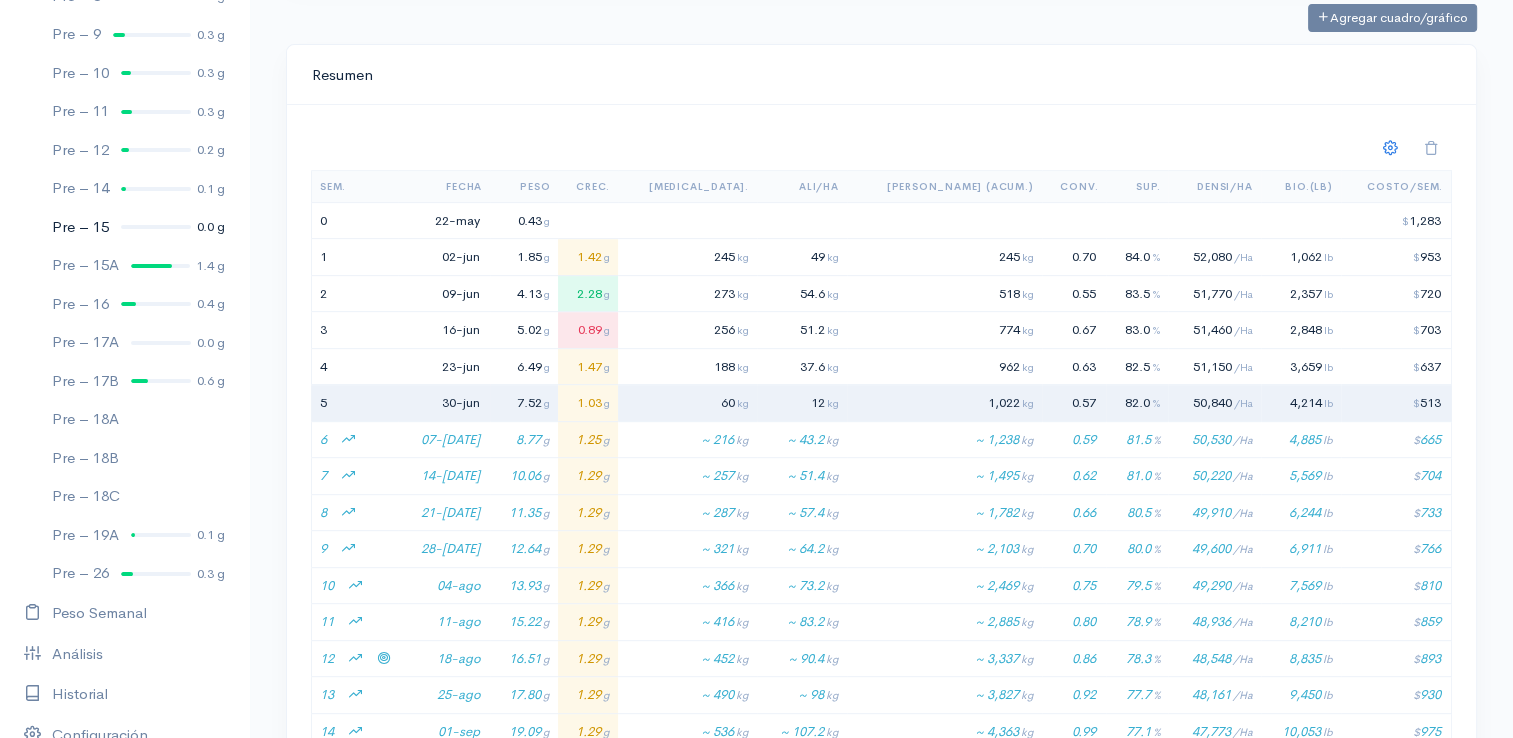 click at bounding box center (156, 227) 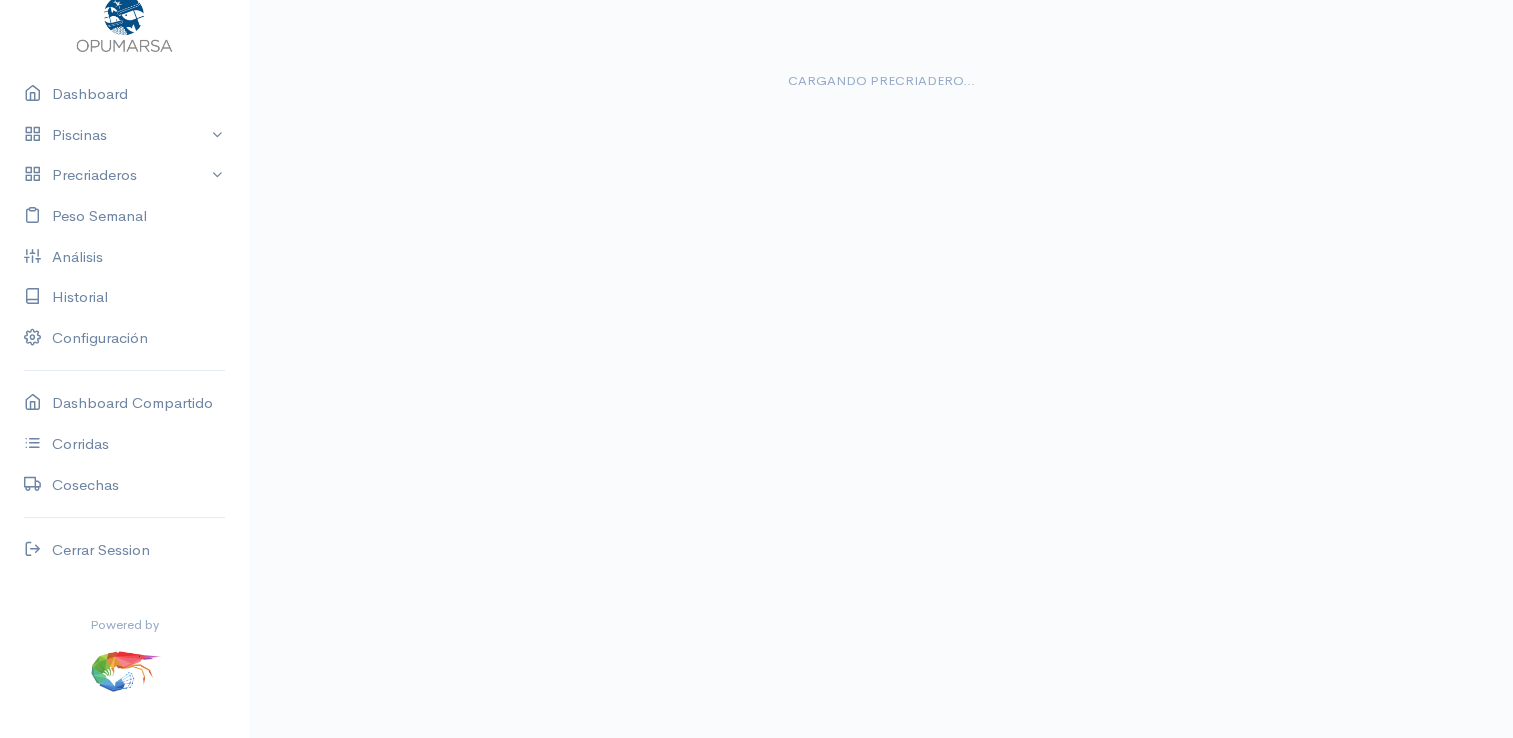 scroll, scrollTop: 0, scrollLeft: 0, axis: both 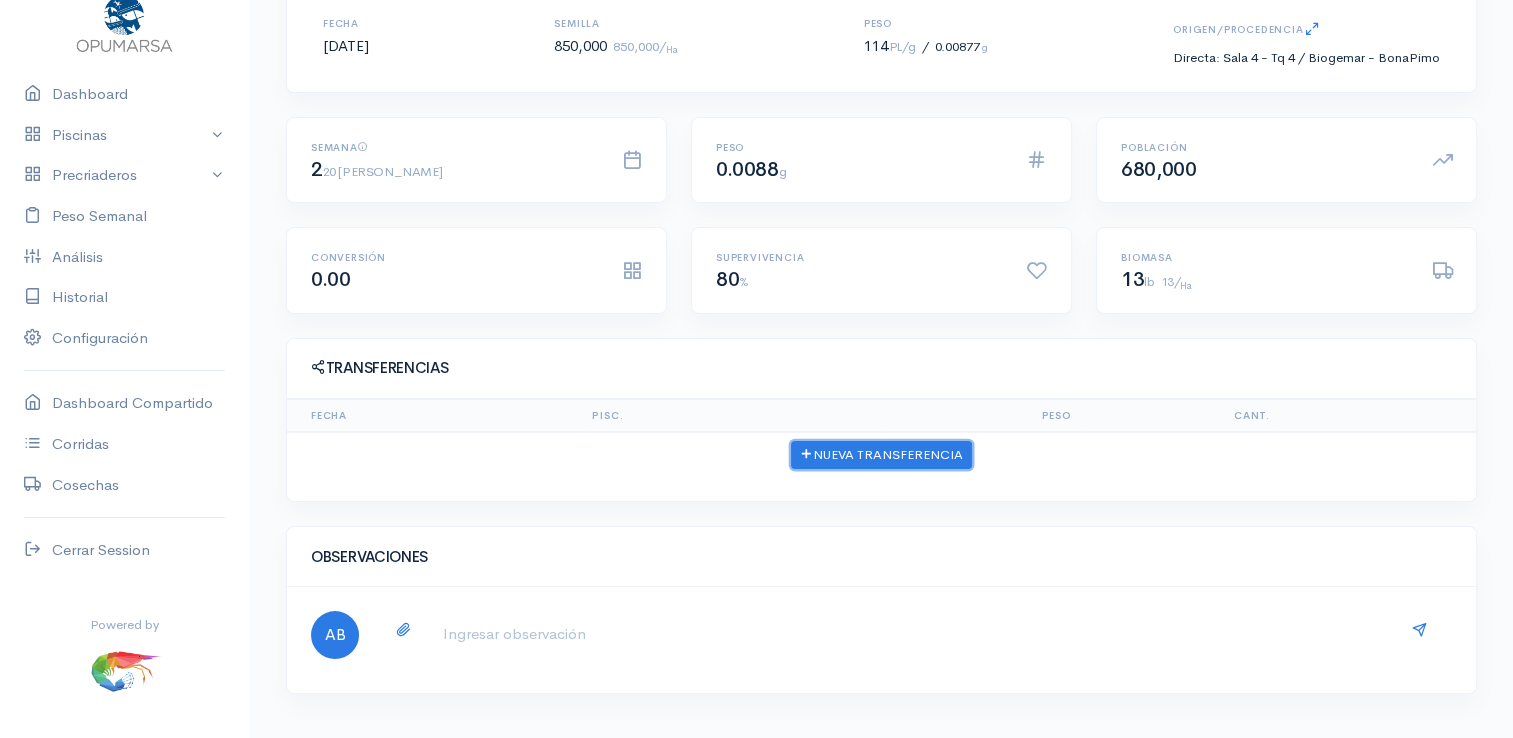 click on "Nueva Transferencia" at bounding box center [881, 455] 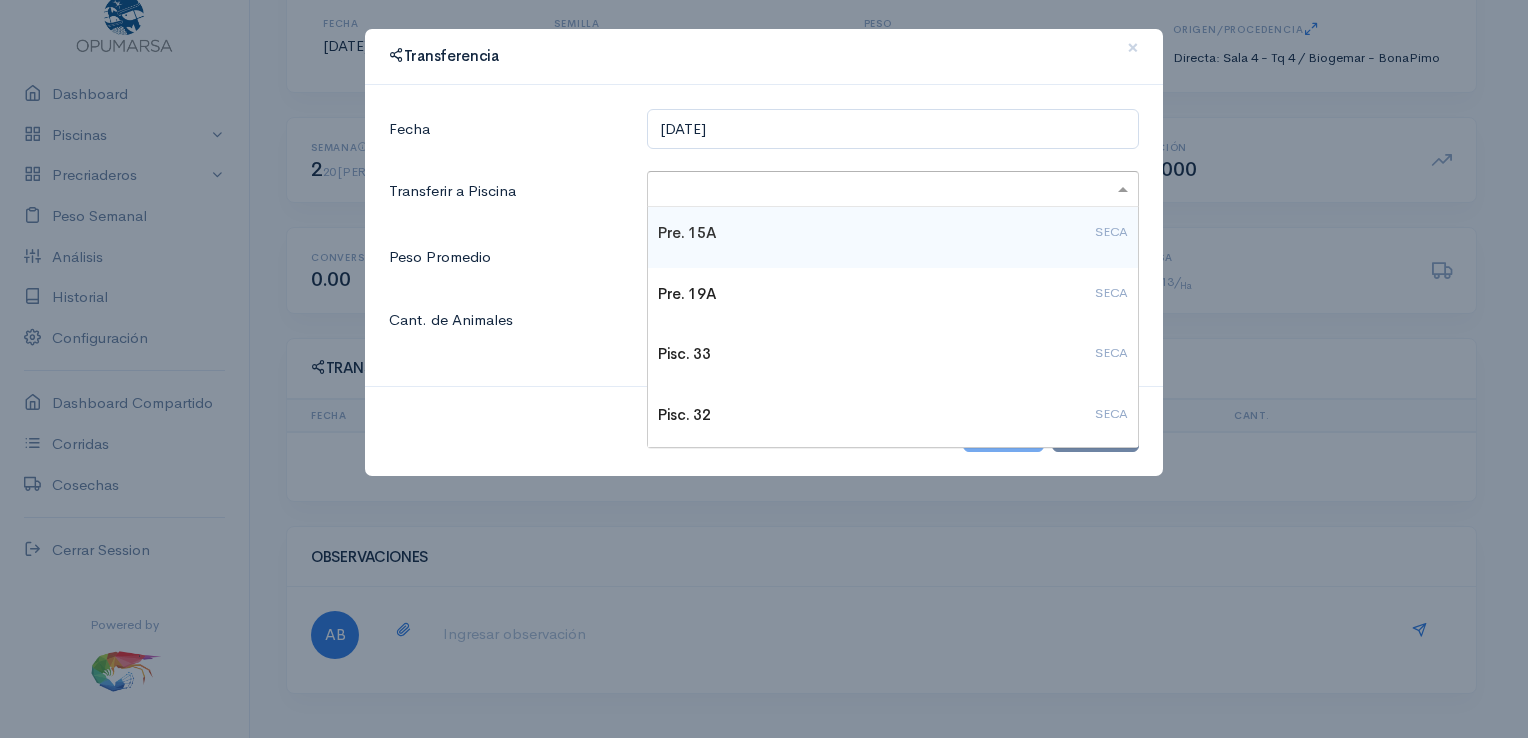 click 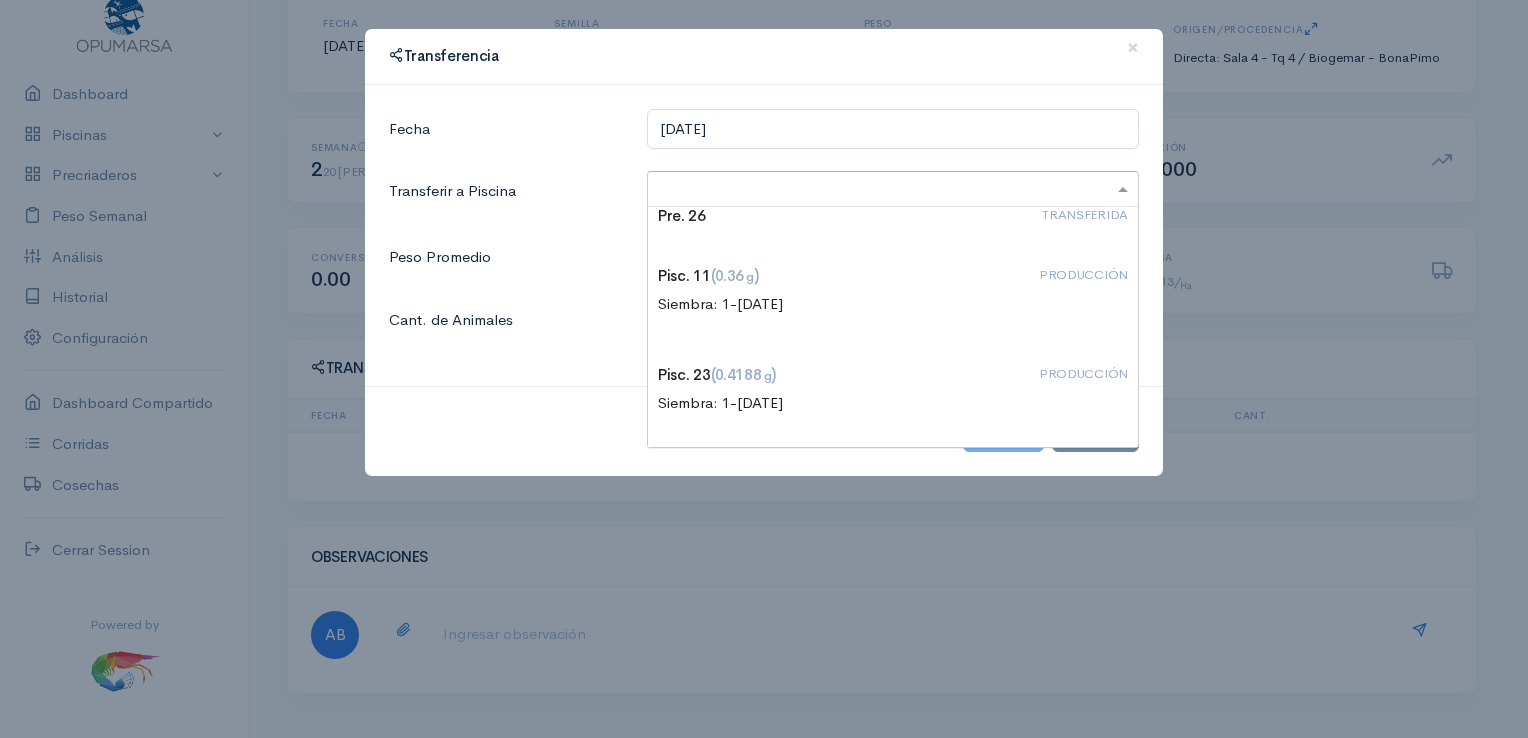 scroll, scrollTop: 1200, scrollLeft: 0, axis: vertical 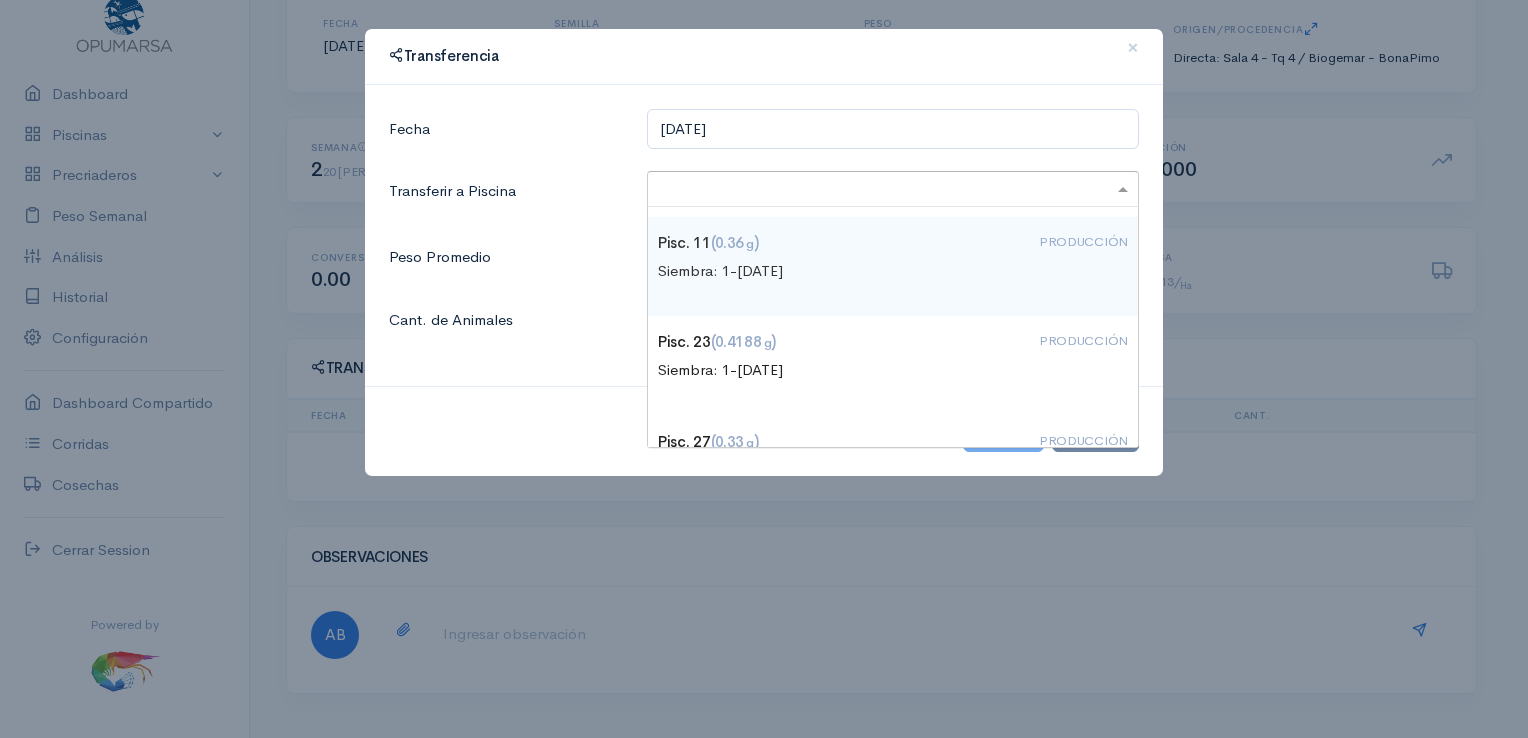 click on "Pisc. 11     (0.36 g )  PRODUCCIÓN" at bounding box center (893, 243) 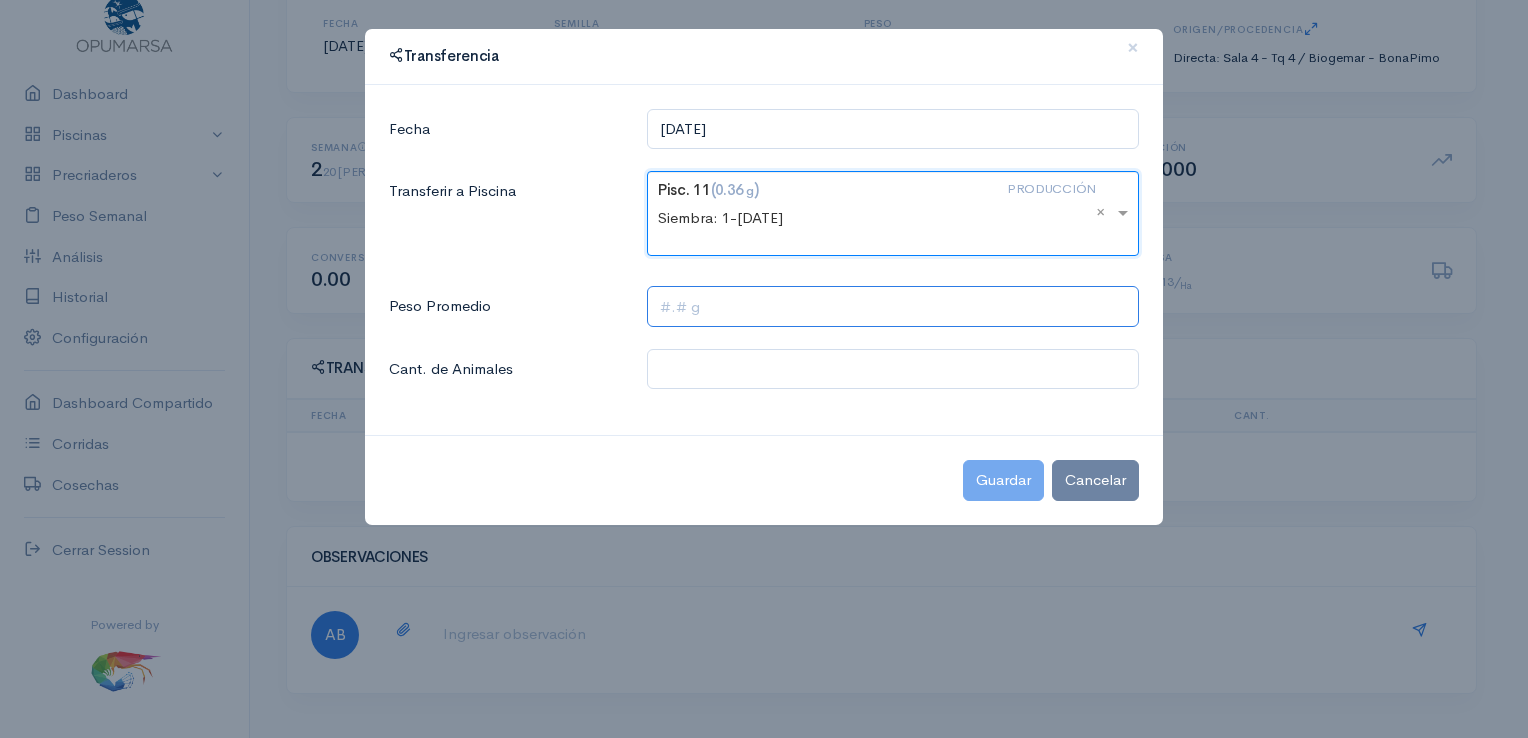 click 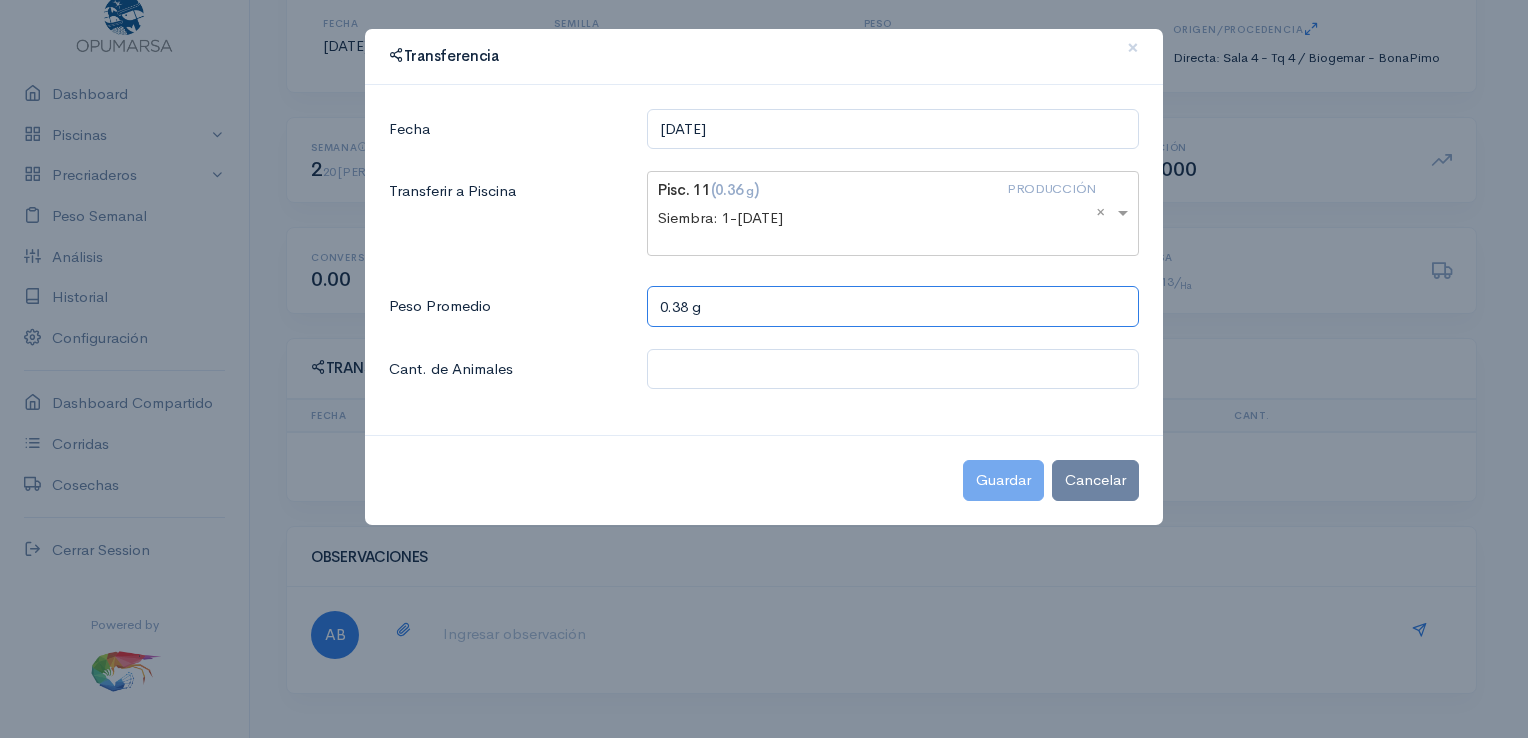 type on "0.38 g" 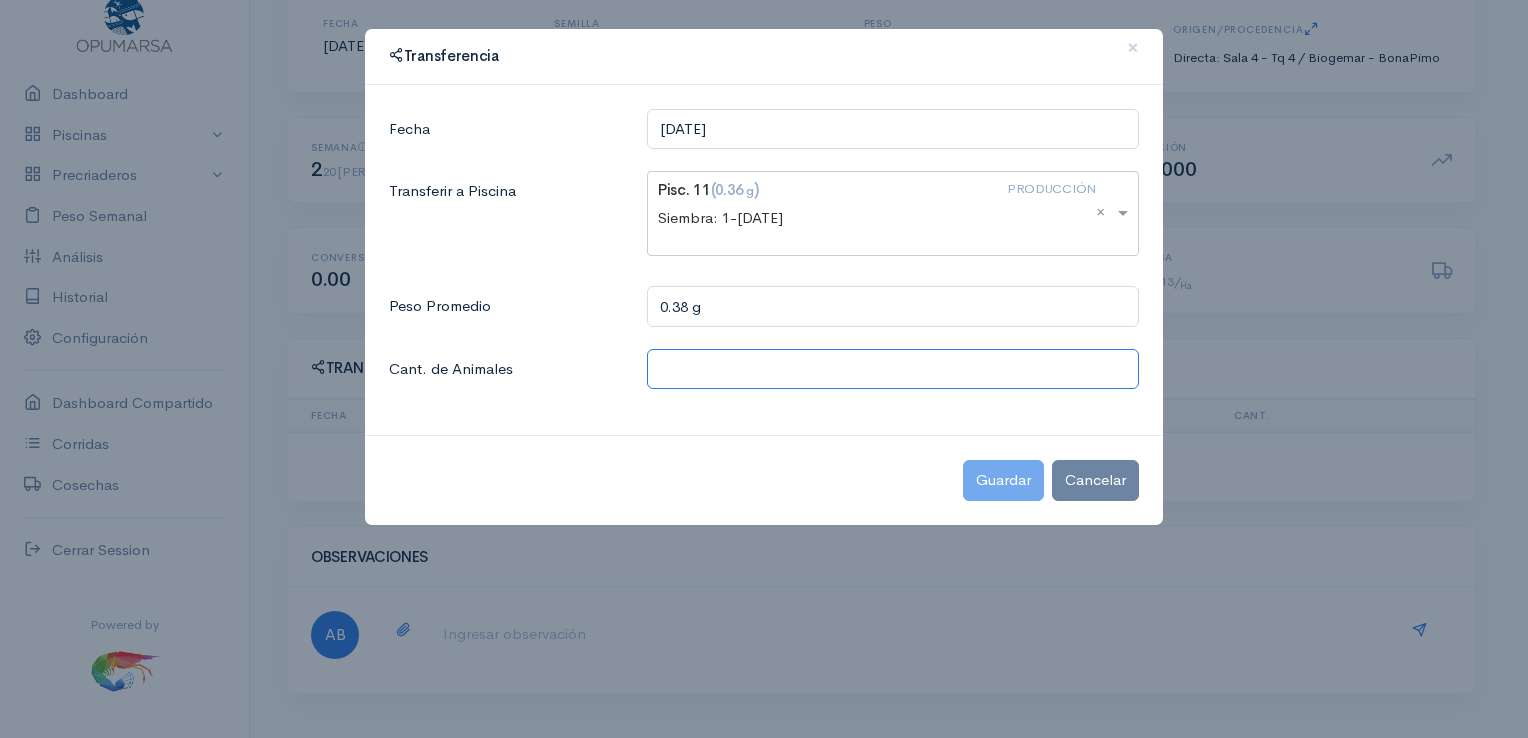 click 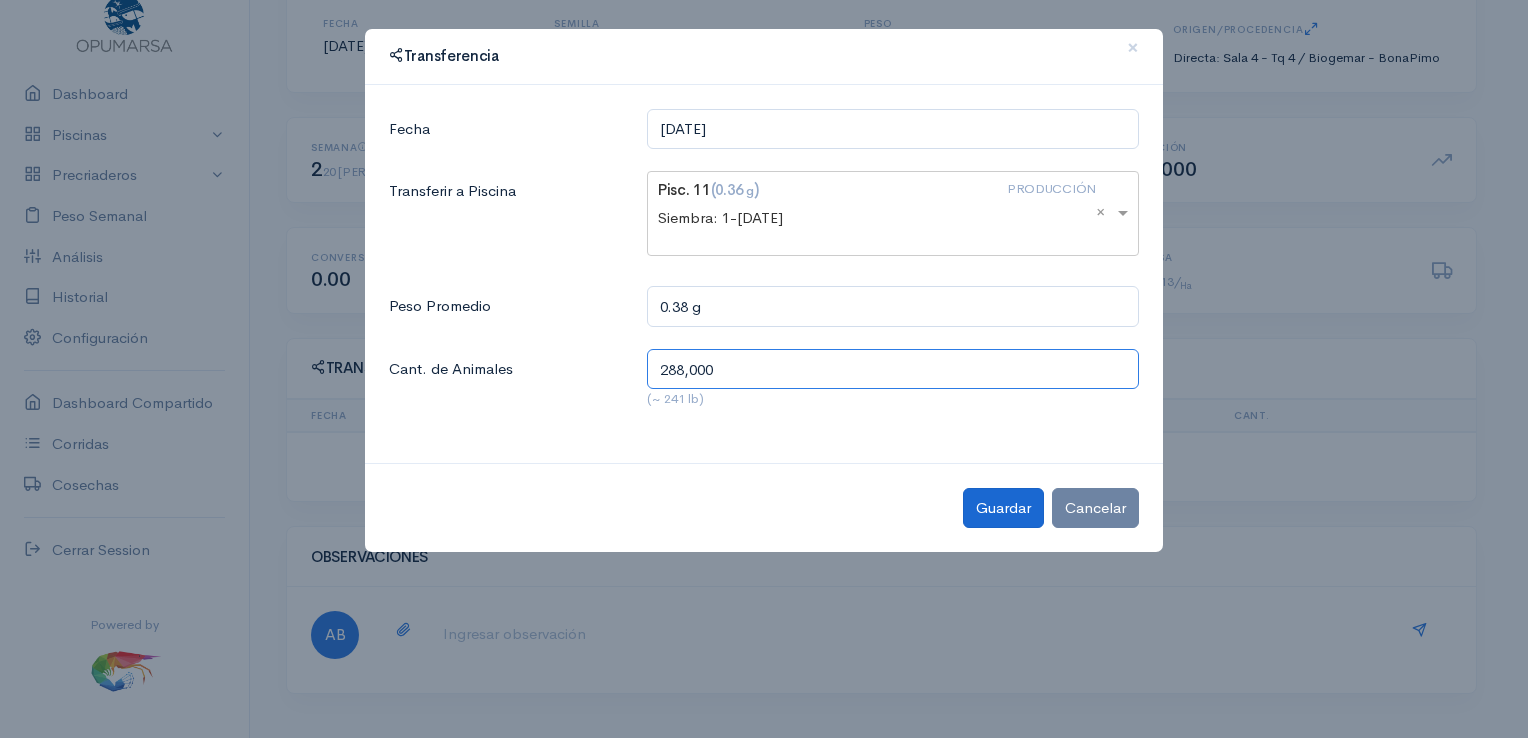type on "288,000" 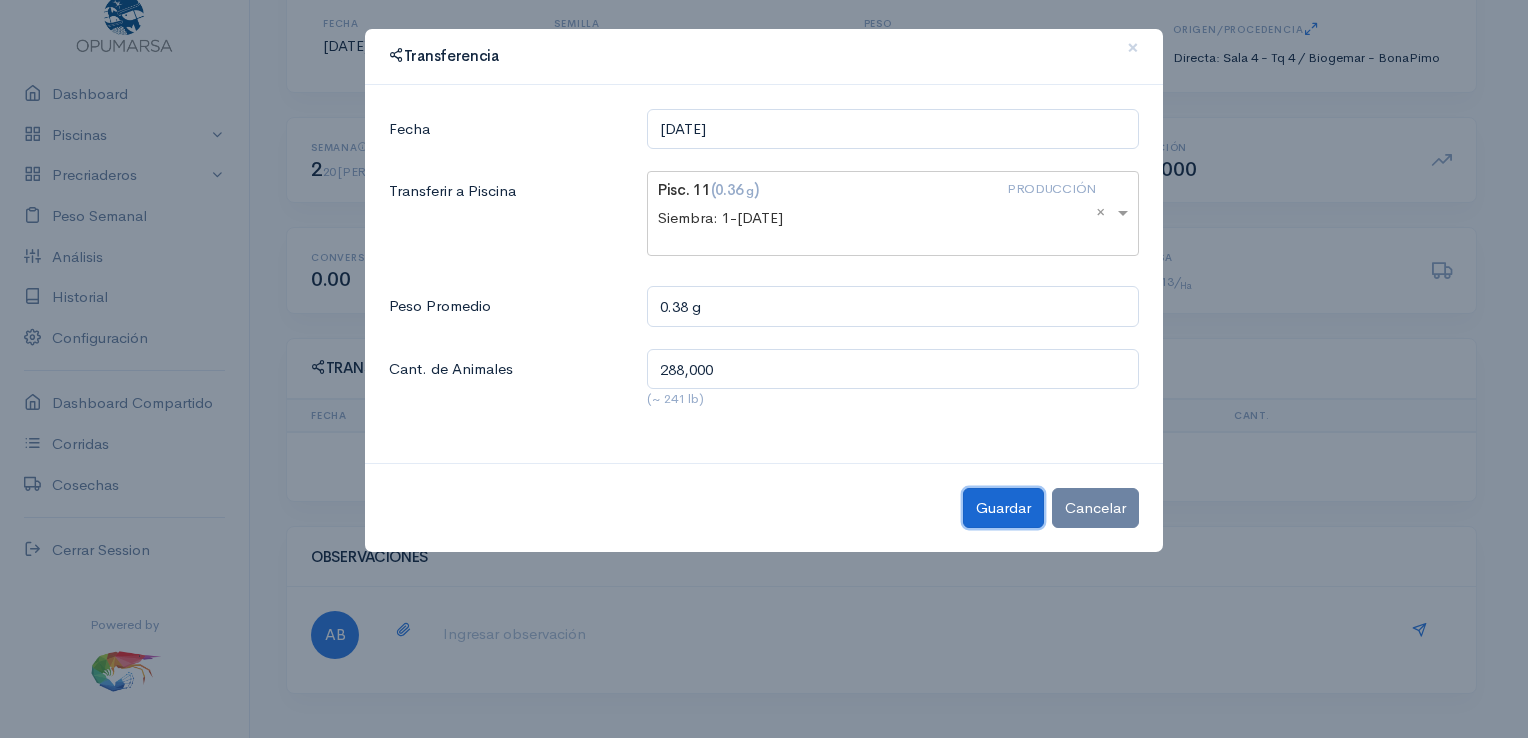 click on "Guardar" 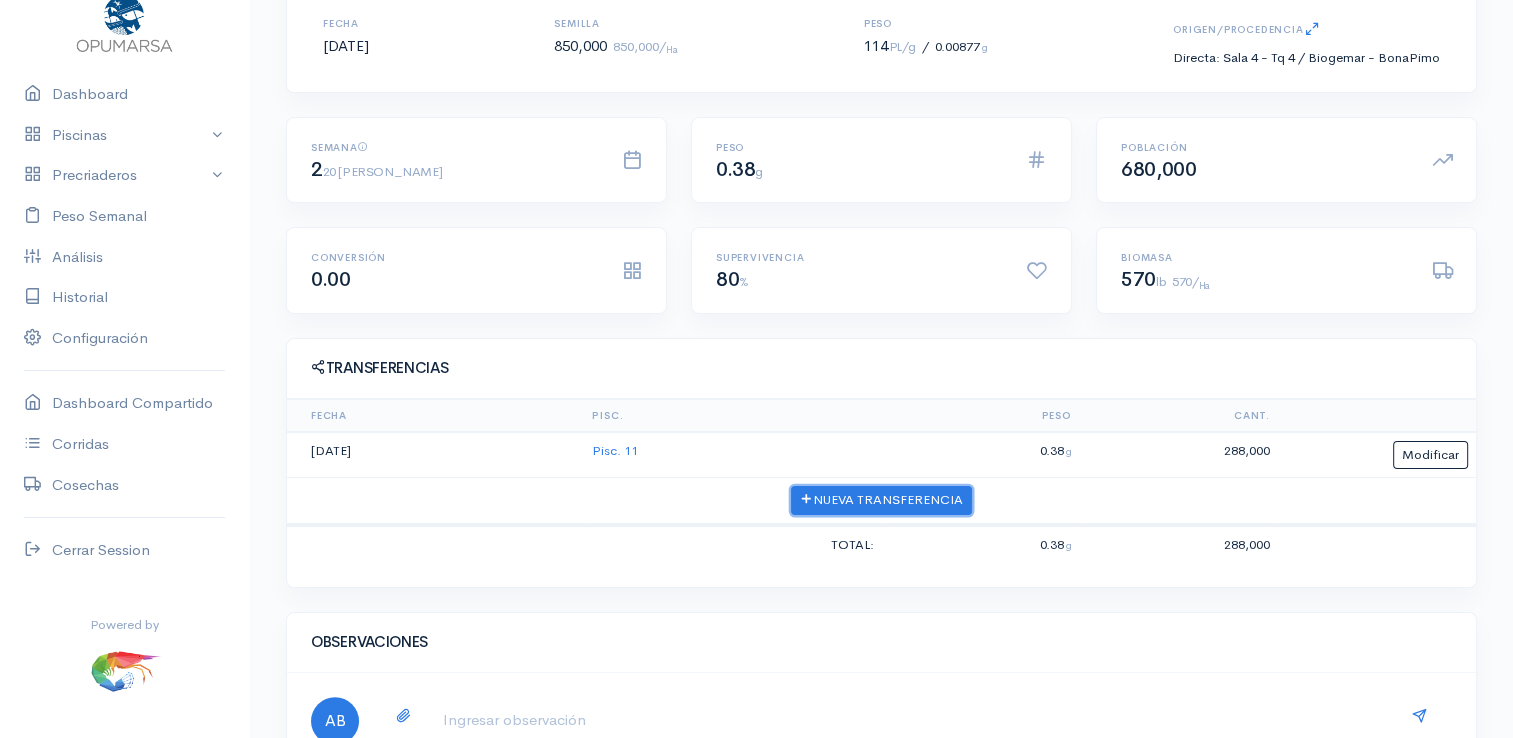 click on "Nueva Transferencia" at bounding box center [881, 500] 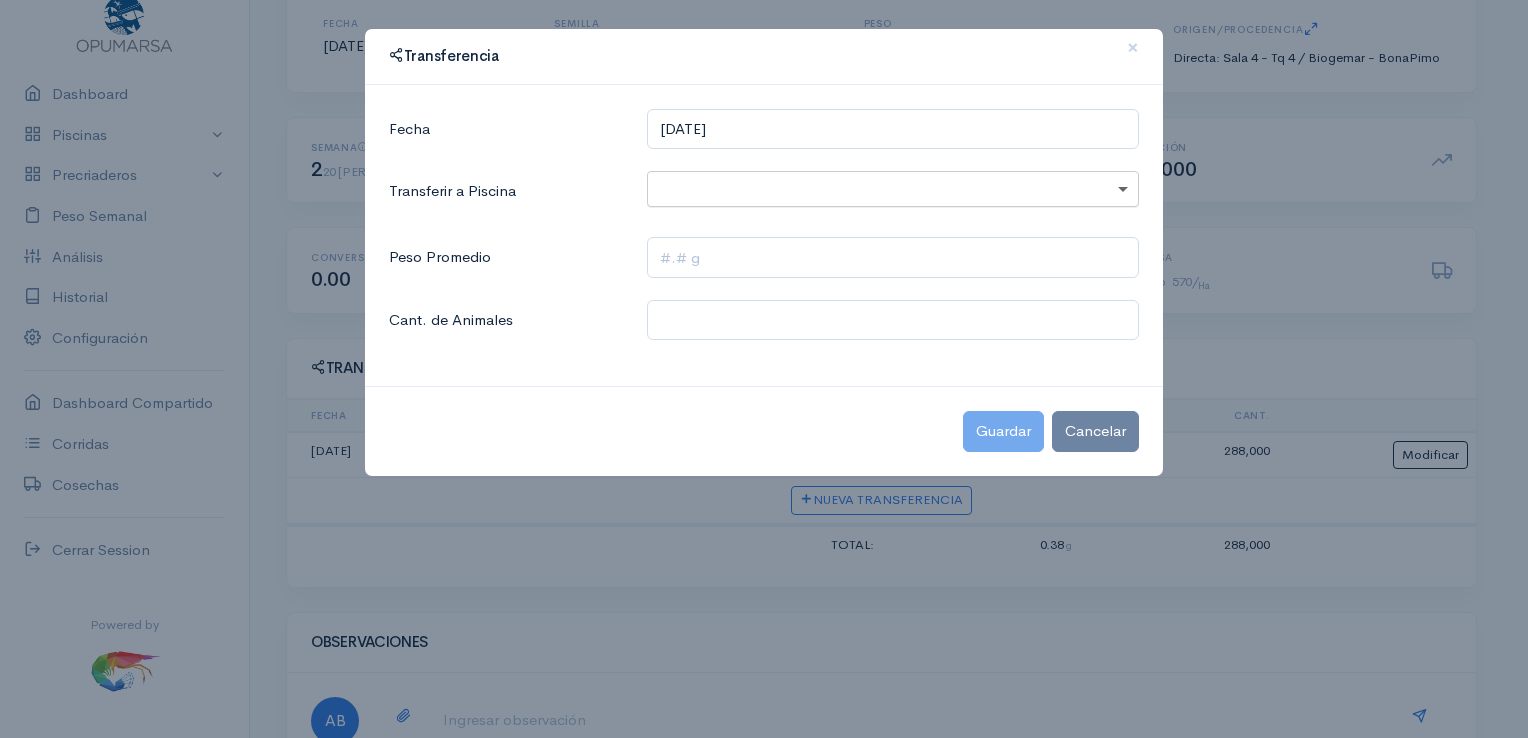 click 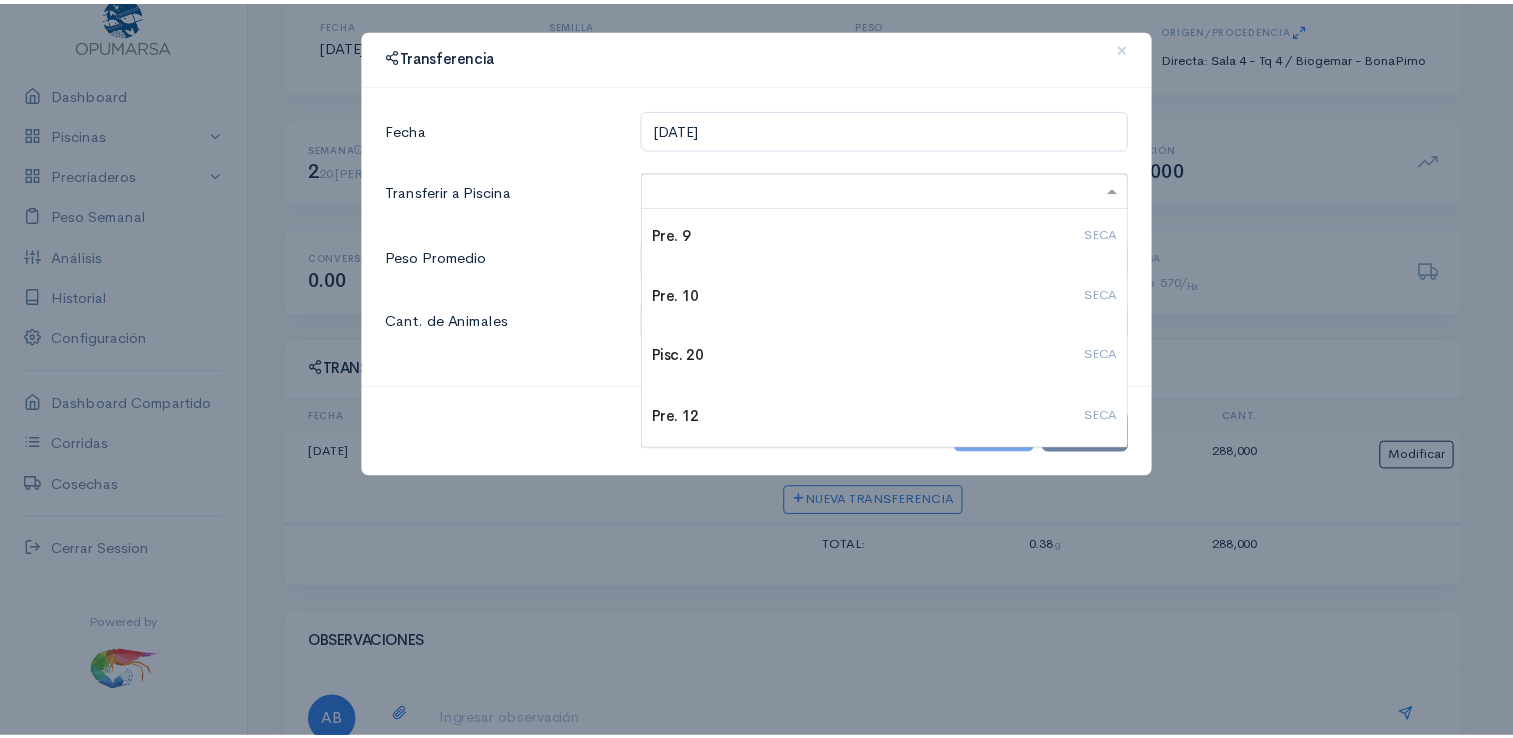 scroll, scrollTop: 500, scrollLeft: 0, axis: vertical 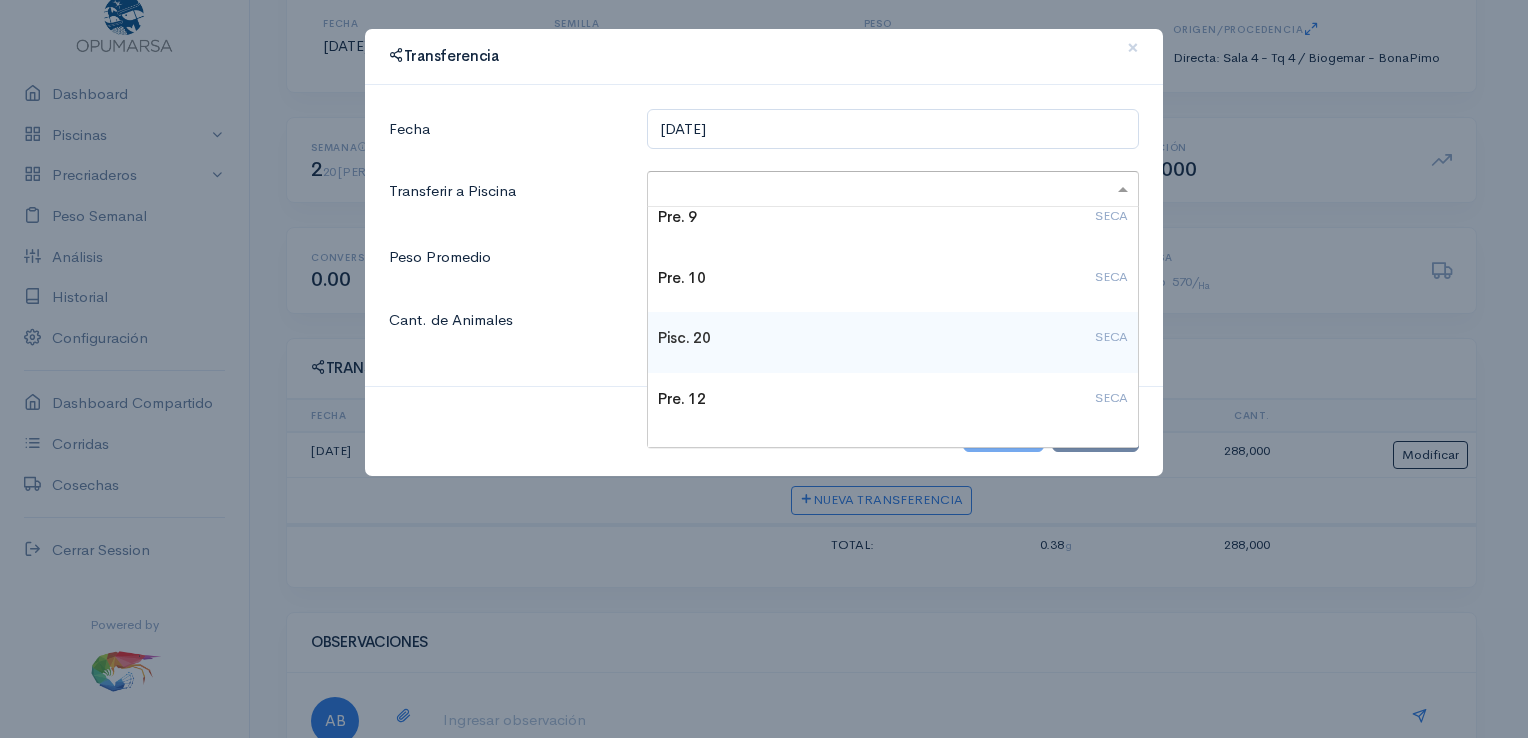 click on "Pisc. 20    SECA" at bounding box center [893, 338] 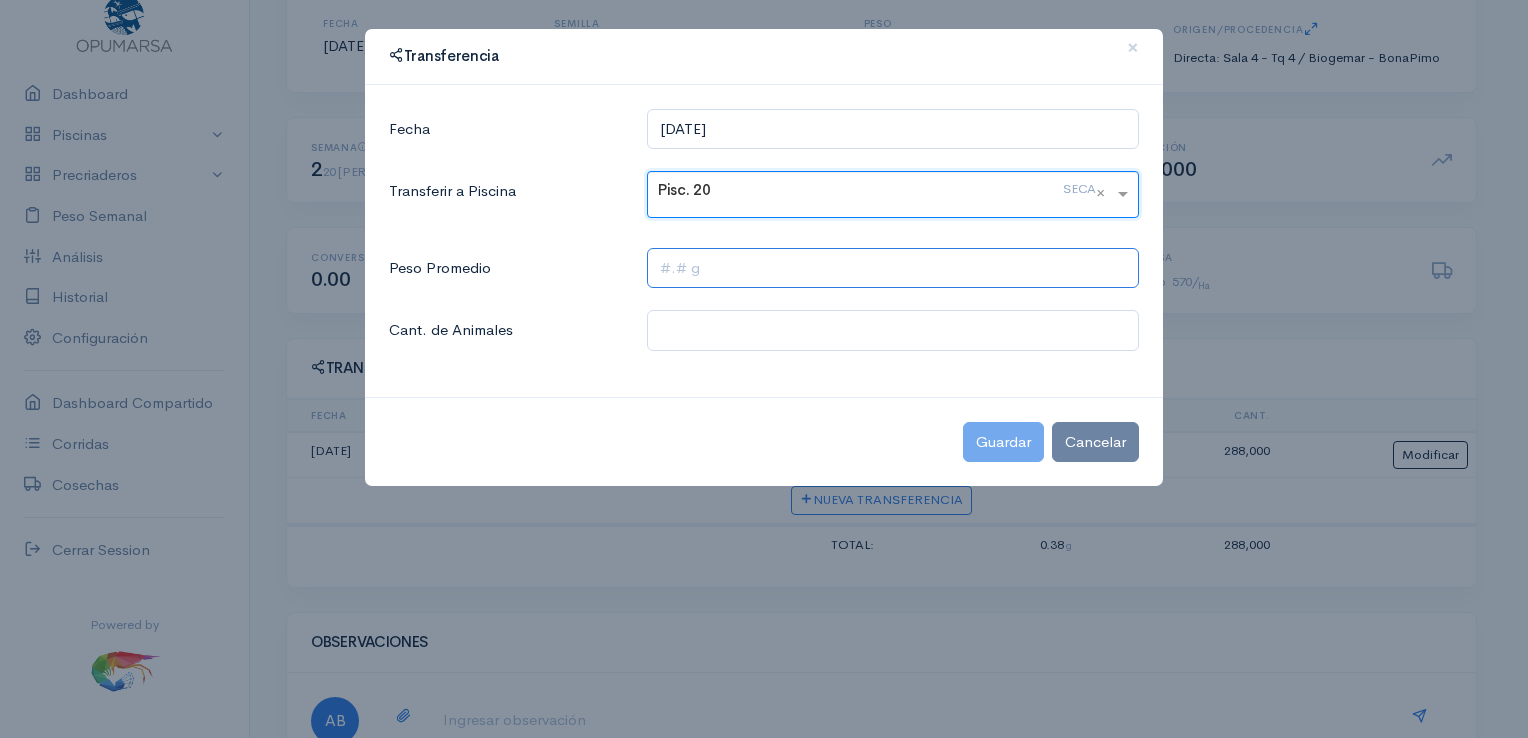 click 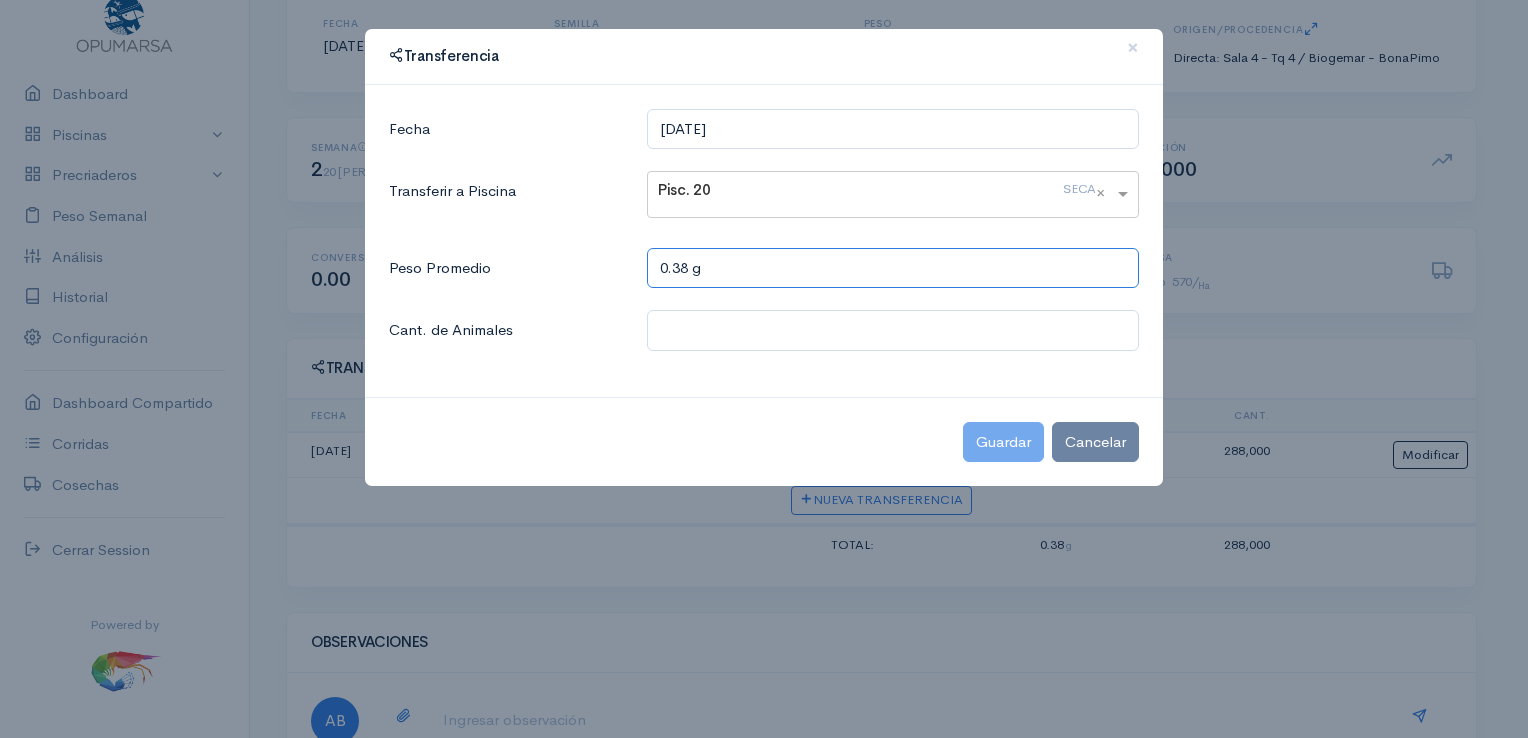 type on "0.38 g" 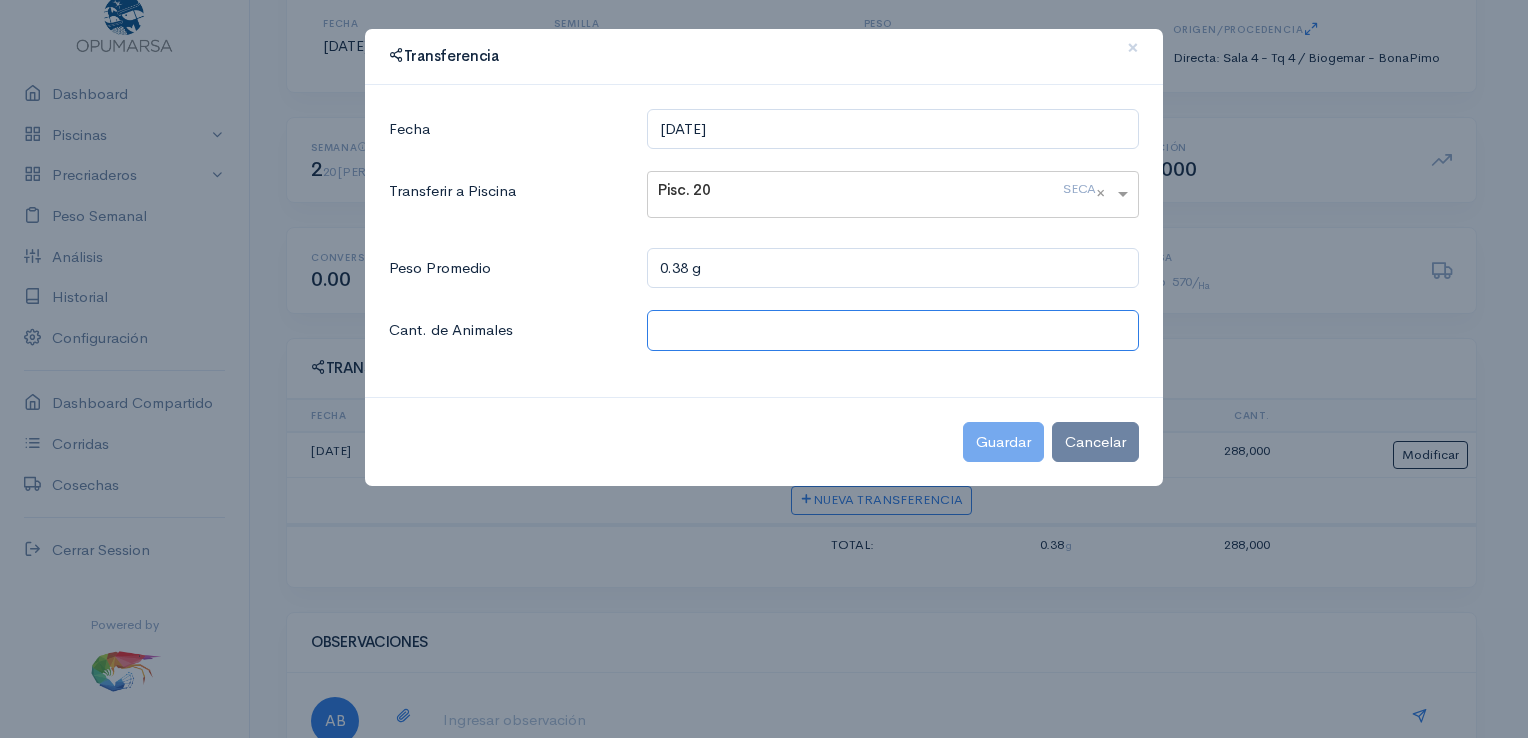 click 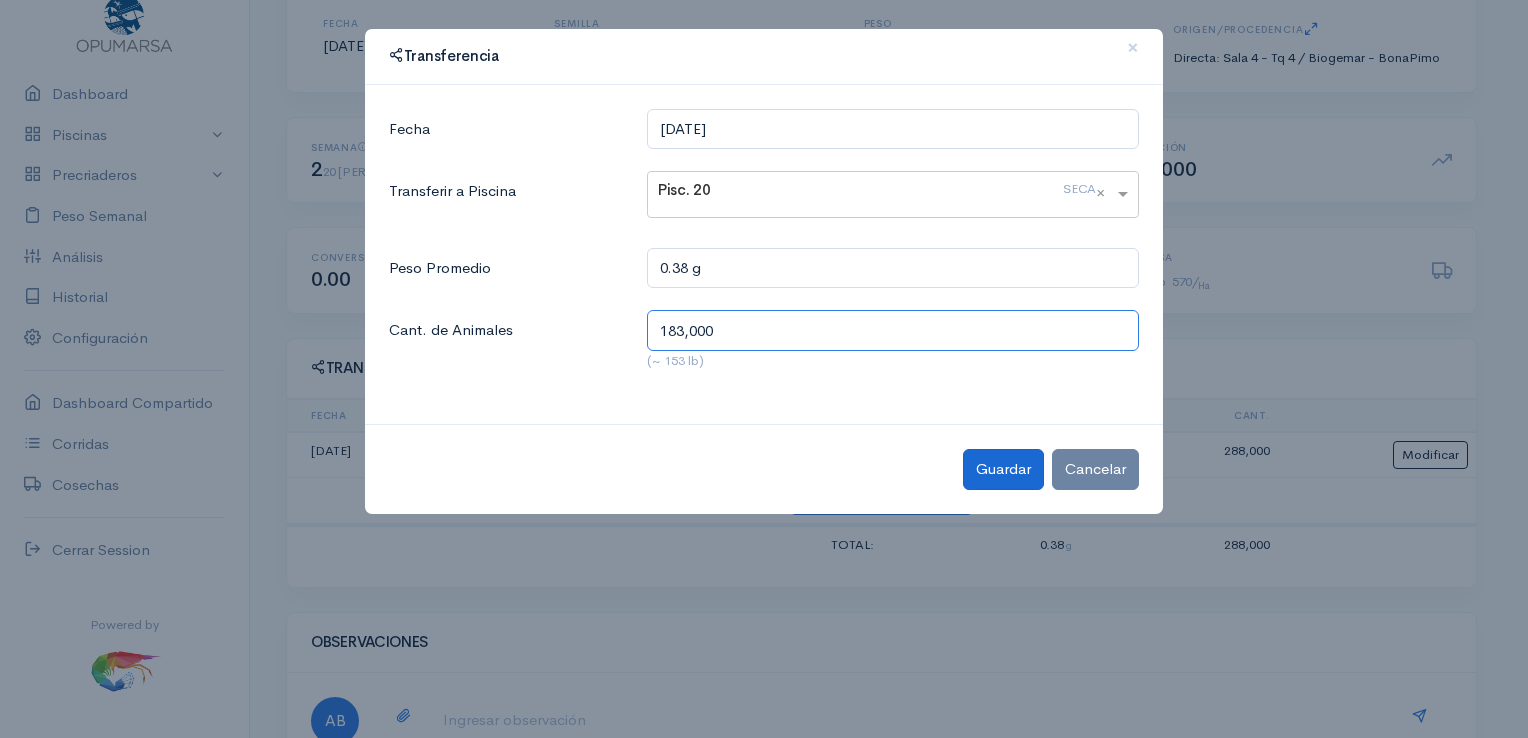 type on "183,000" 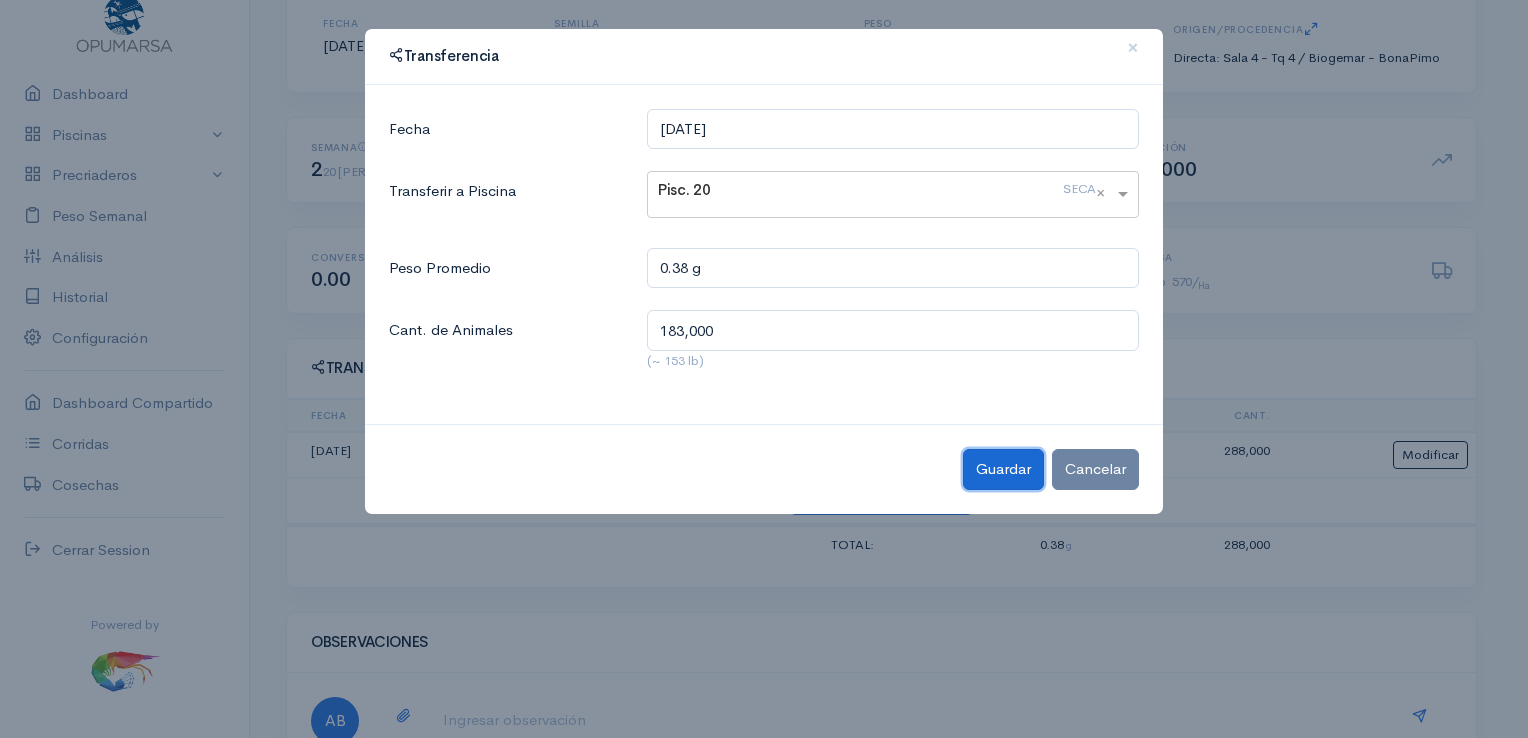 click on "Guardar" 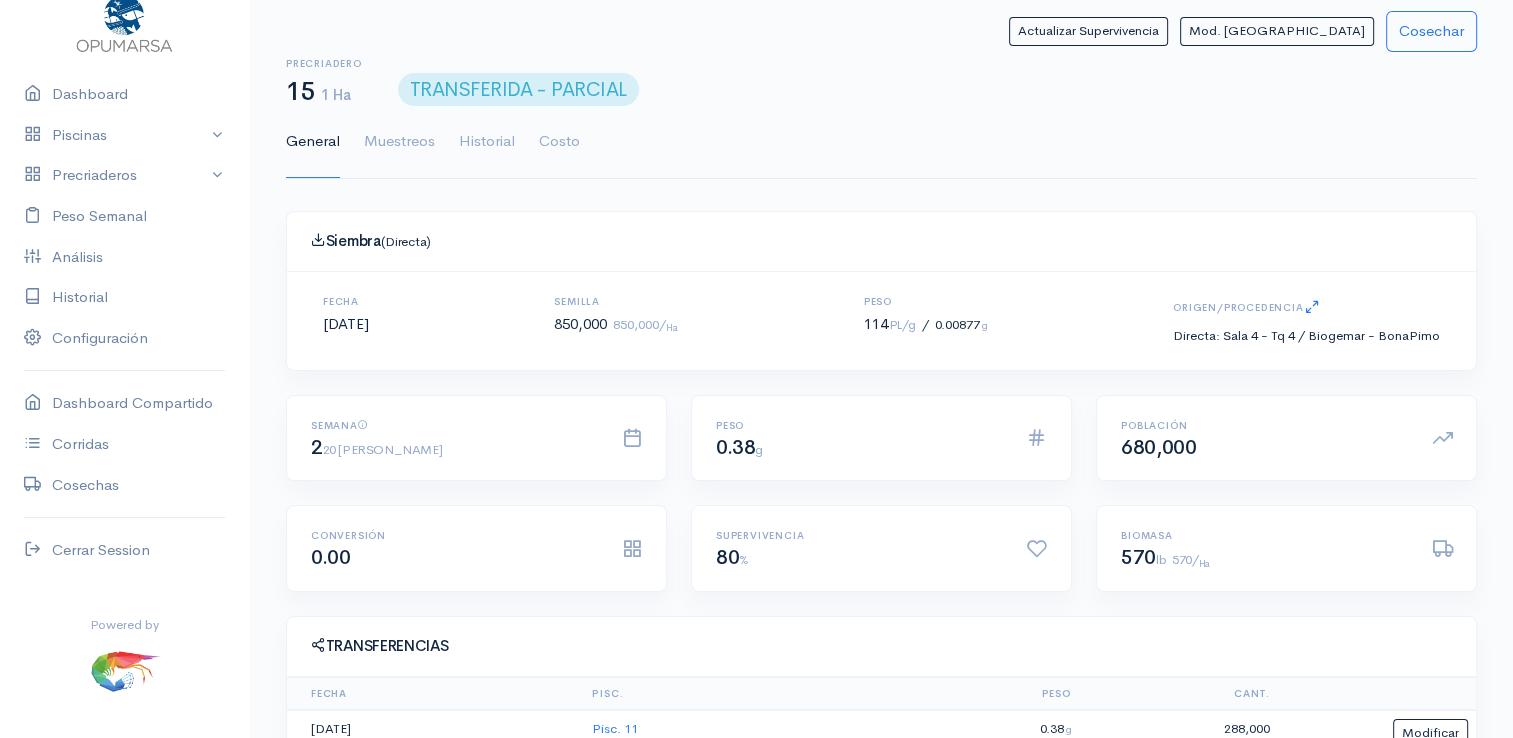 scroll, scrollTop: 0, scrollLeft: 0, axis: both 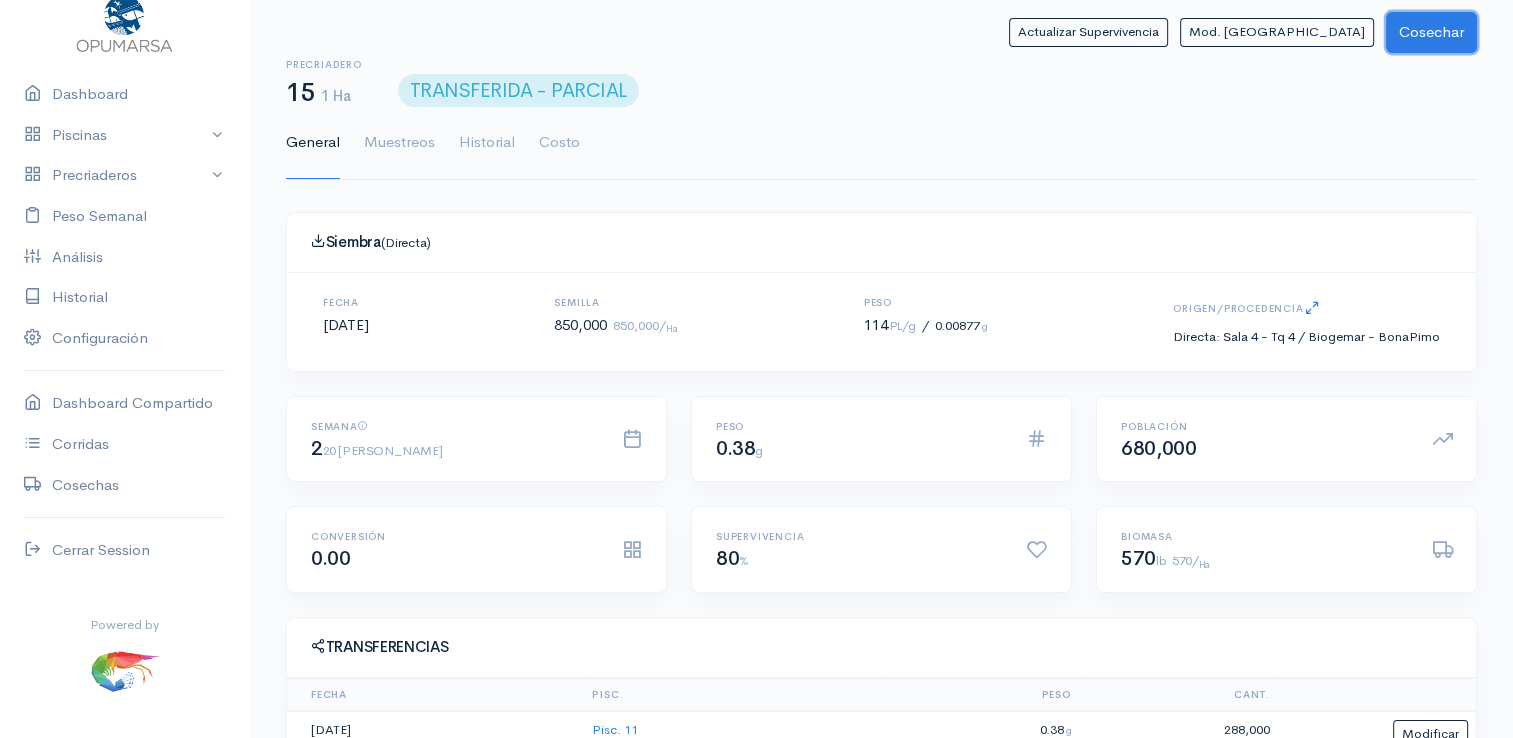 click on "Cosechar" 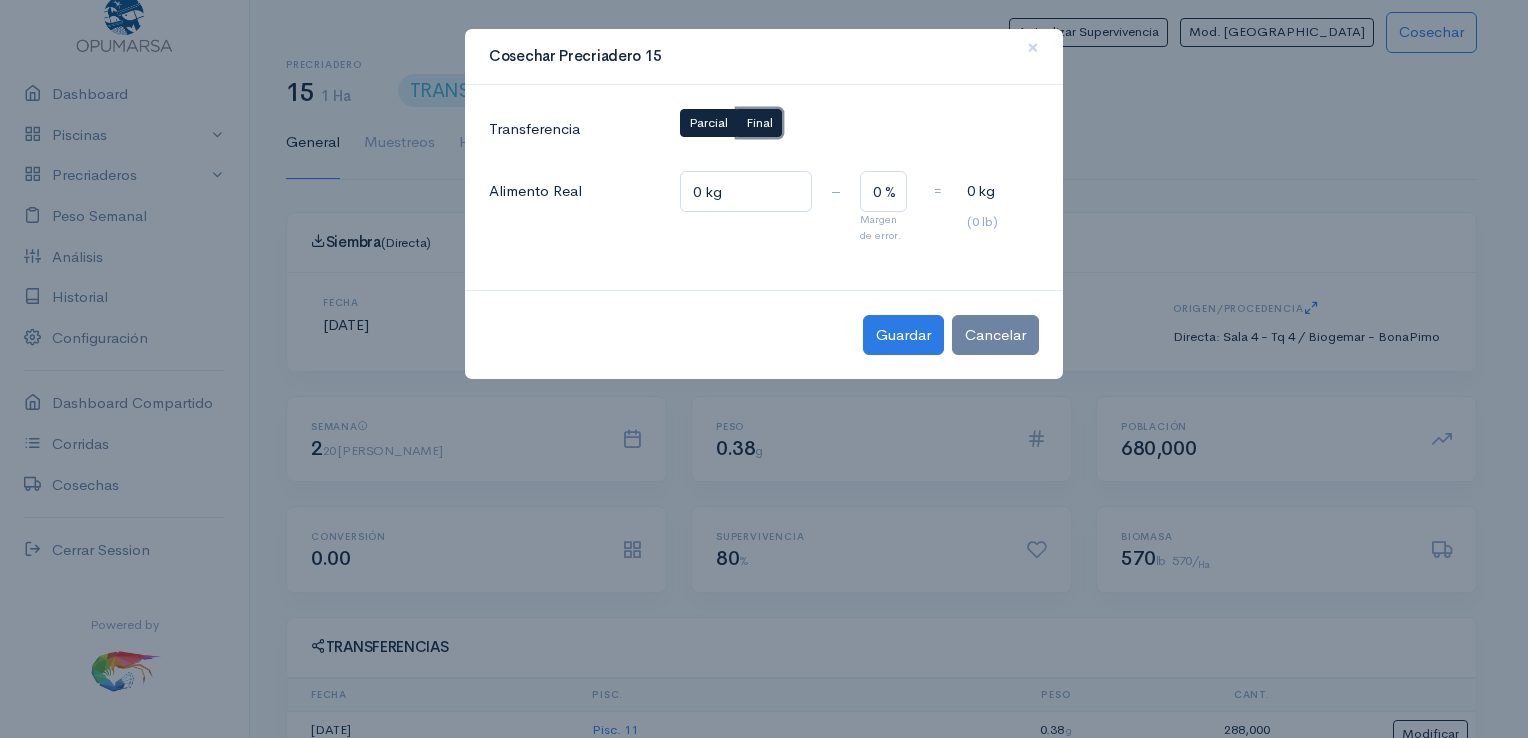 click on "Final" 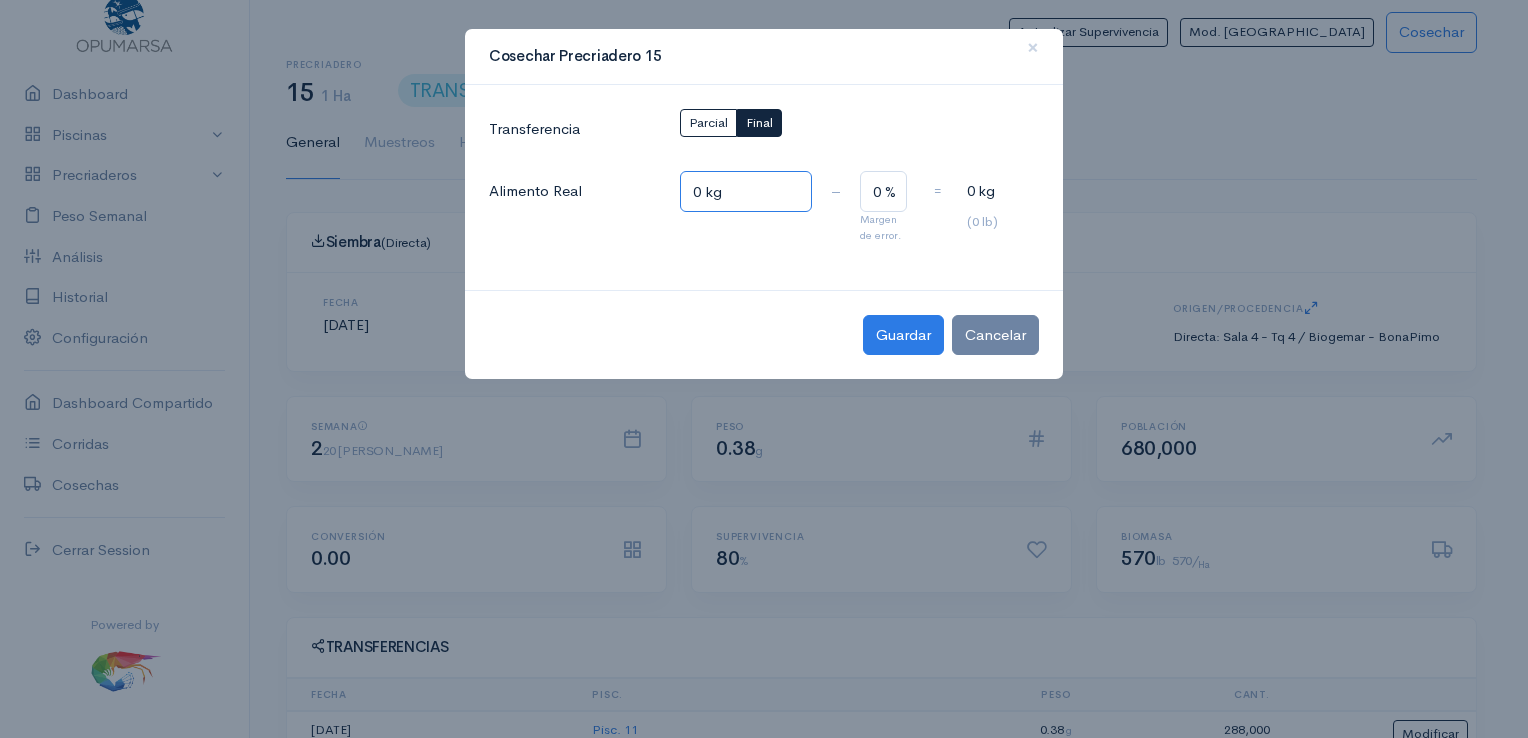 click on "0 kg" 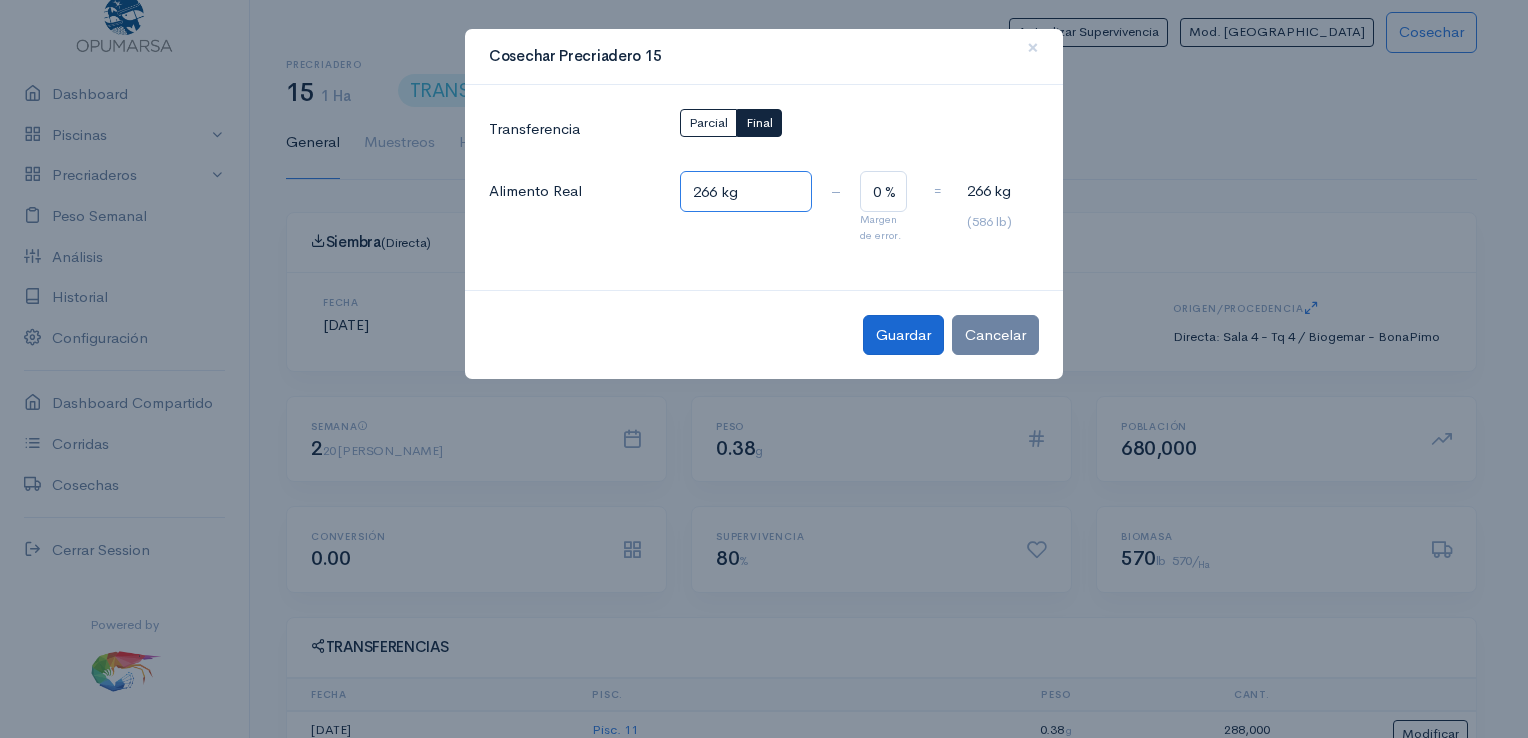 type on "266 kg" 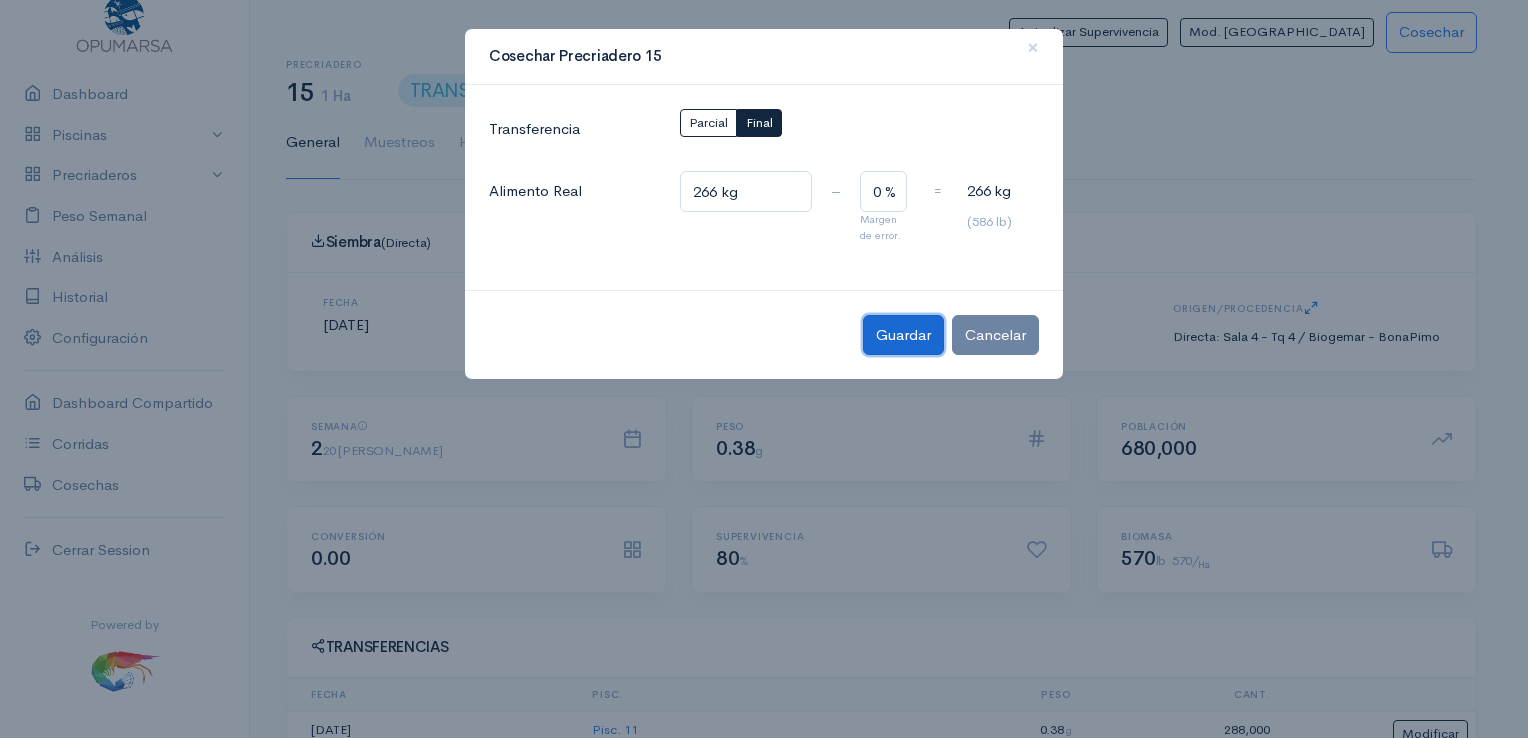 click on "Guardar" 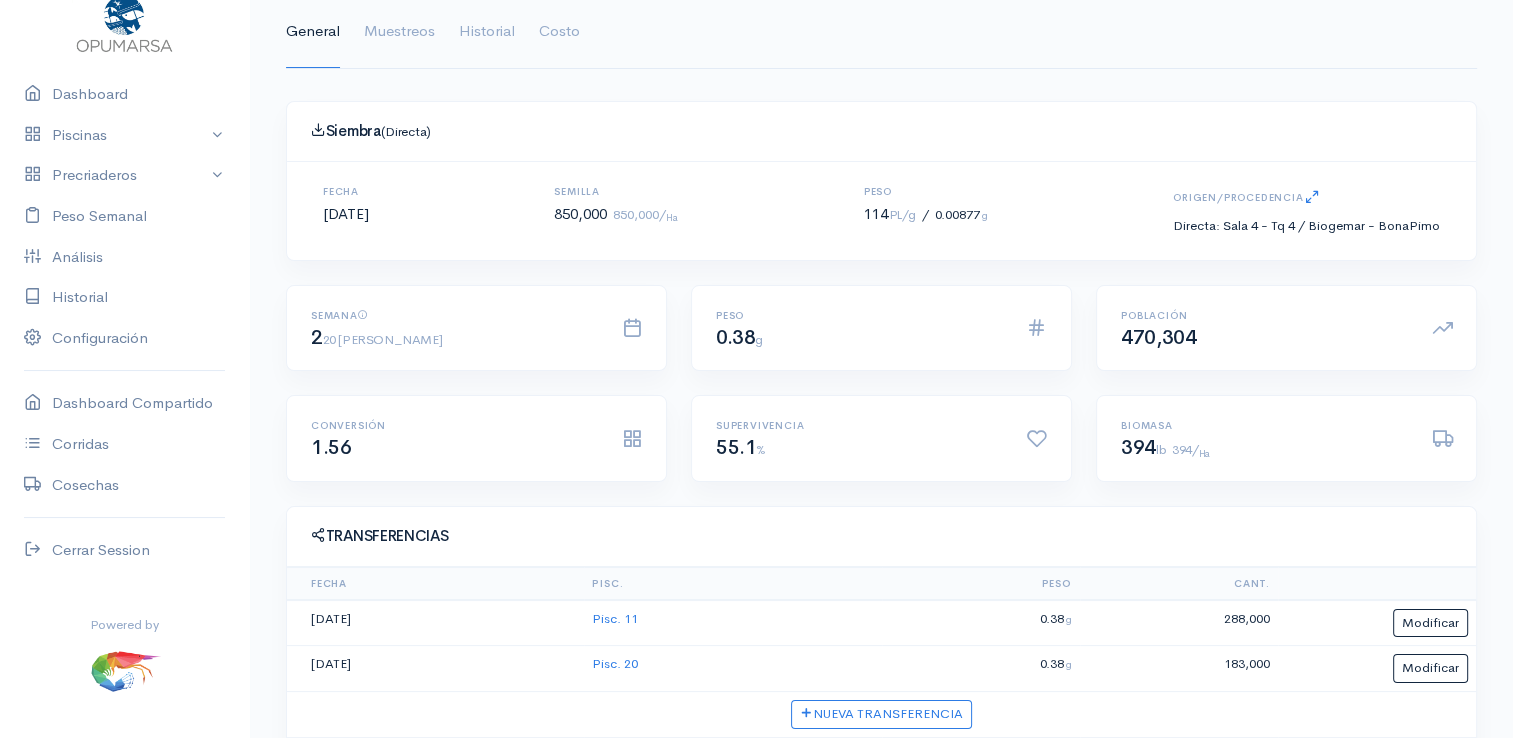 scroll, scrollTop: 200, scrollLeft: 0, axis: vertical 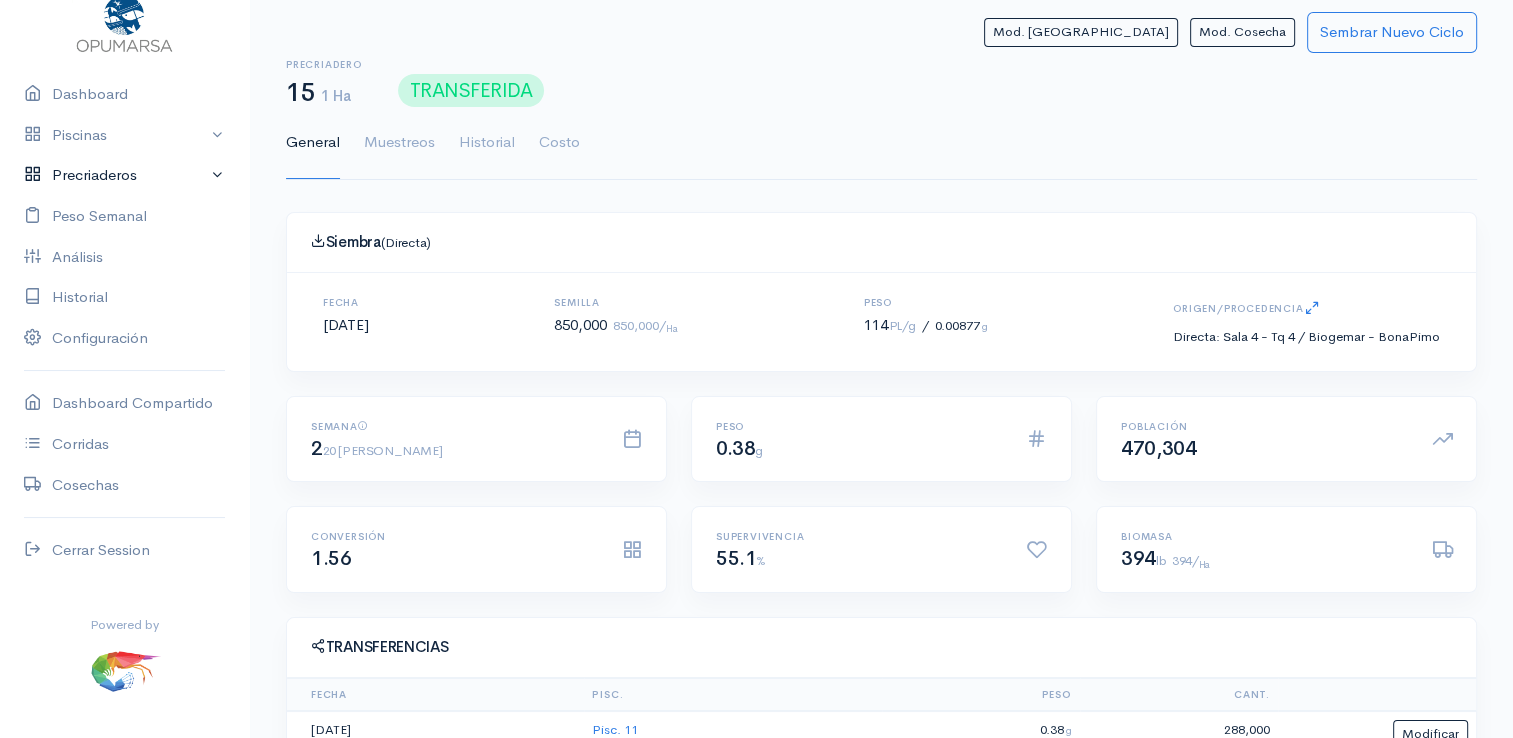 click on "Precriaderos" at bounding box center (124, 175) 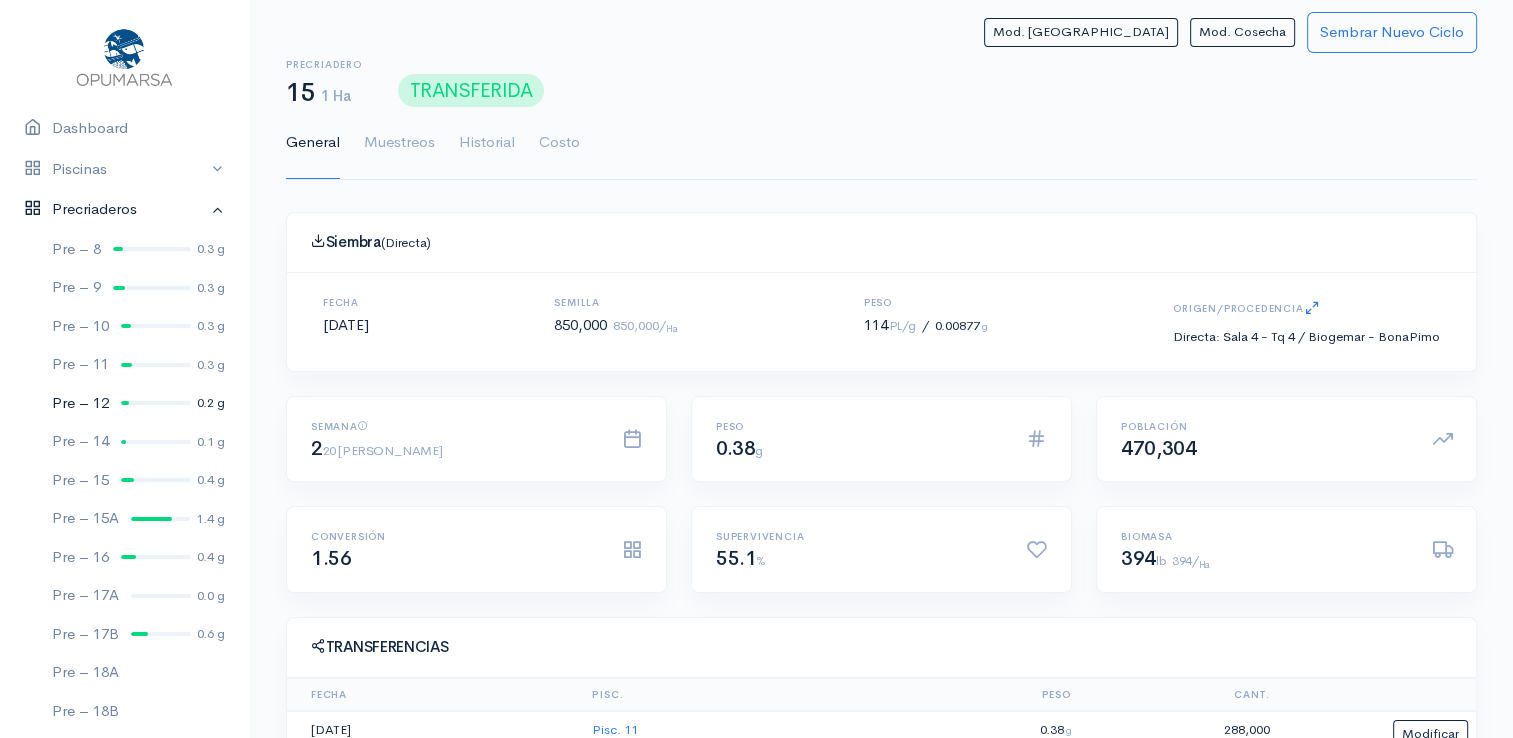 scroll, scrollTop: 0, scrollLeft: 0, axis: both 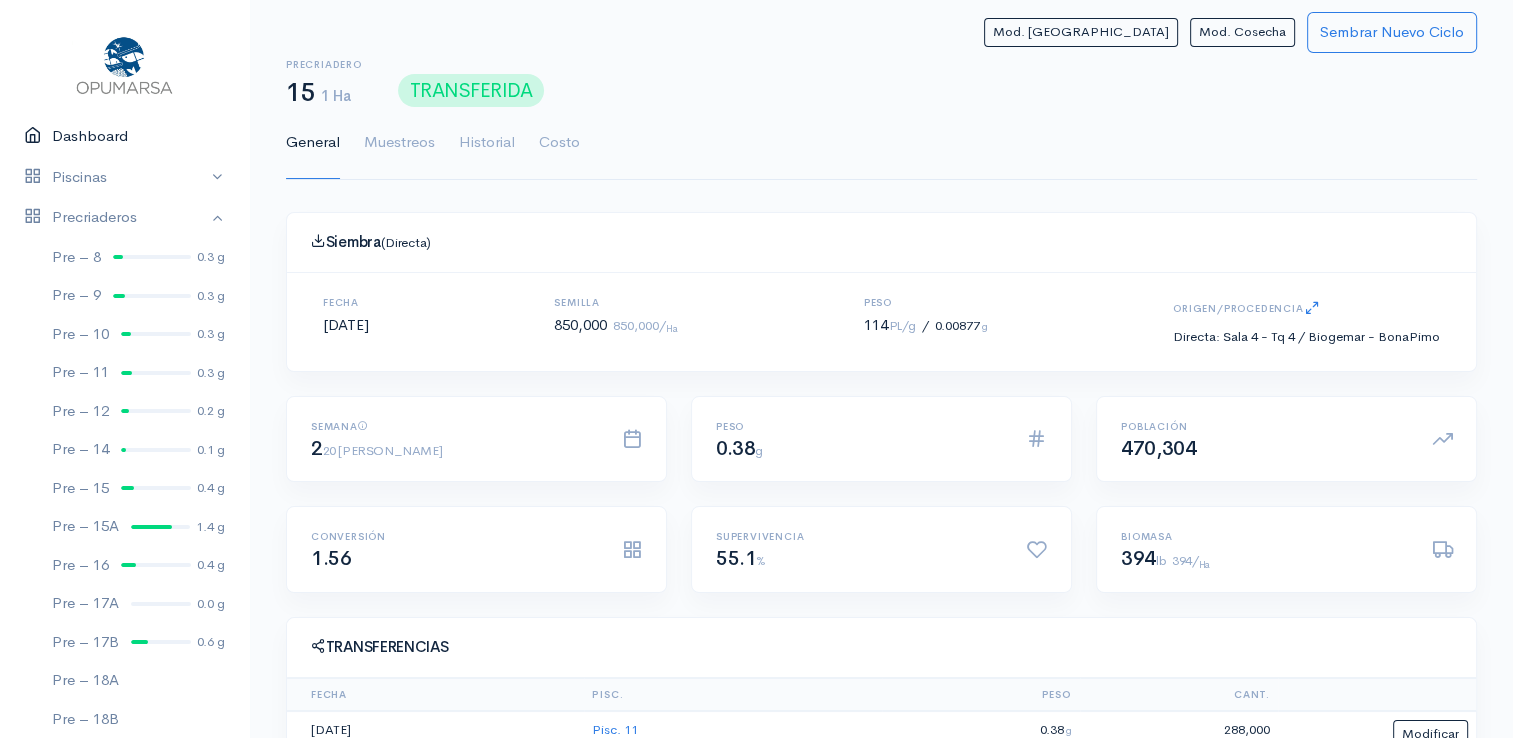 click on "Dashboard" at bounding box center [124, 136] 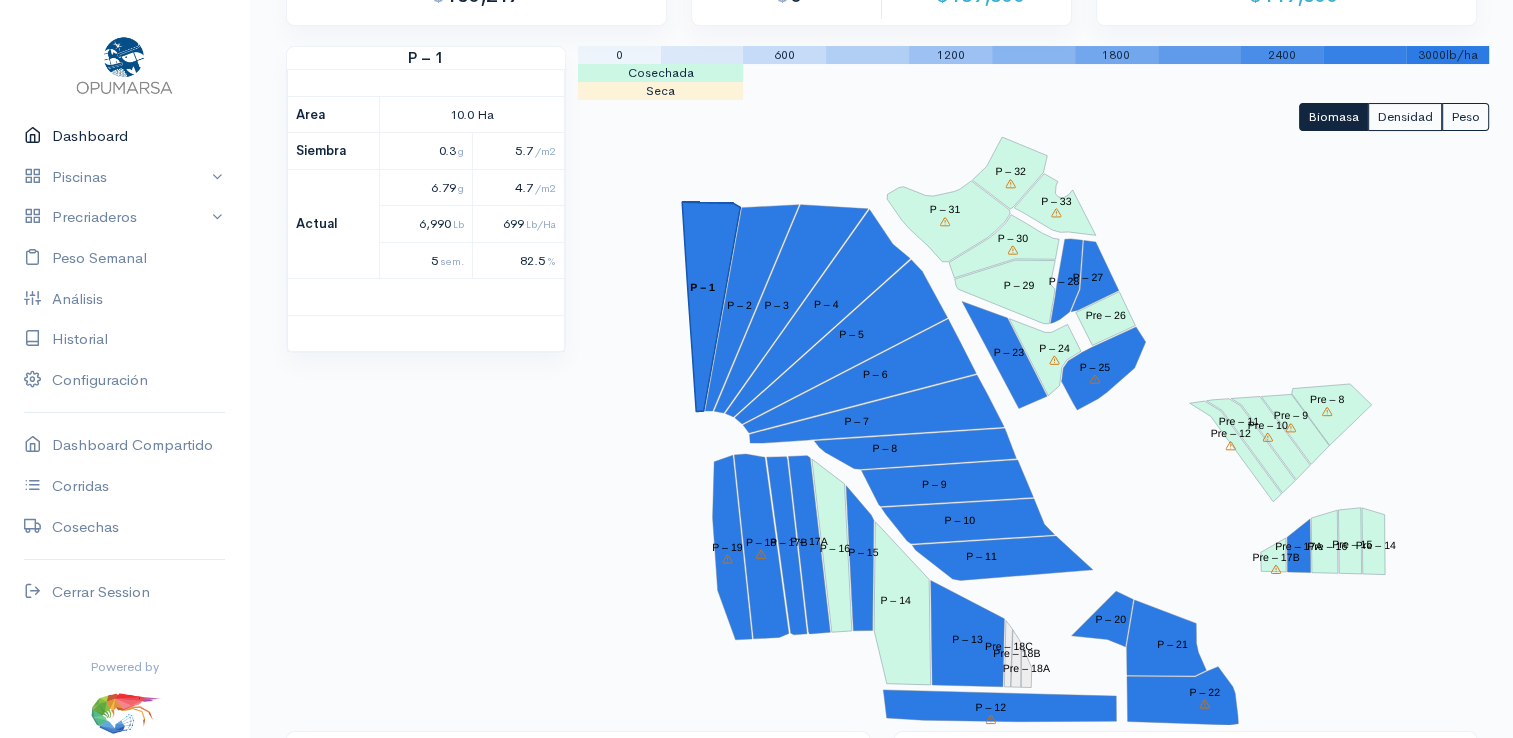 scroll, scrollTop: 179, scrollLeft: 0, axis: vertical 